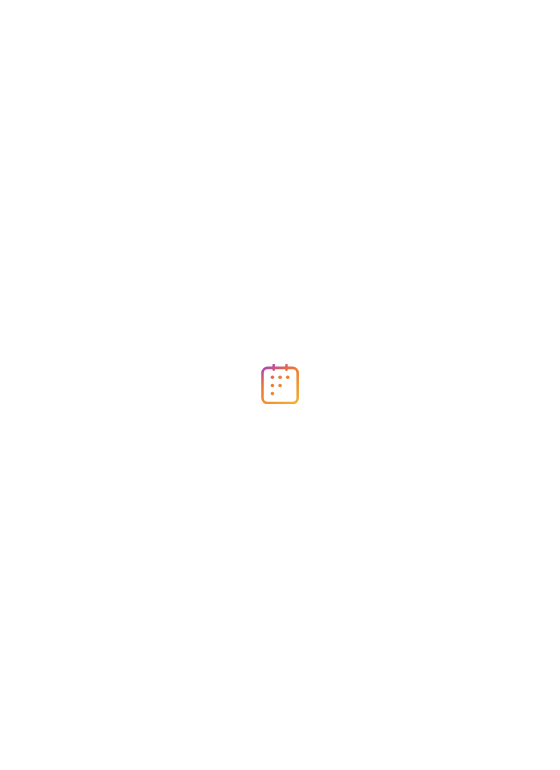 scroll, scrollTop: 0, scrollLeft: 0, axis: both 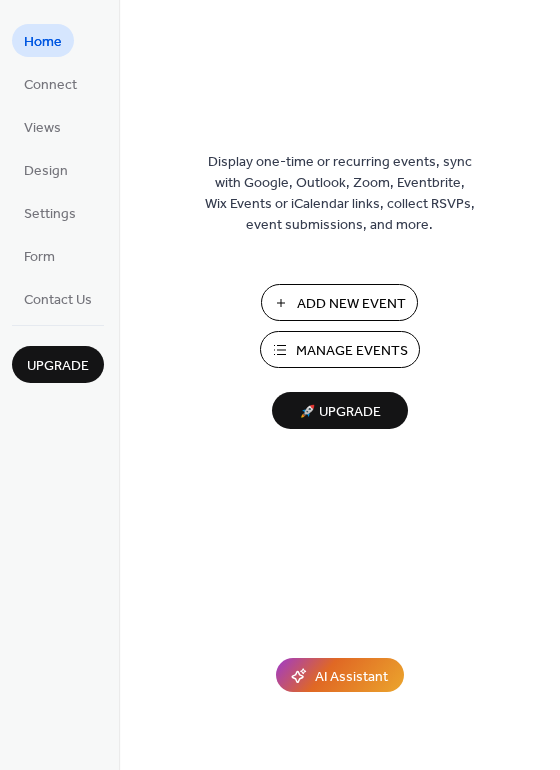 click on "Manage Events" at bounding box center [352, 351] 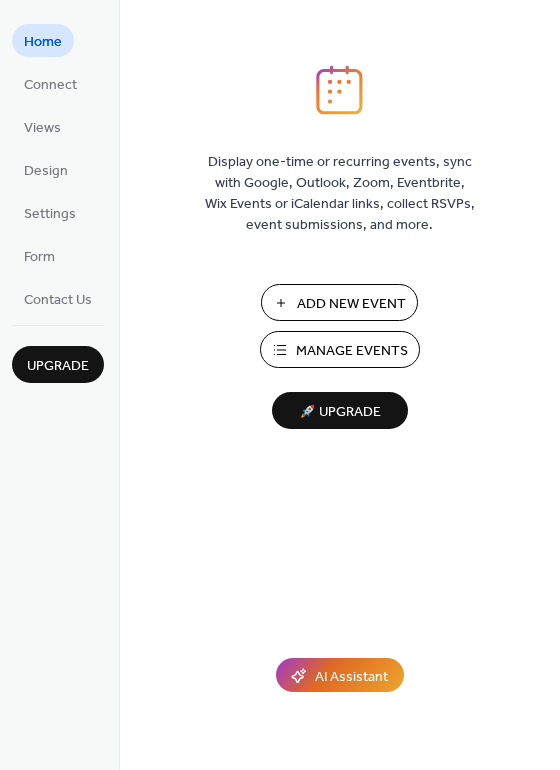 click on "Manage Events" at bounding box center [352, 351] 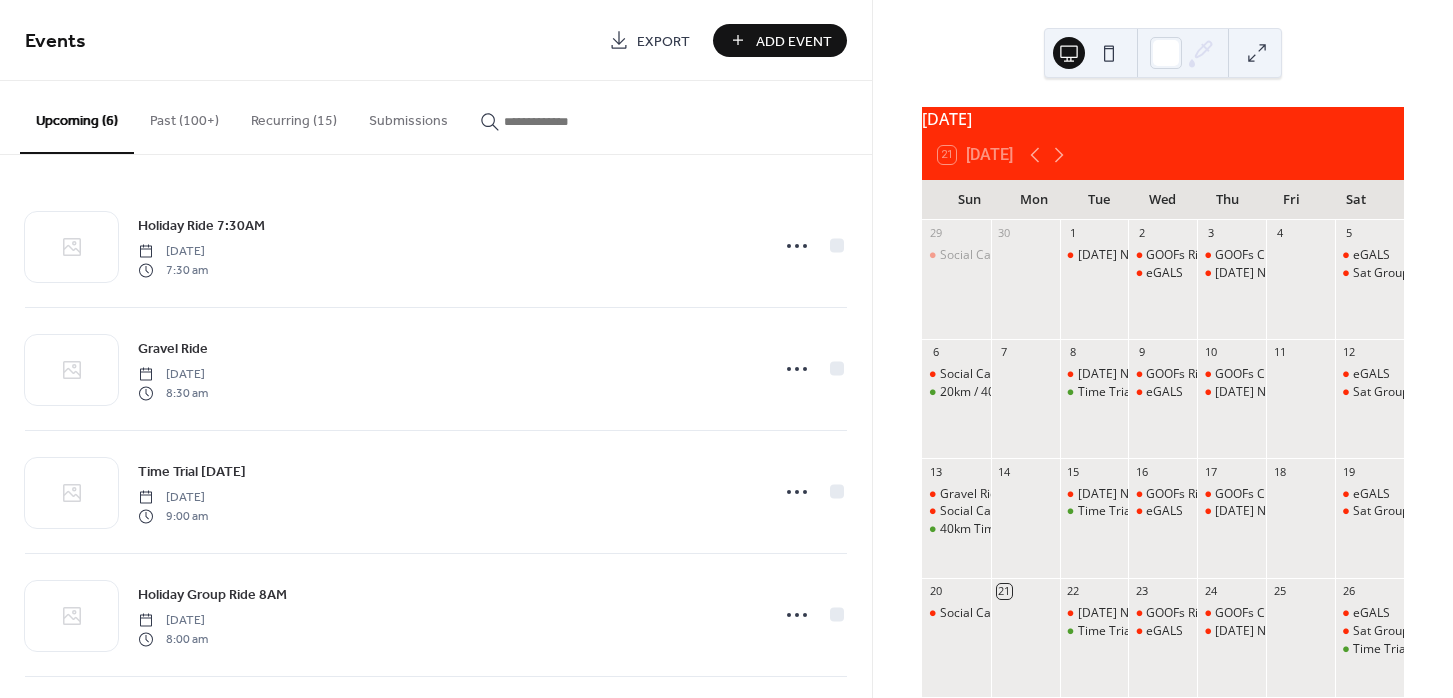 scroll, scrollTop: 0, scrollLeft: 0, axis: both 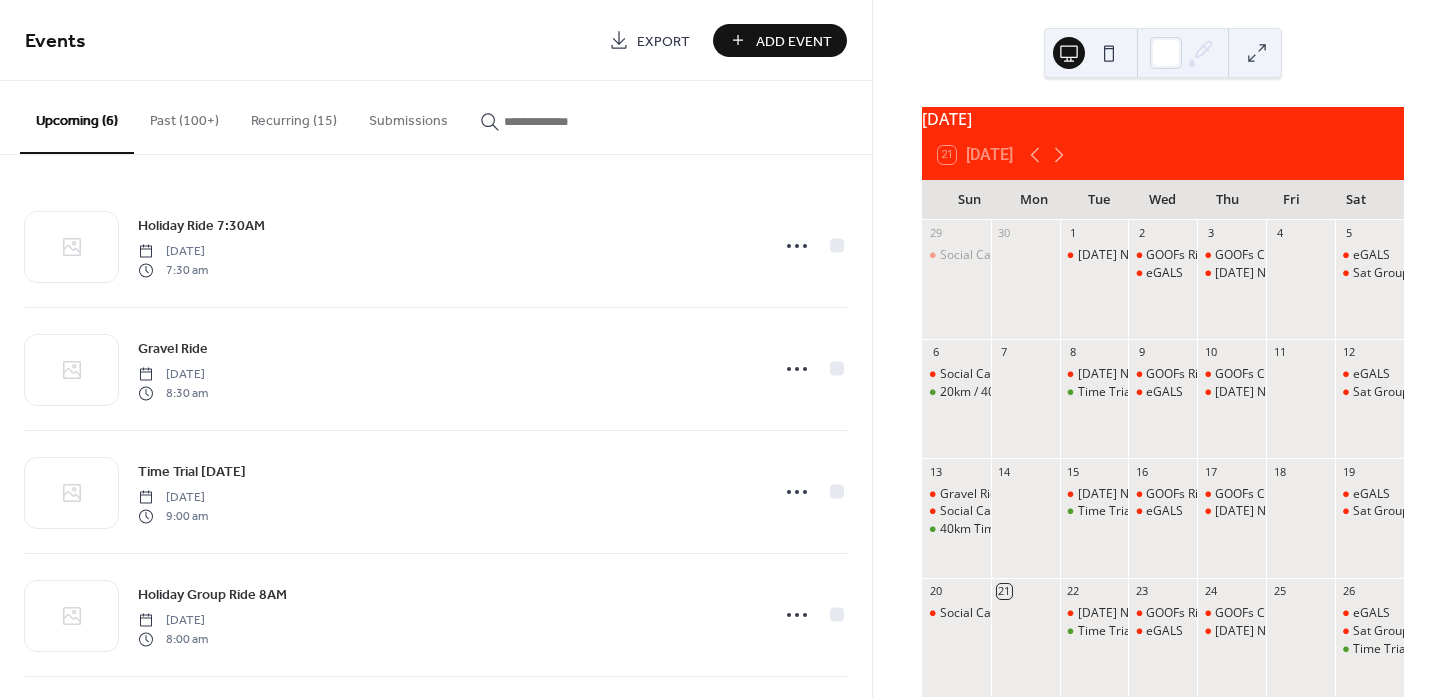 click on "Recurring (15)" at bounding box center [294, 116] 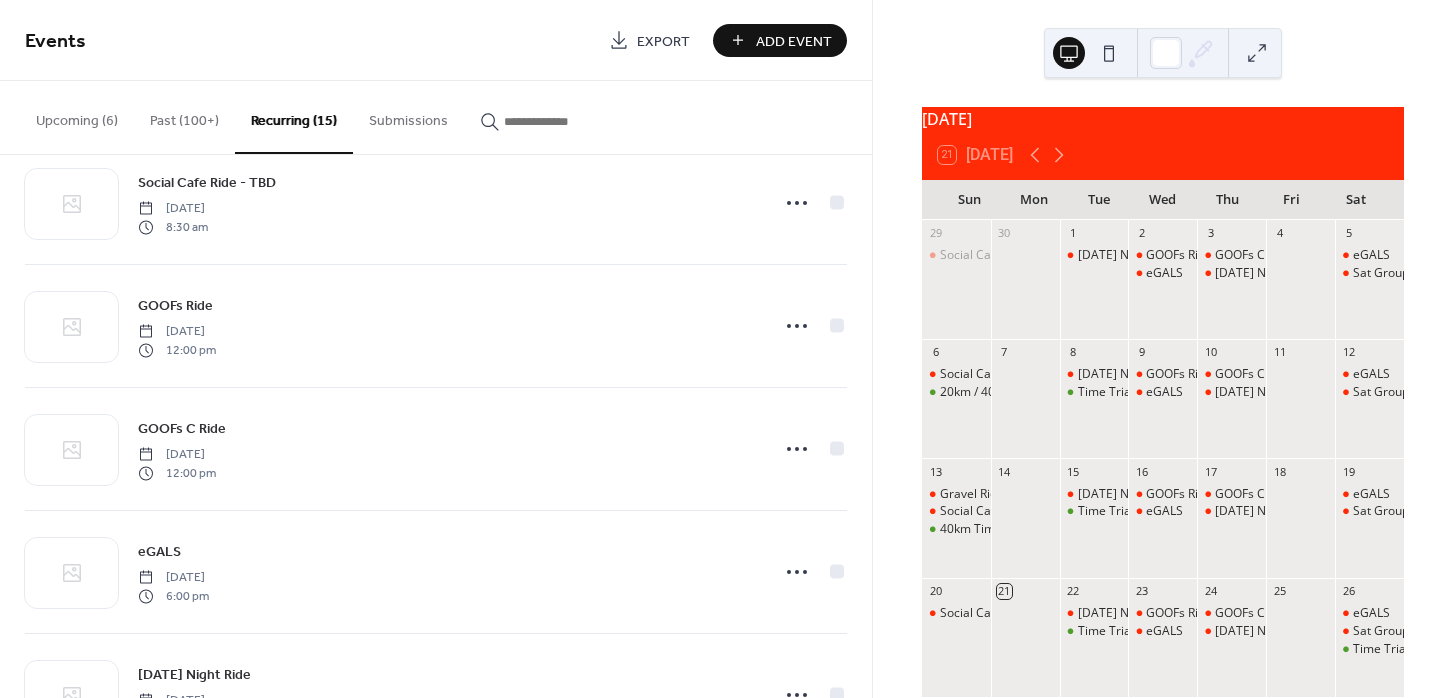 scroll, scrollTop: 167, scrollLeft: 0, axis: vertical 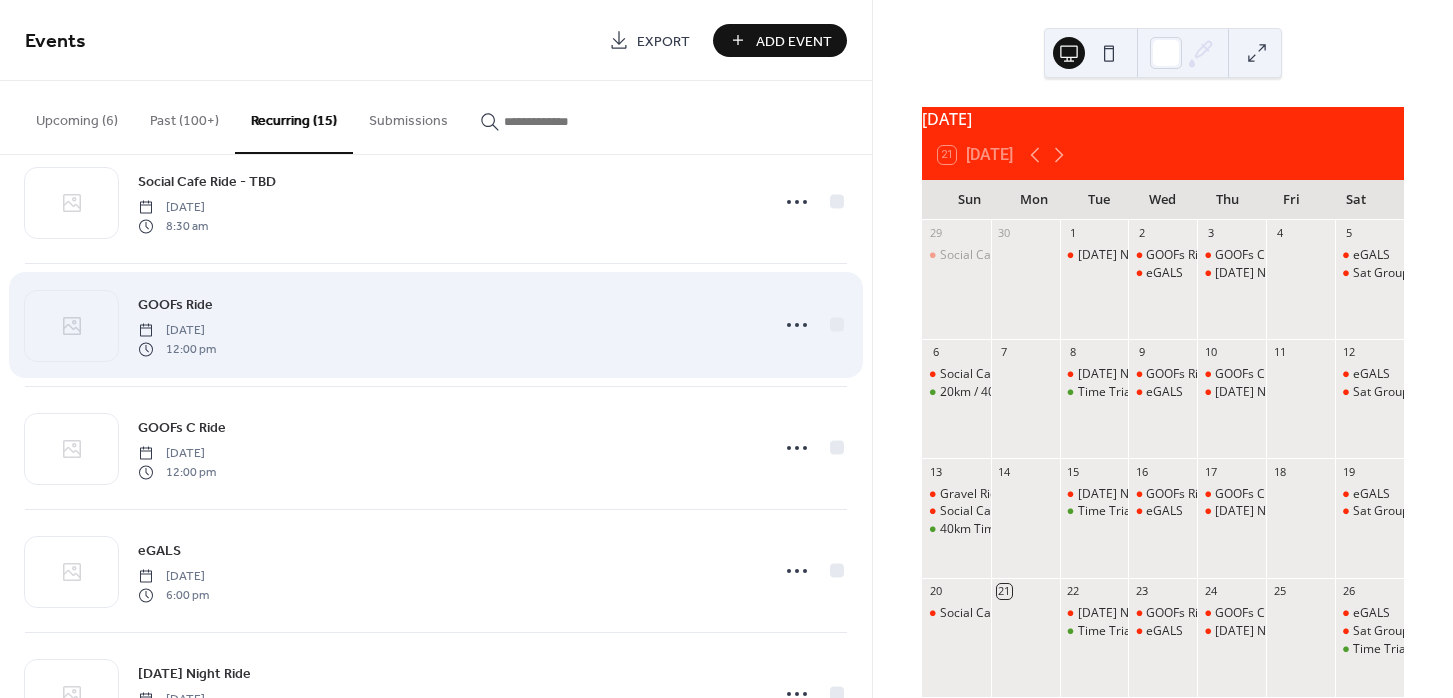 click on "GOOFs Ride [DATE] 12:00 pm" at bounding box center [447, 325] 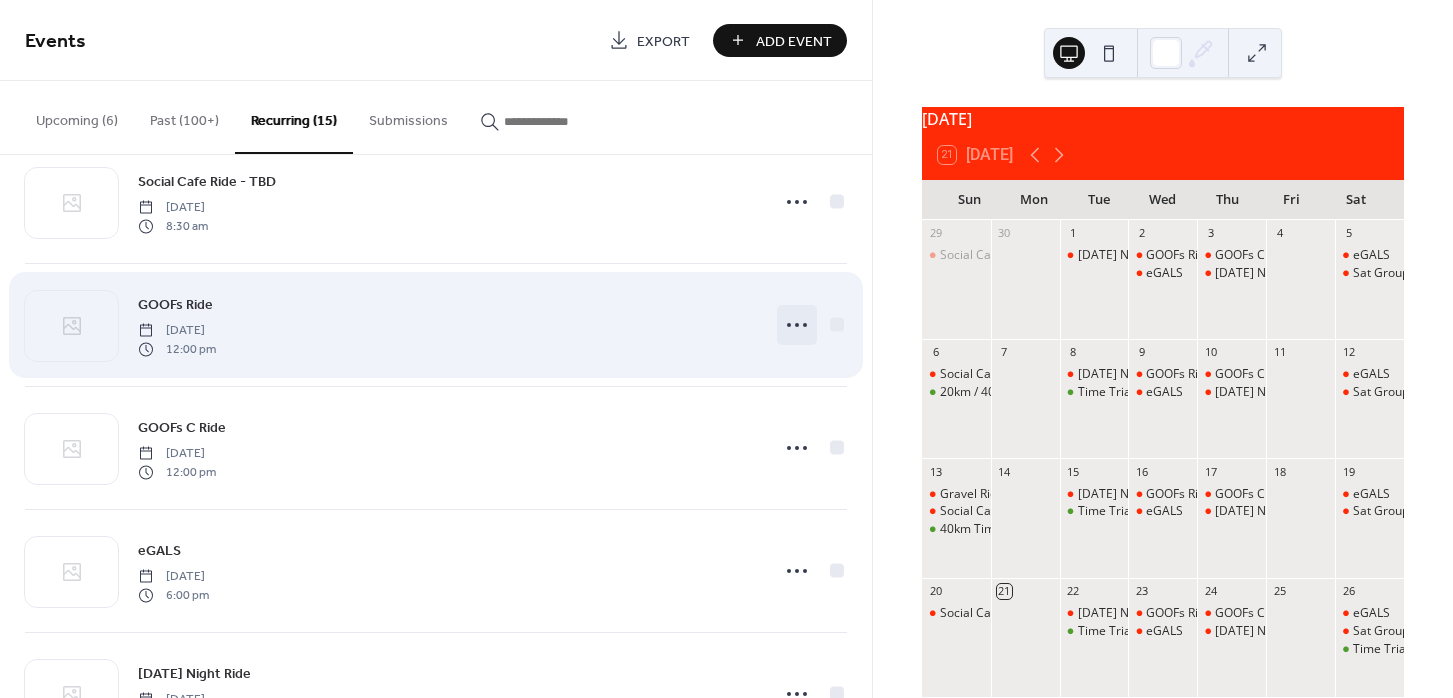 click 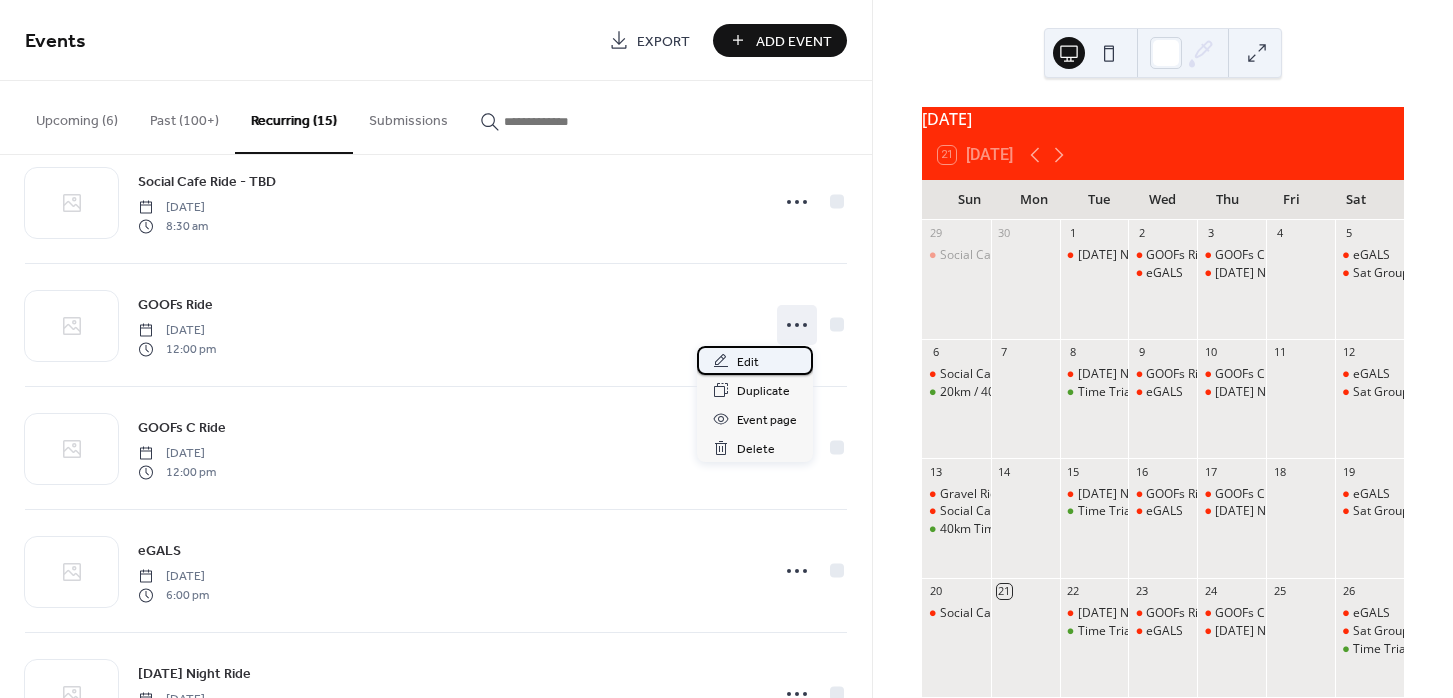 click on "Edit" at bounding box center (755, 360) 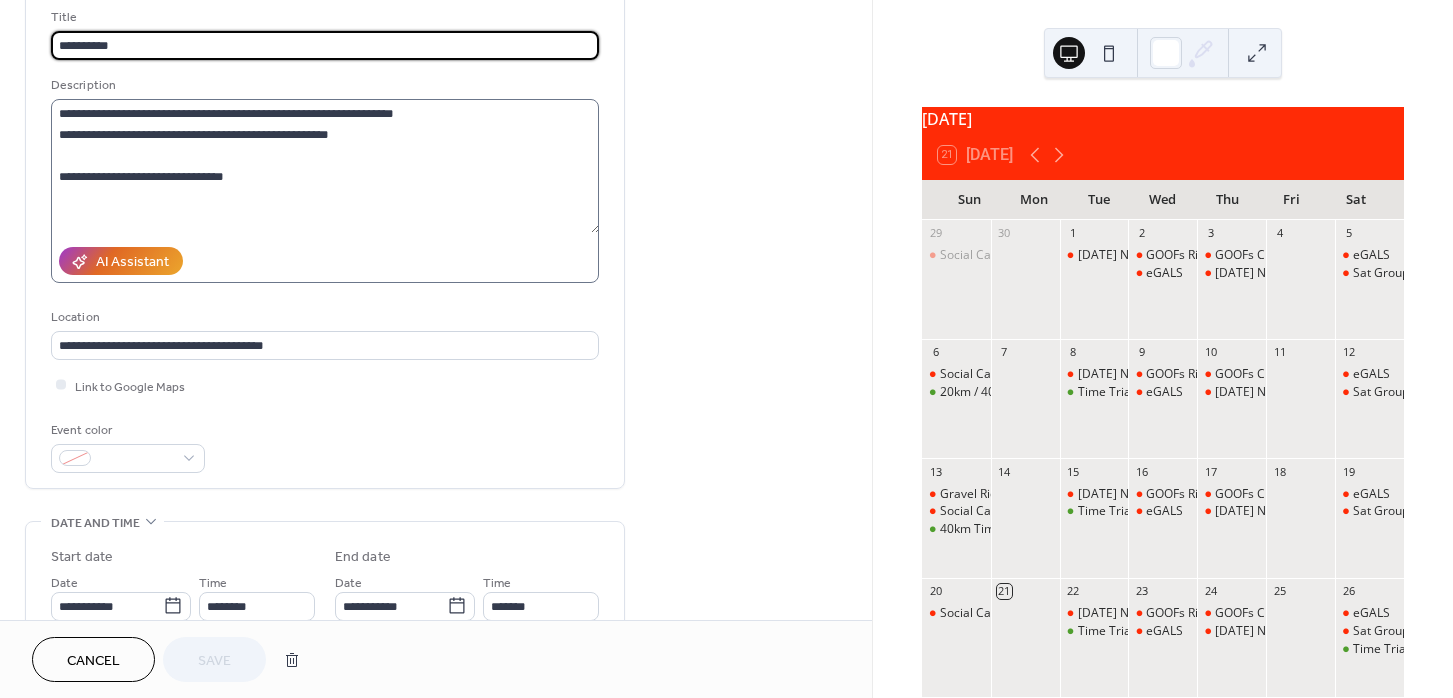 scroll, scrollTop: 133, scrollLeft: 0, axis: vertical 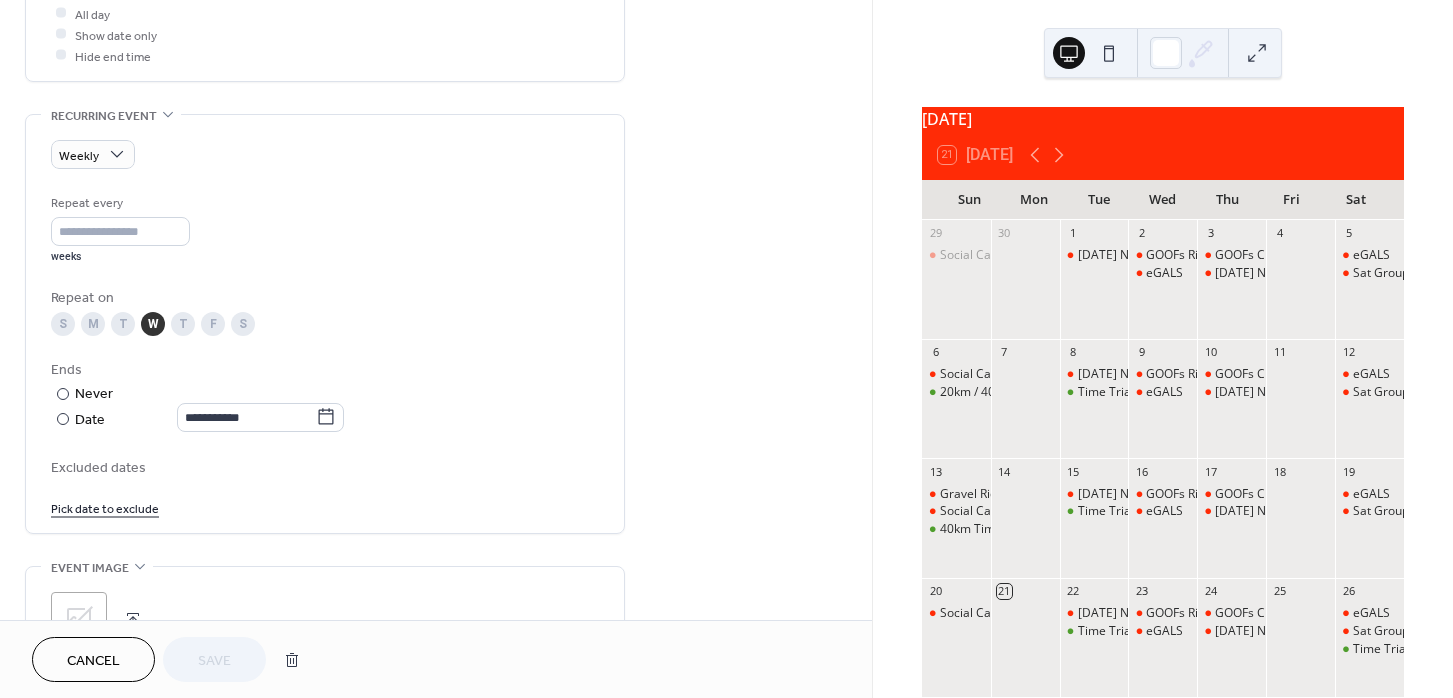click on "Pick date to exclude" at bounding box center (105, 507) 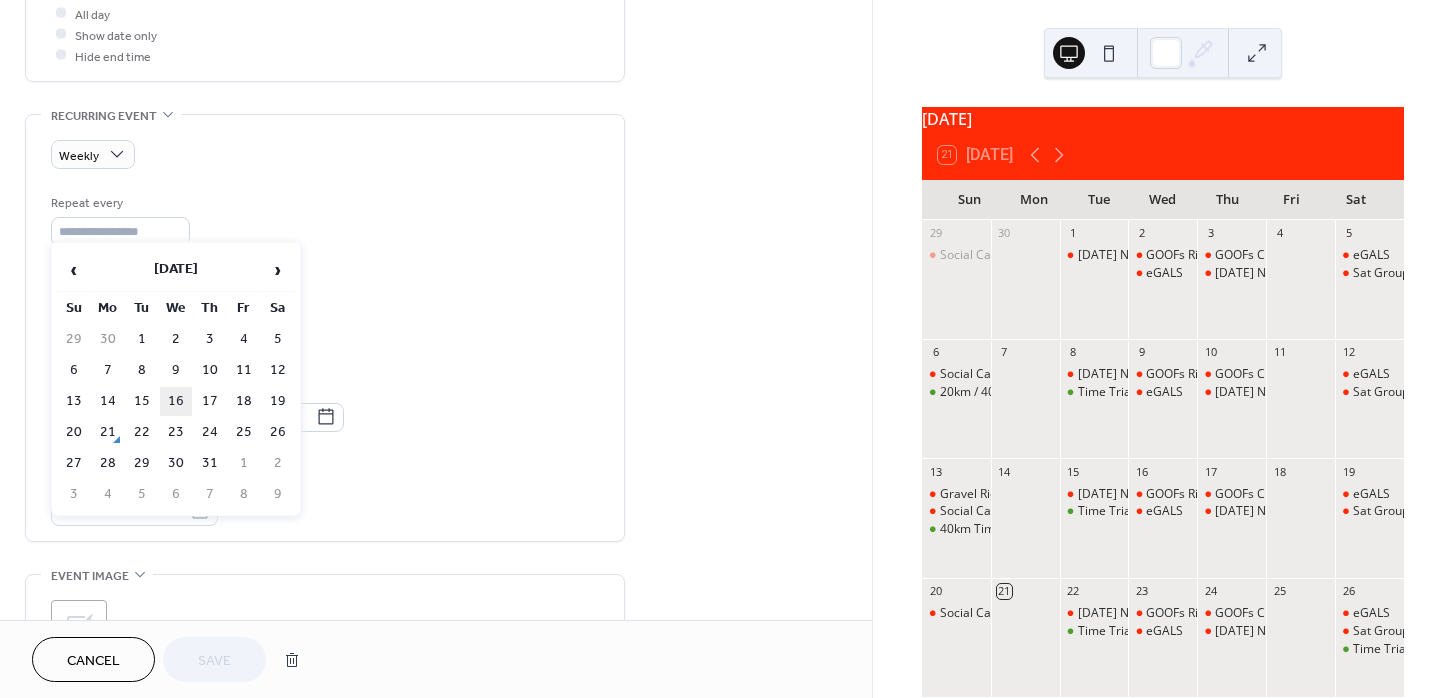 click on "16" at bounding box center (176, 401) 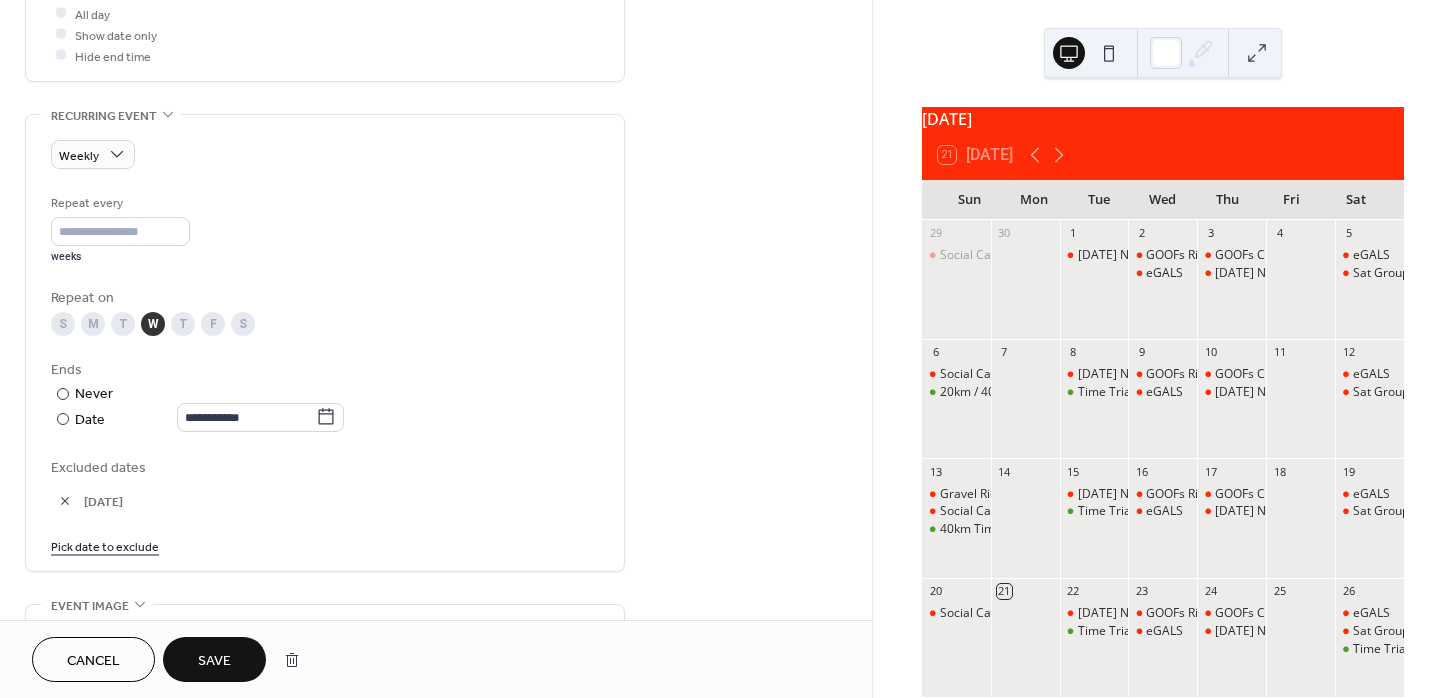 click on "Pick date to exclude" at bounding box center [105, 545] 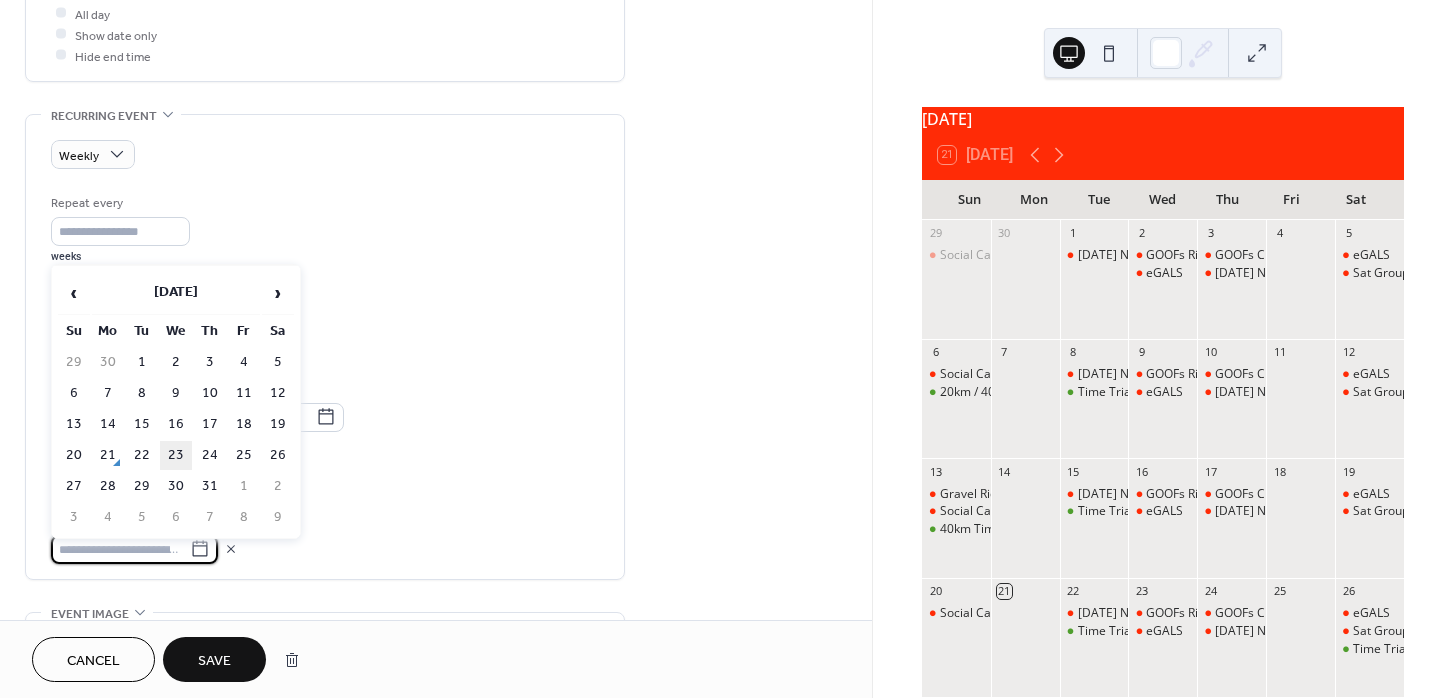 click on "23" at bounding box center (176, 455) 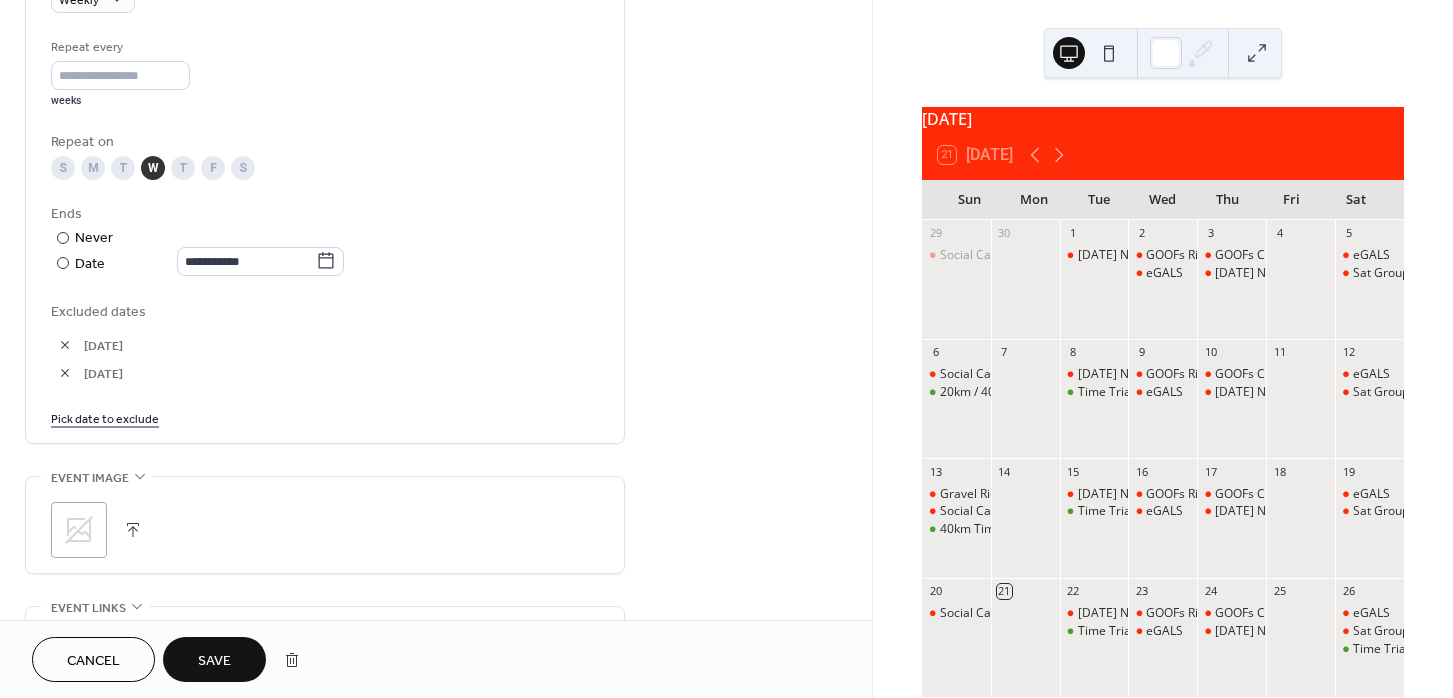 scroll, scrollTop: 931, scrollLeft: 0, axis: vertical 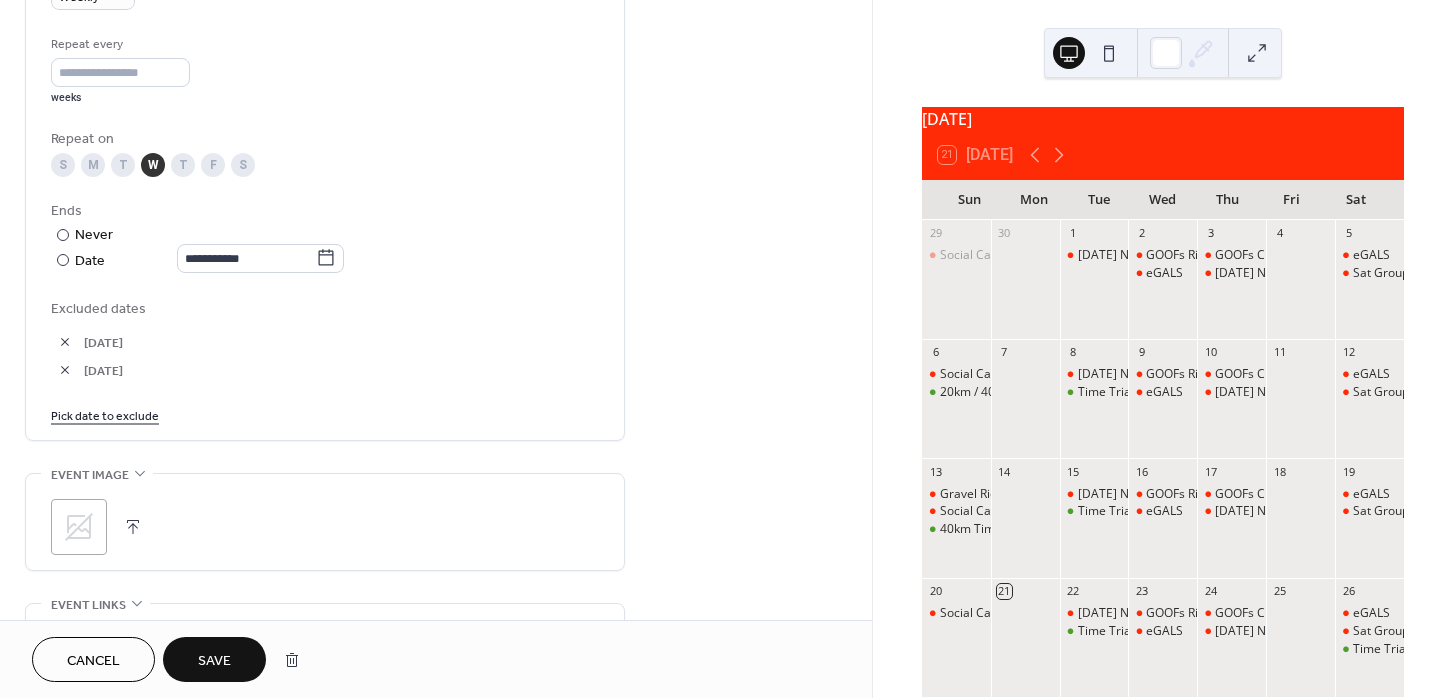 click on "Save" at bounding box center [214, 661] 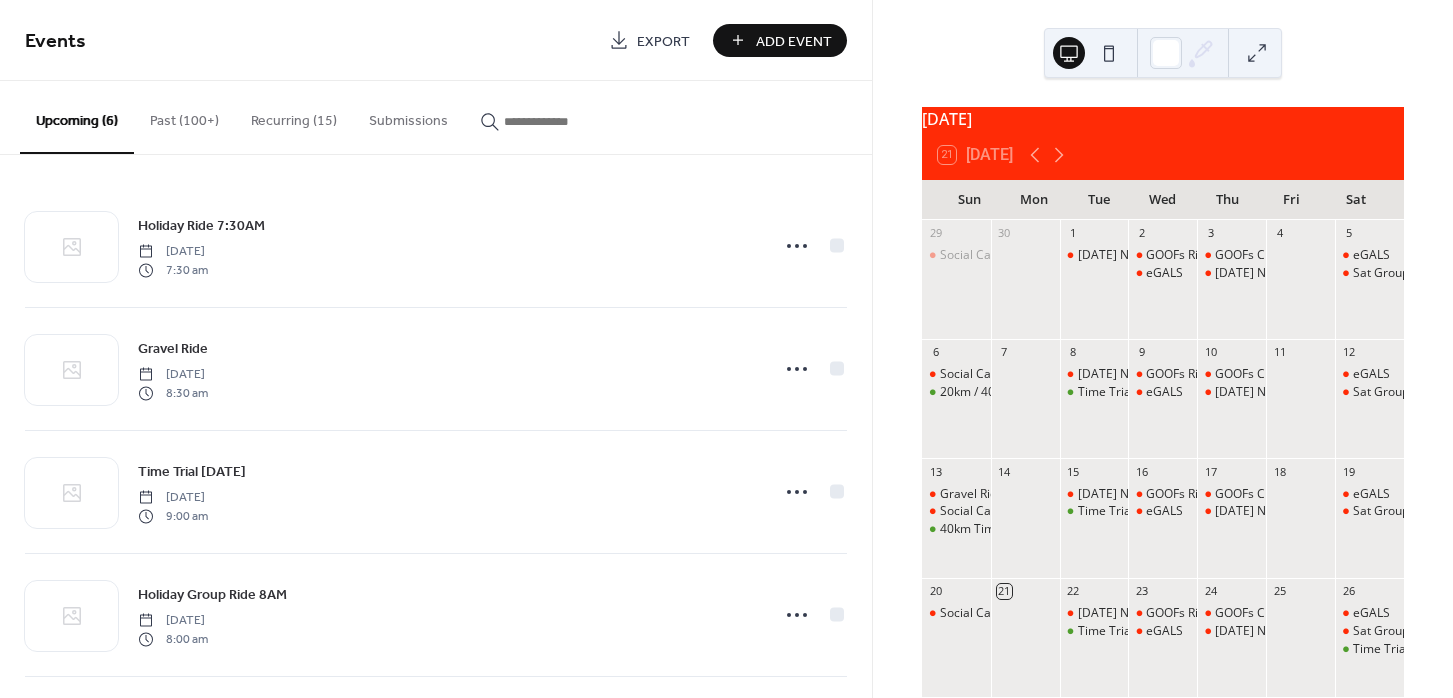 click on "Recurring (15)" at bounding box center [294, 116] 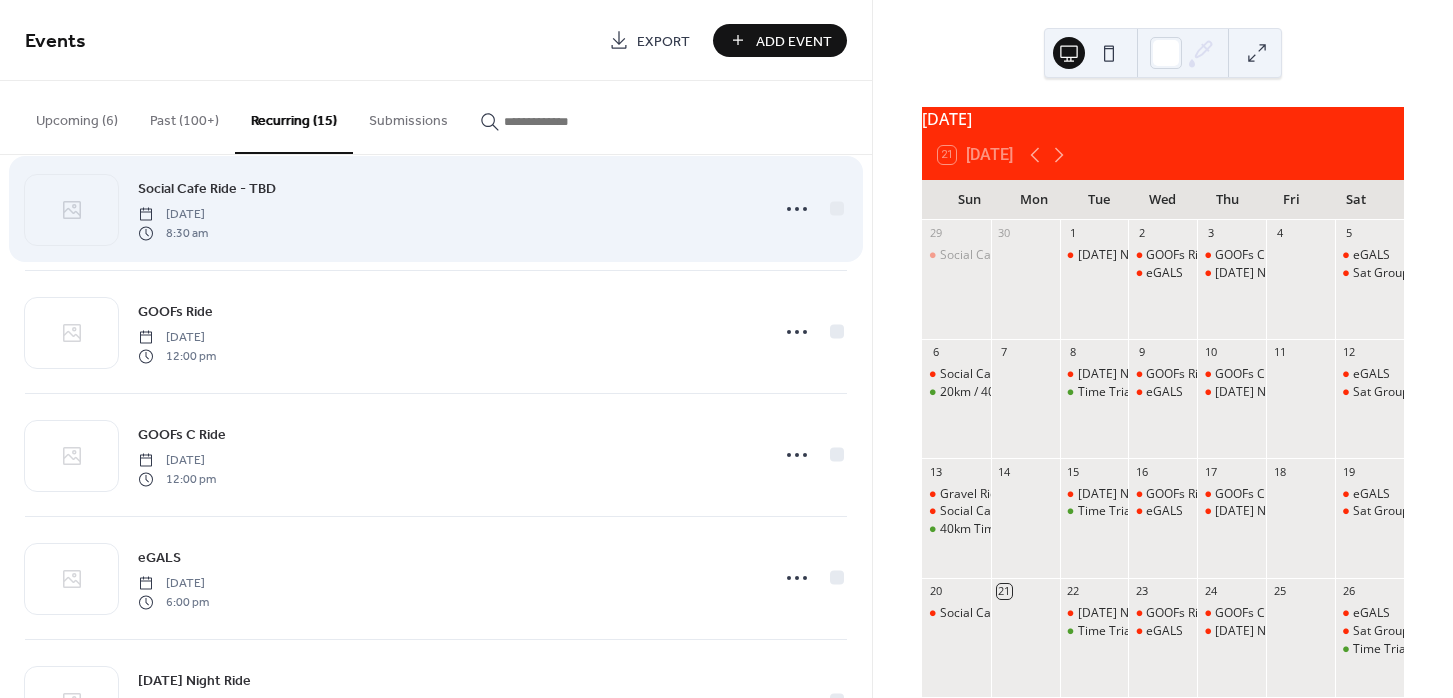 scroll, scrollTop: 187, scrollLeft: 0, axis: vertical 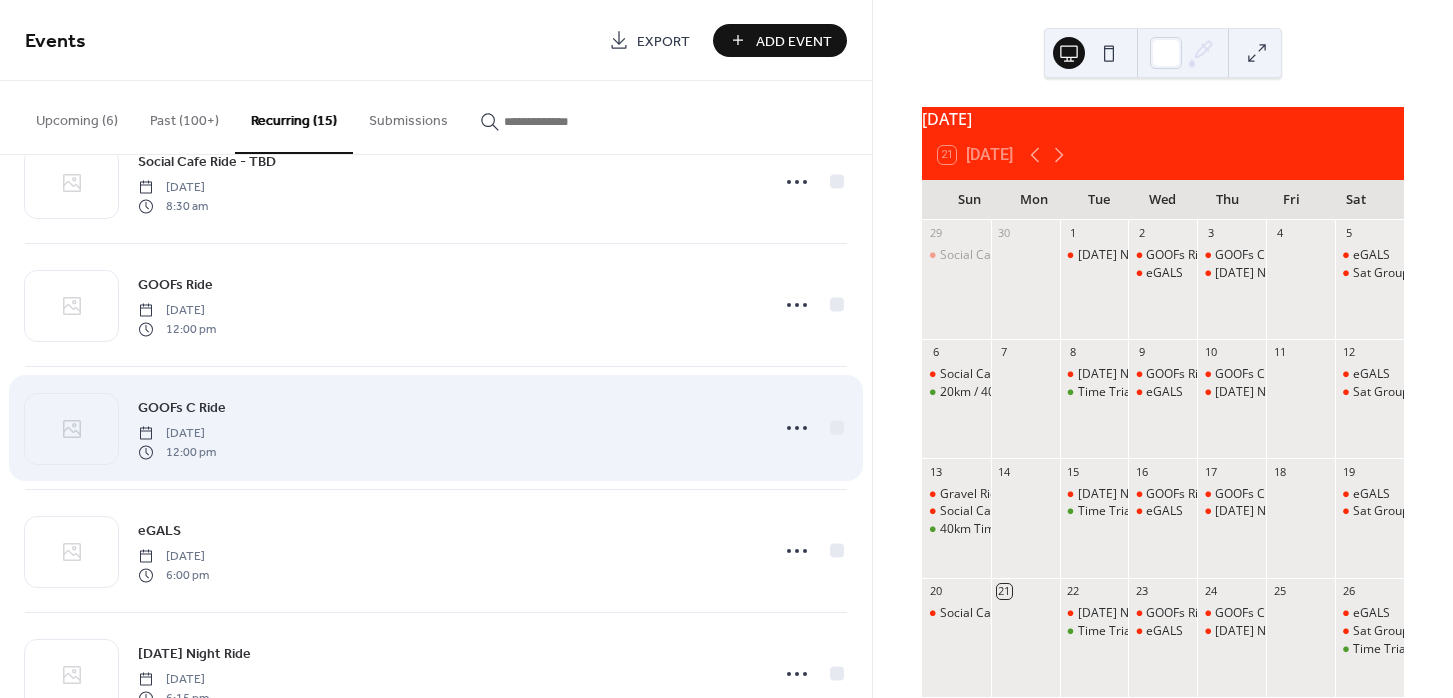 click on "GOOFs C Ride" at bounding box center (182, 408) 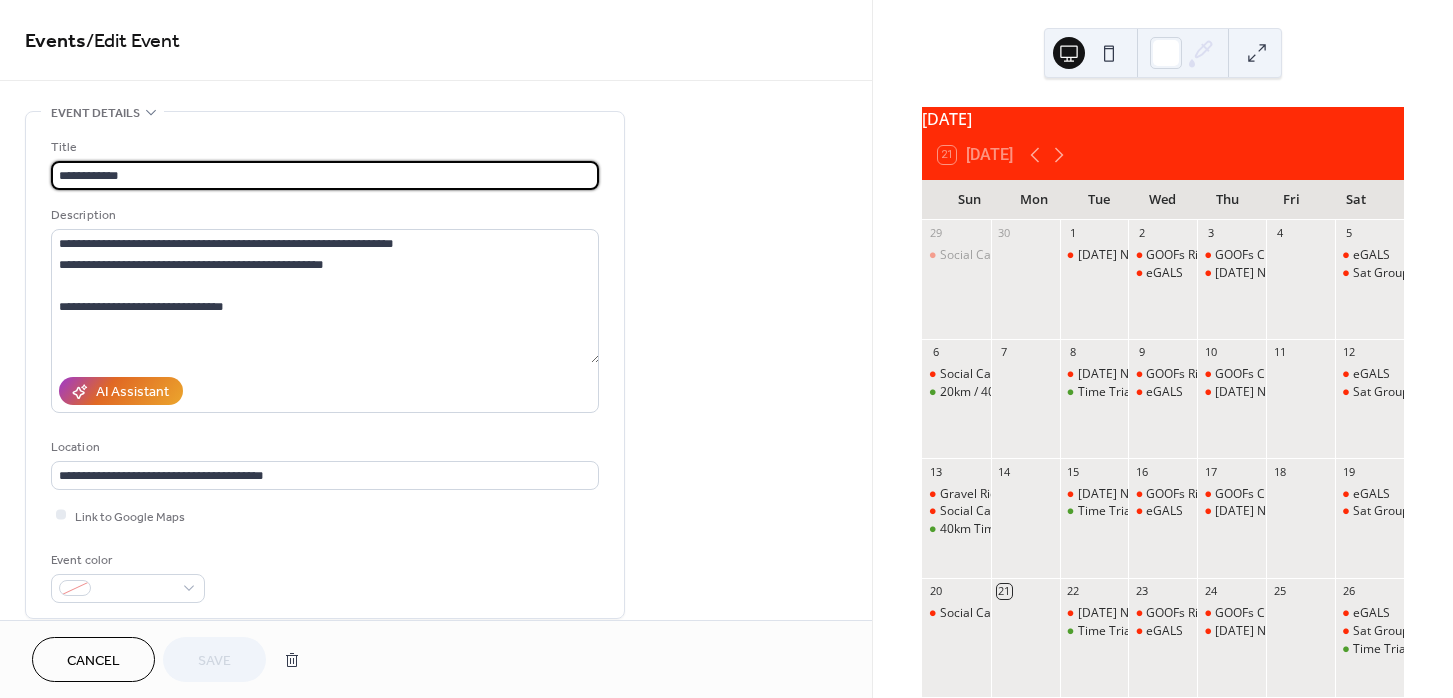 click on "**********" at bounding box center [325, 175] 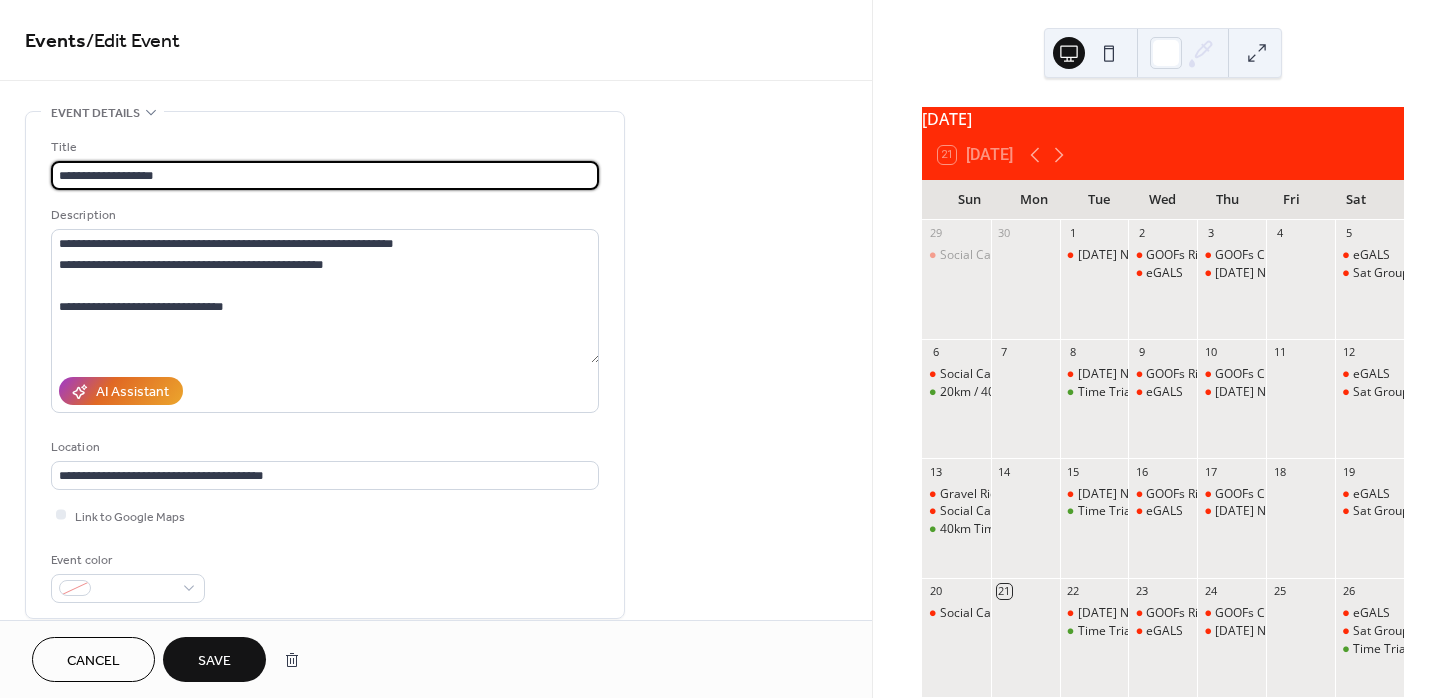 type on "**********" 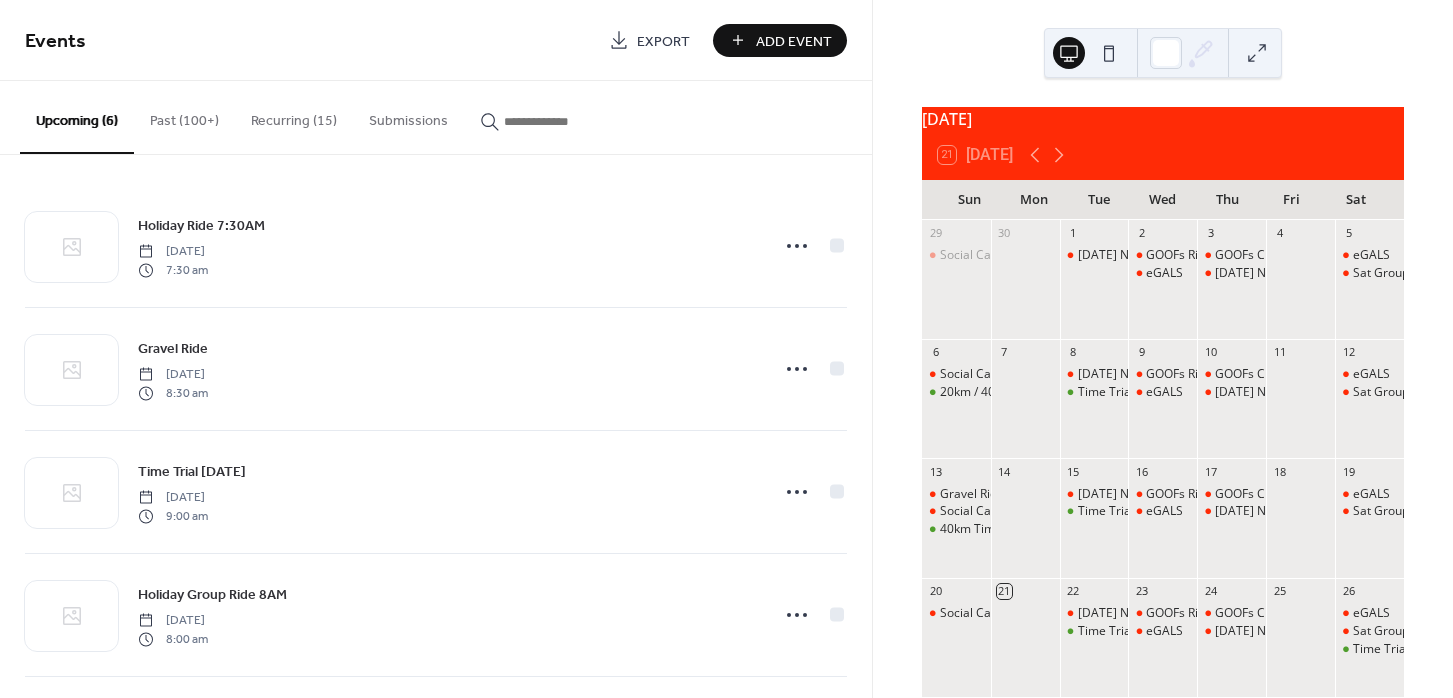 click on "Recurring (15)" at bounding box center (294, 116) 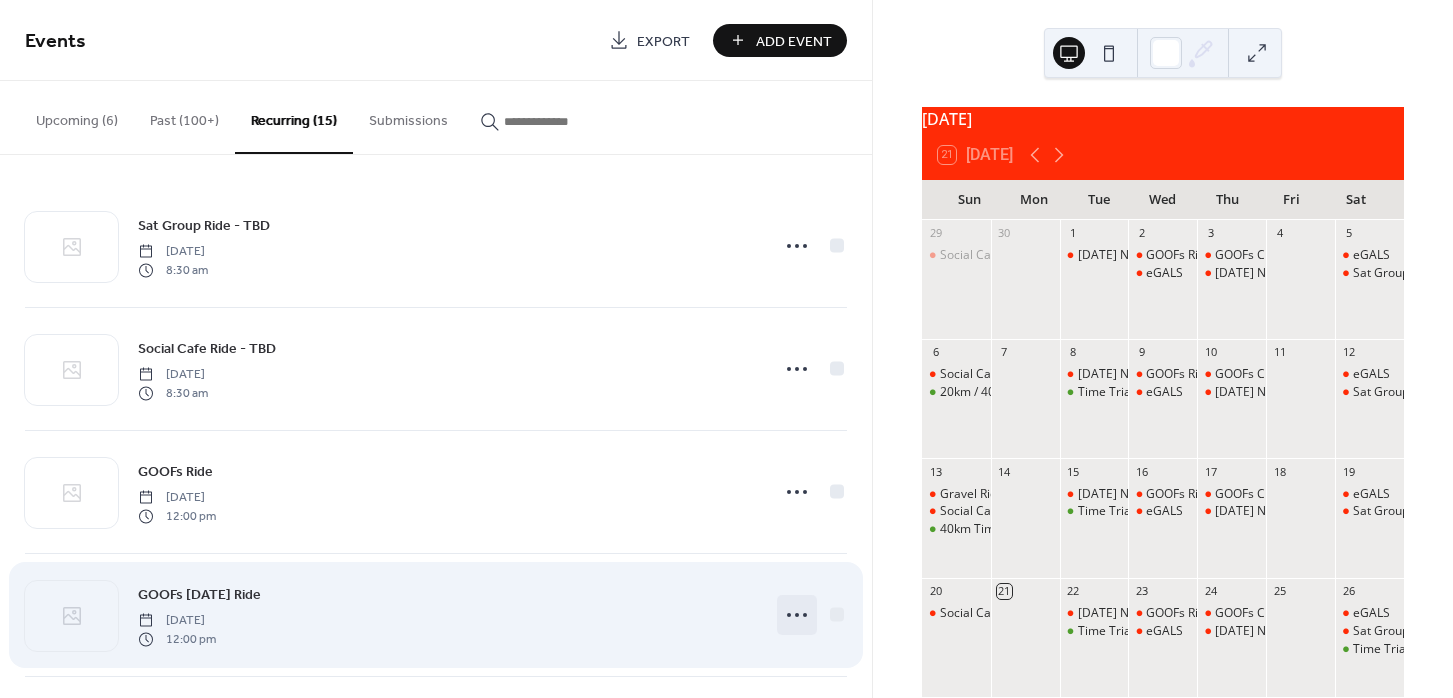 click 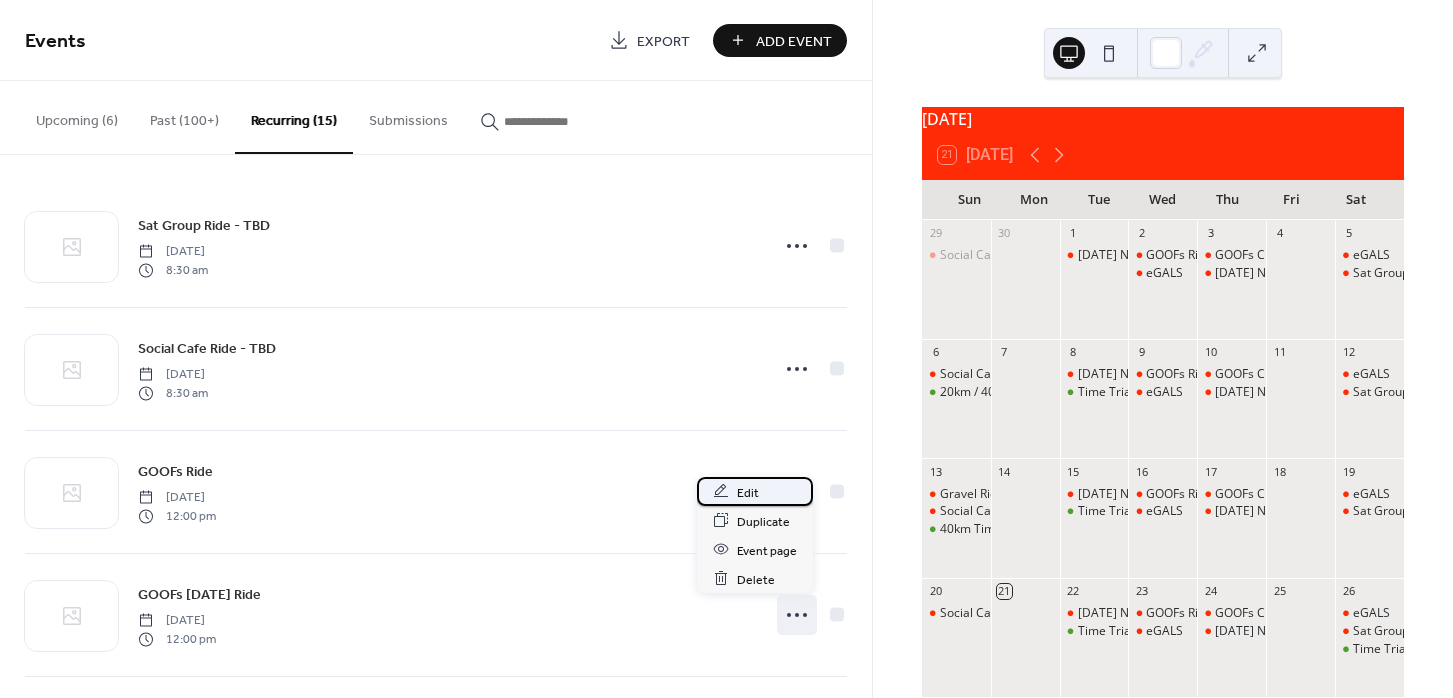 click on "Edit" at bounding box center (748, 492) 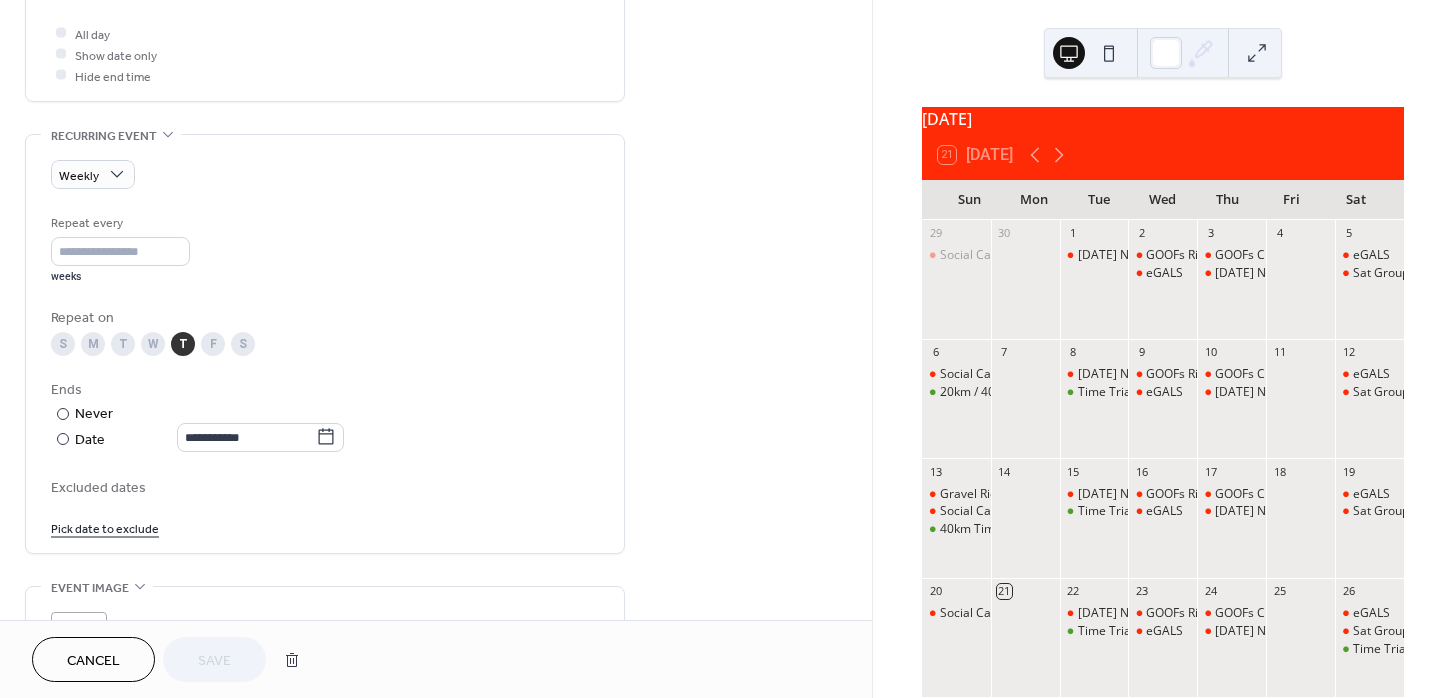 scroll, scrollTop: 756, scrollLeft: 0, axis: vertical 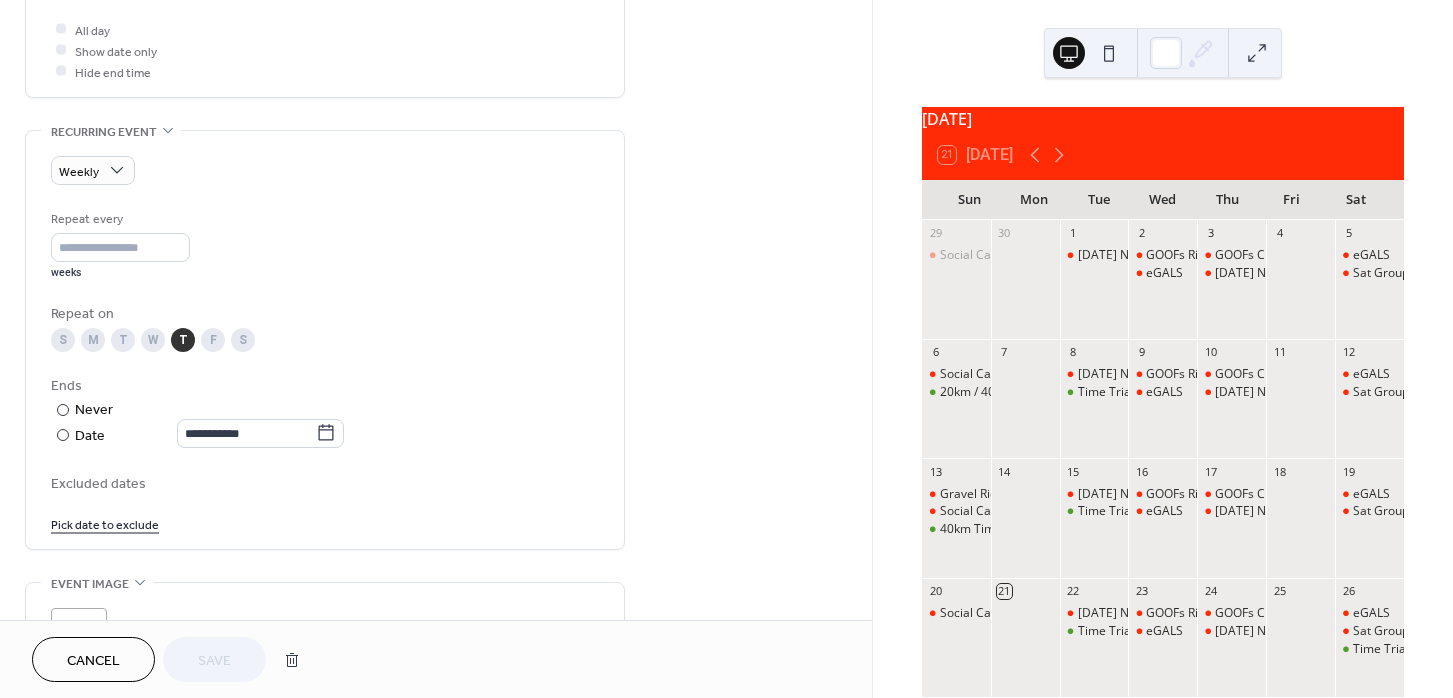 click on "Pick date to exclude" at bounding box center [105, 523] 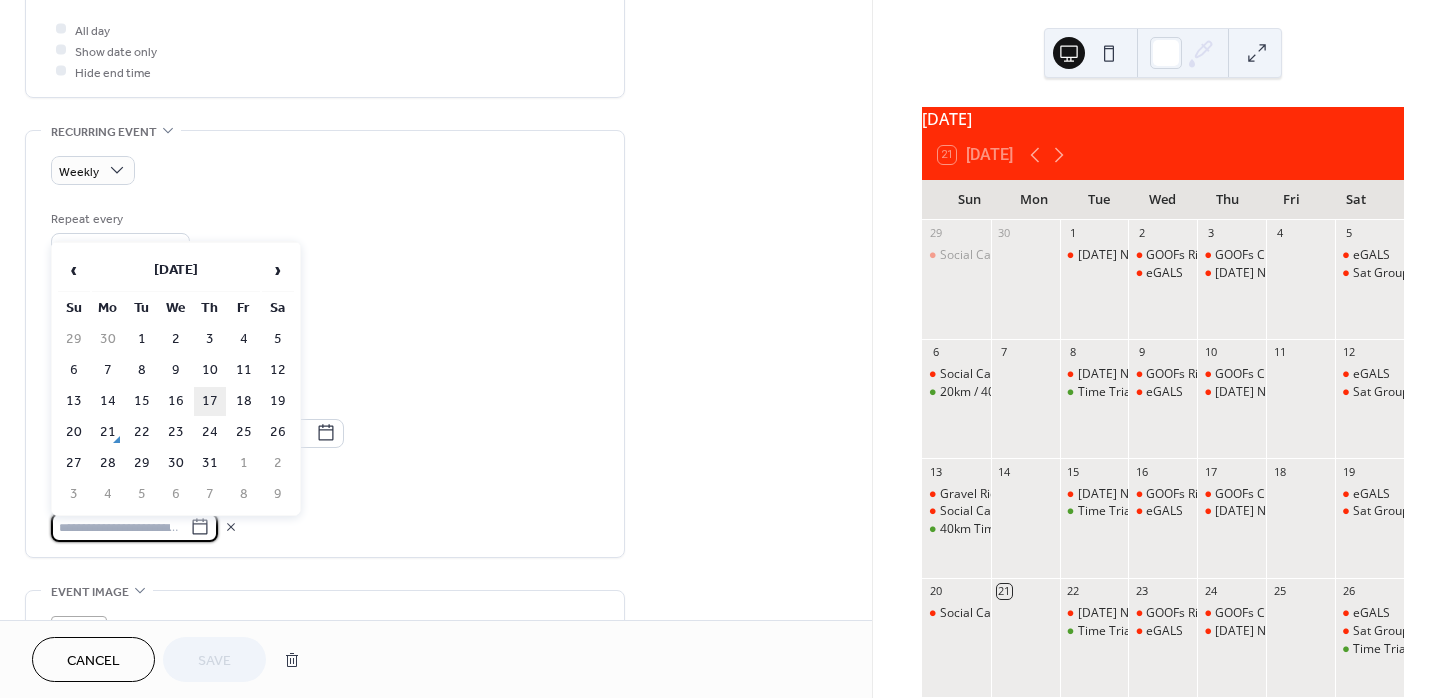 click on "17" at bounding box center (210, 401) 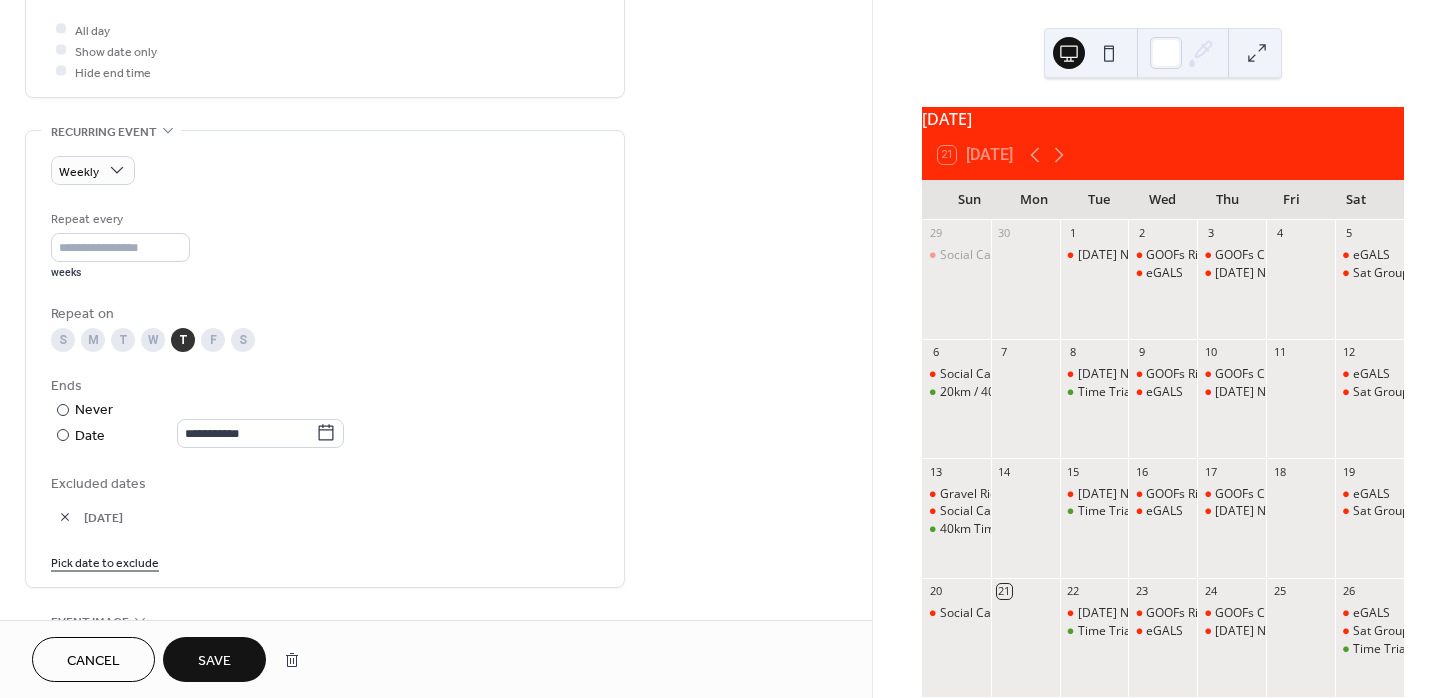 click on "Pick date to exclude" at bounding box center [105, 561] 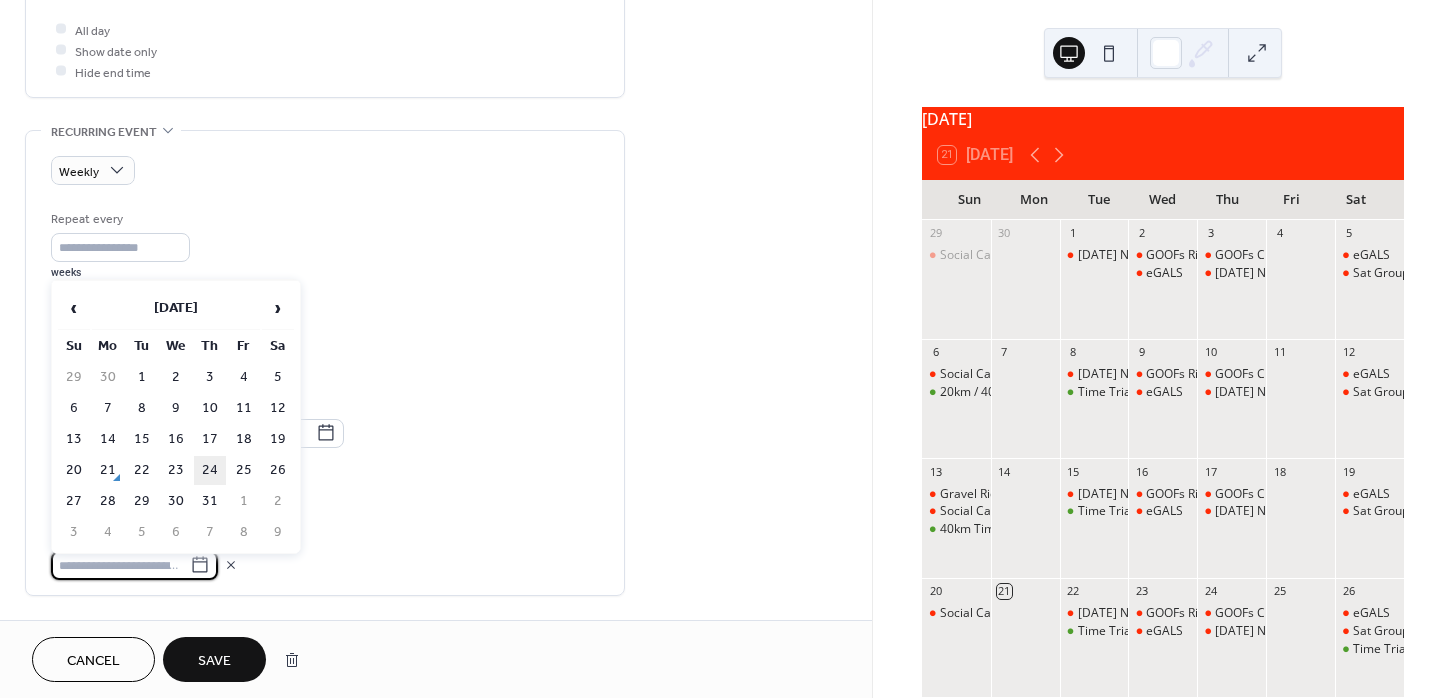 click on "24" at bounding box center (210, 470) 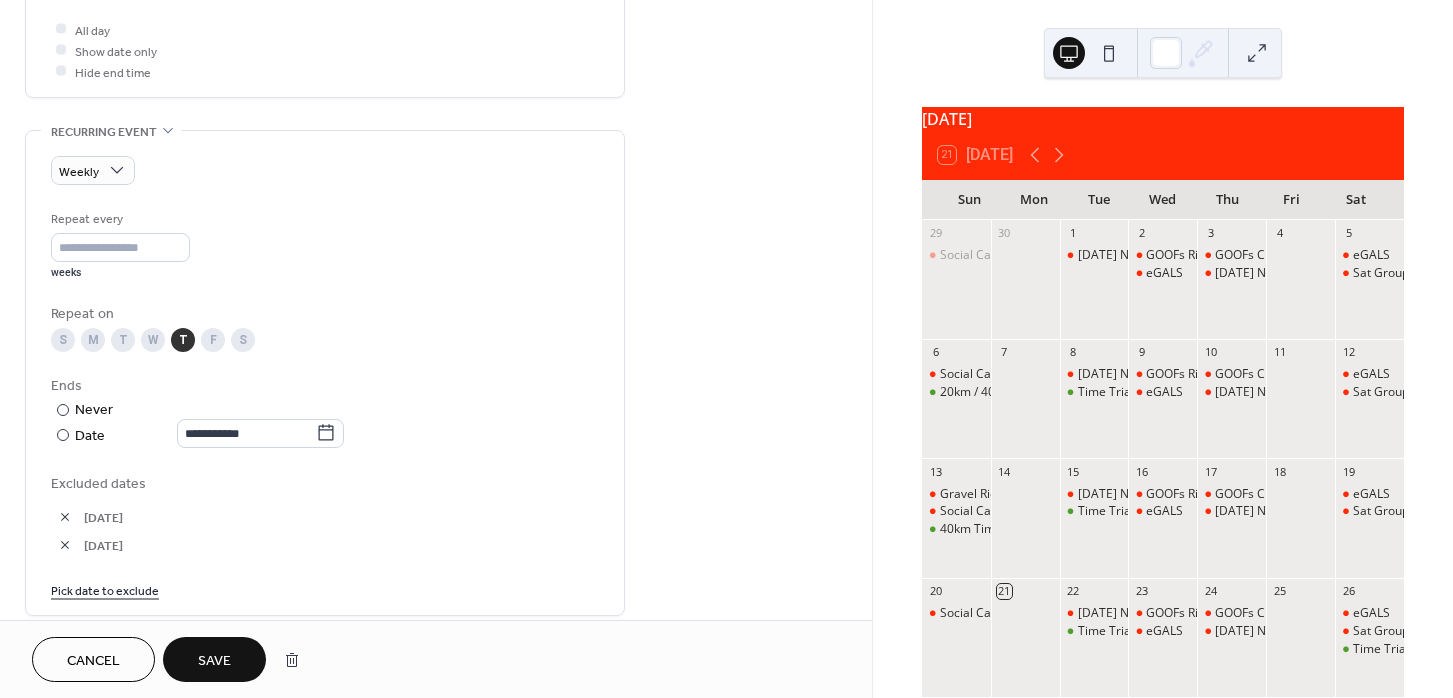 click on "Save" at bounding box center (214, 661) 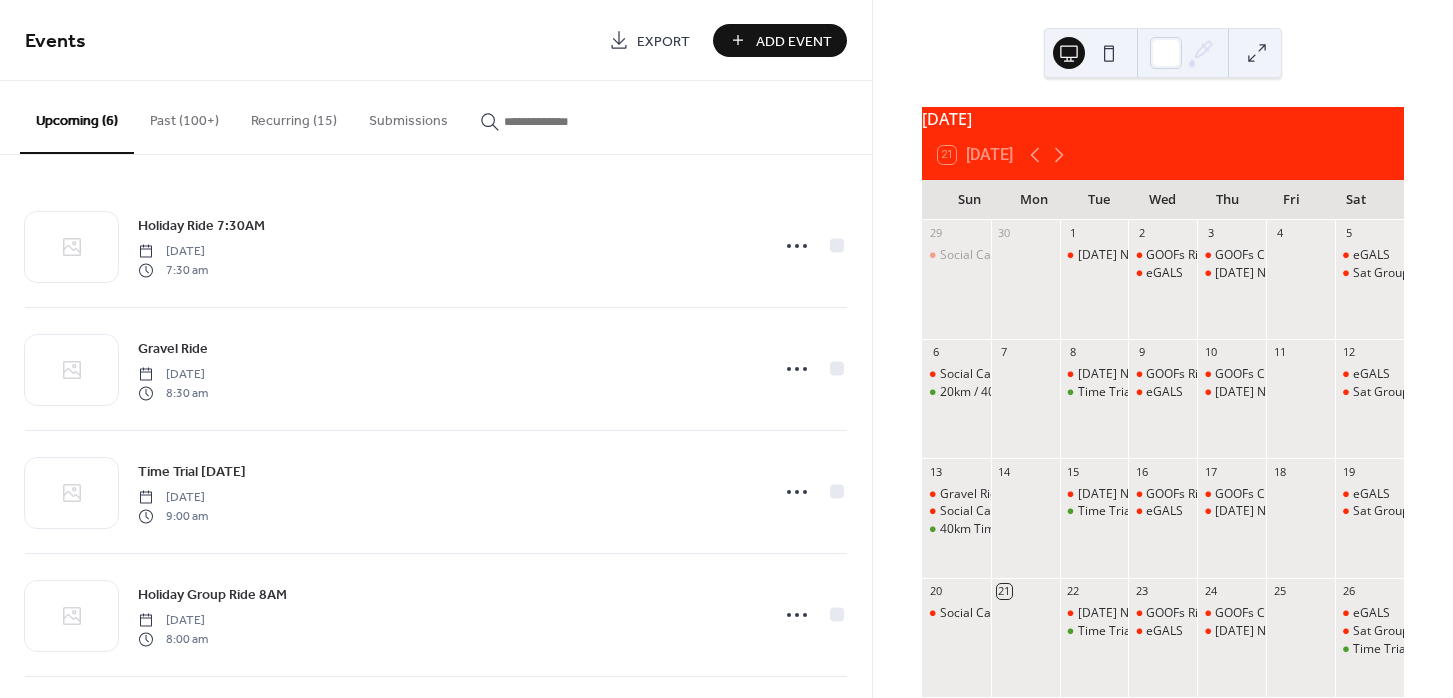 click on "Recurring (15)" at bounding box center [294, 116] 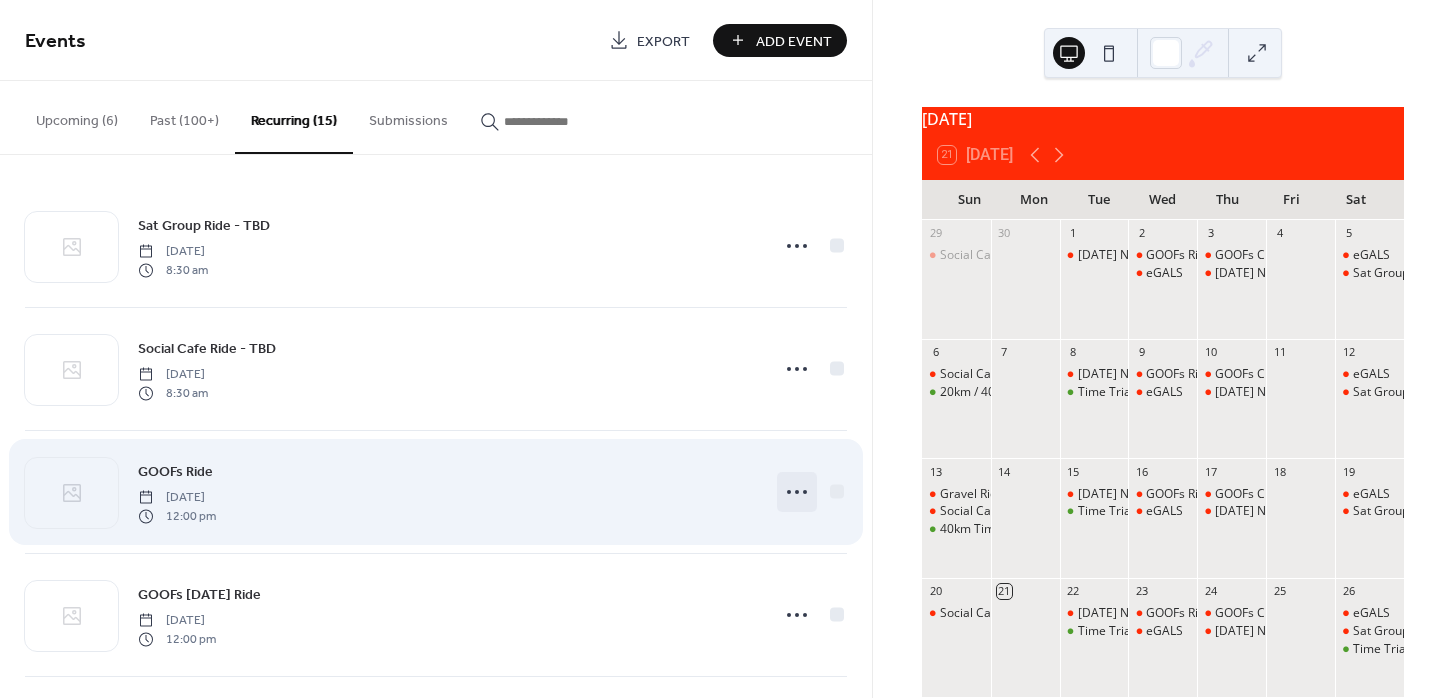click 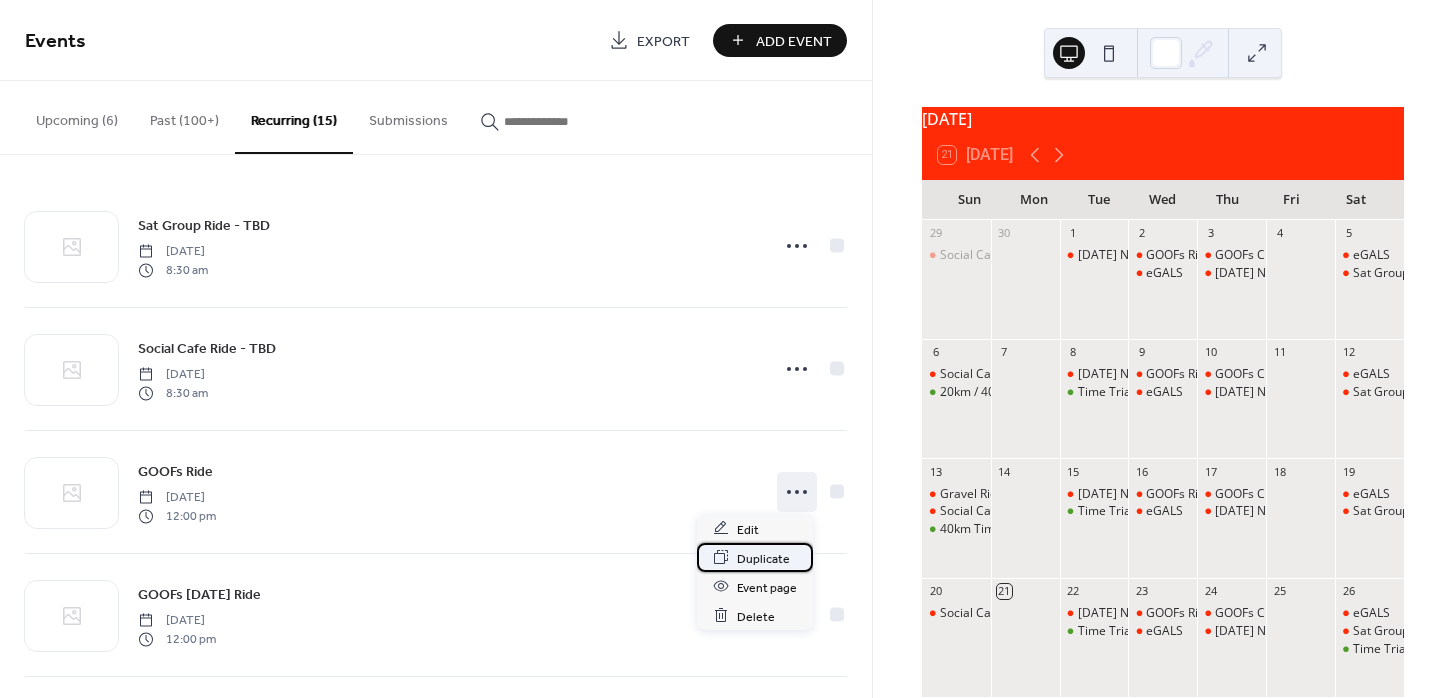 click on "Duplicate" at bounding box center [763, 558] 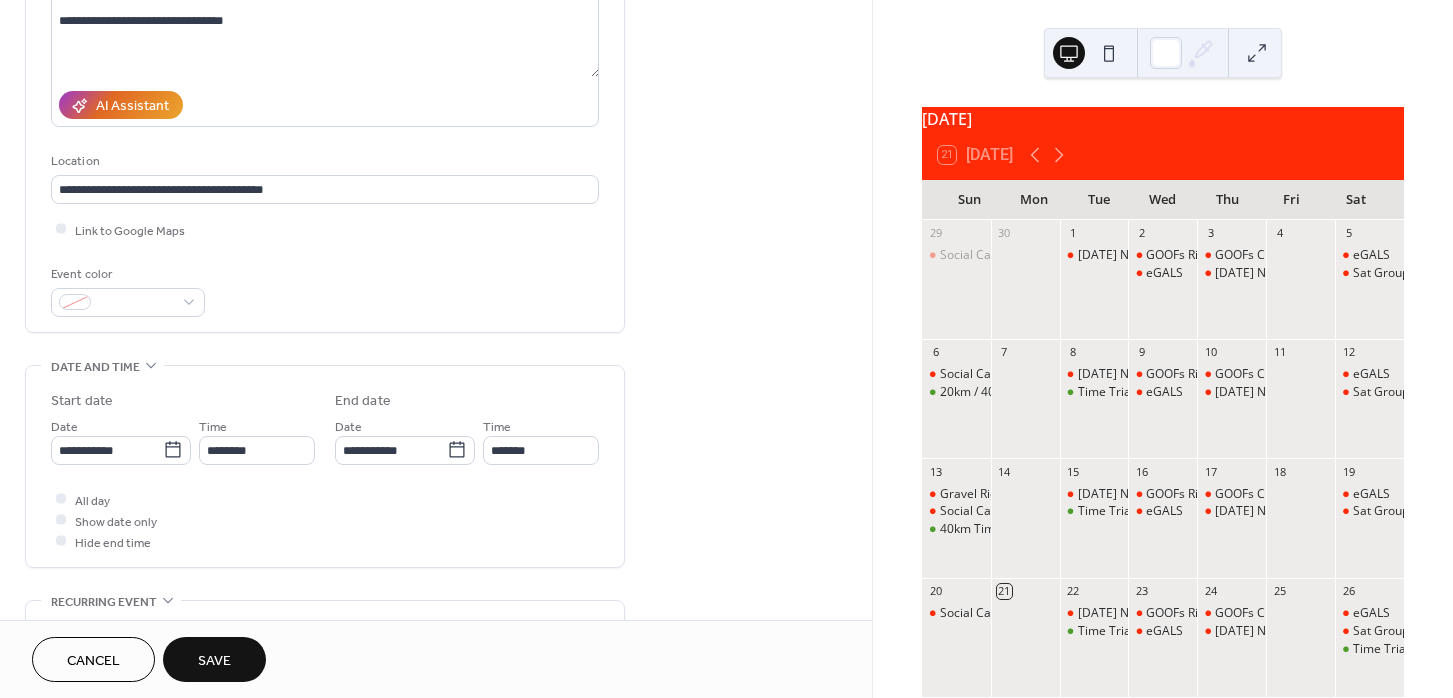 scroll, scrollTop: 288, scrollLeft: 0, axis: vertical 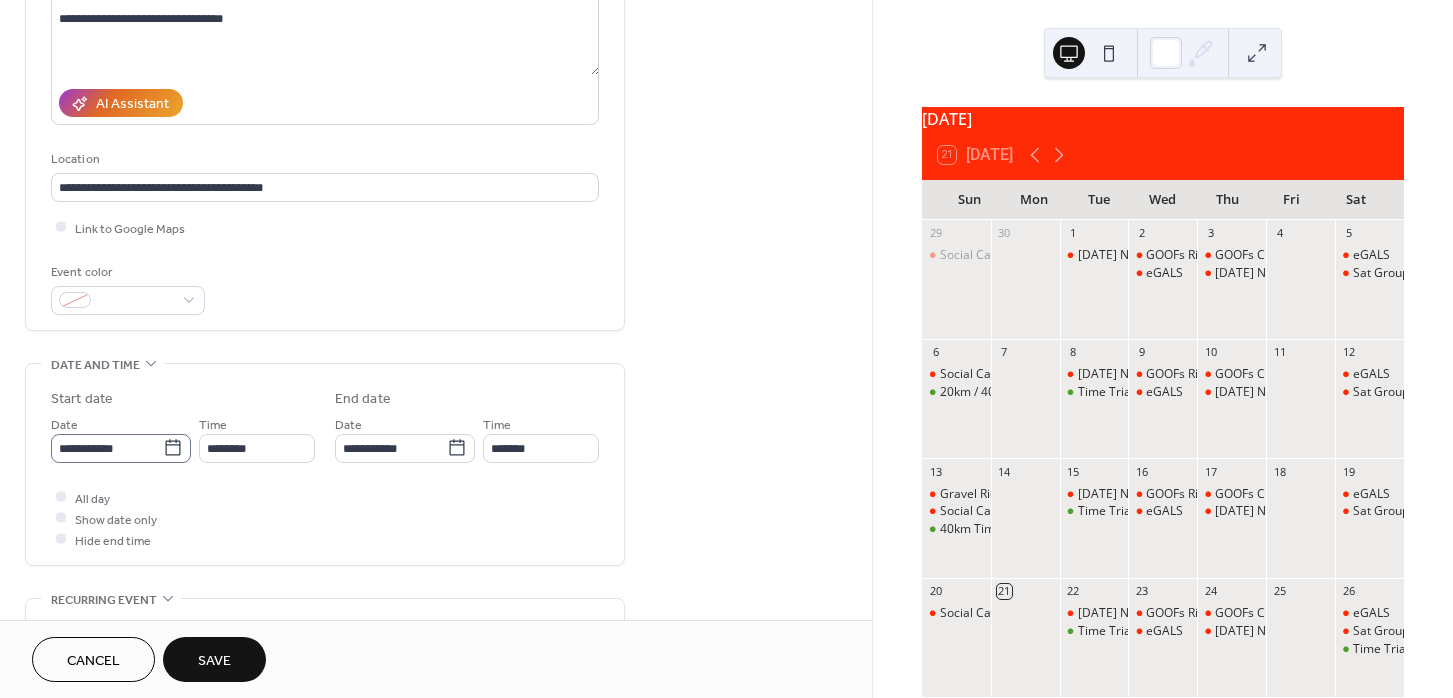 type on "**********" 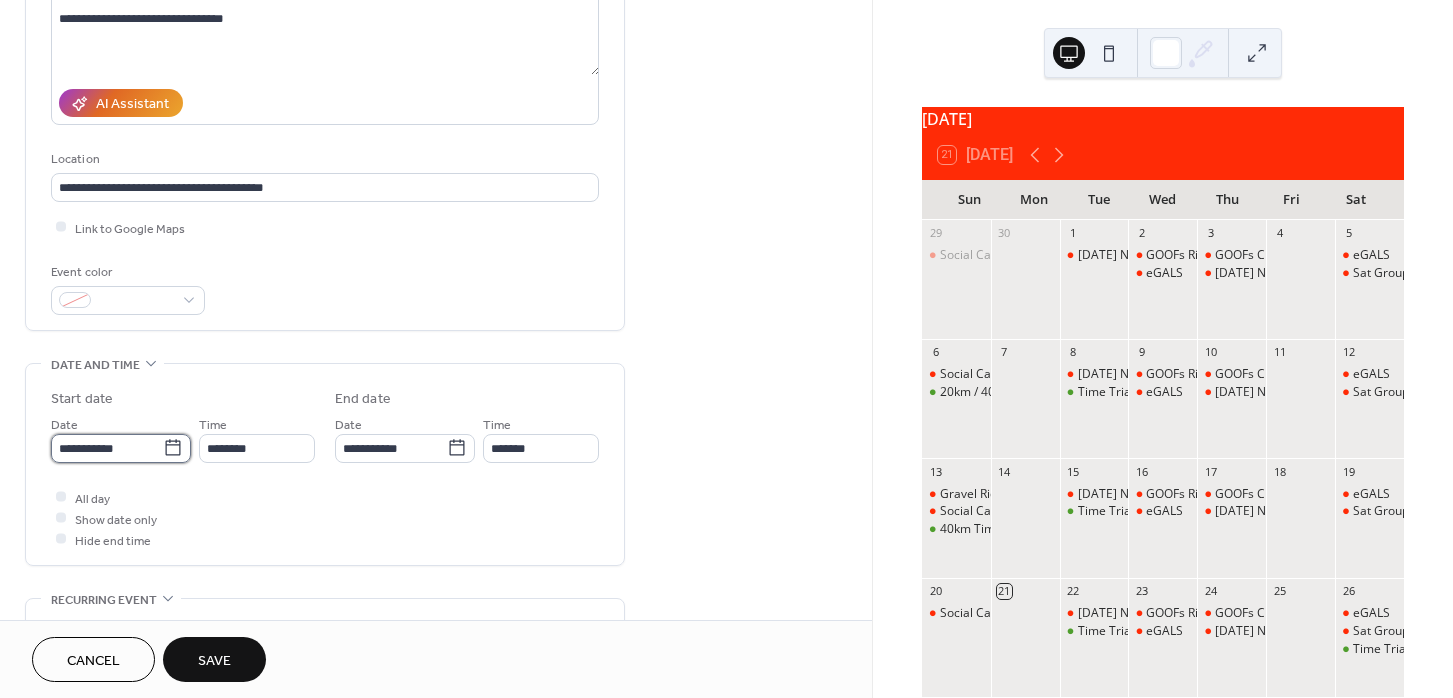 click on "**********" at bounding box center [107, 448] 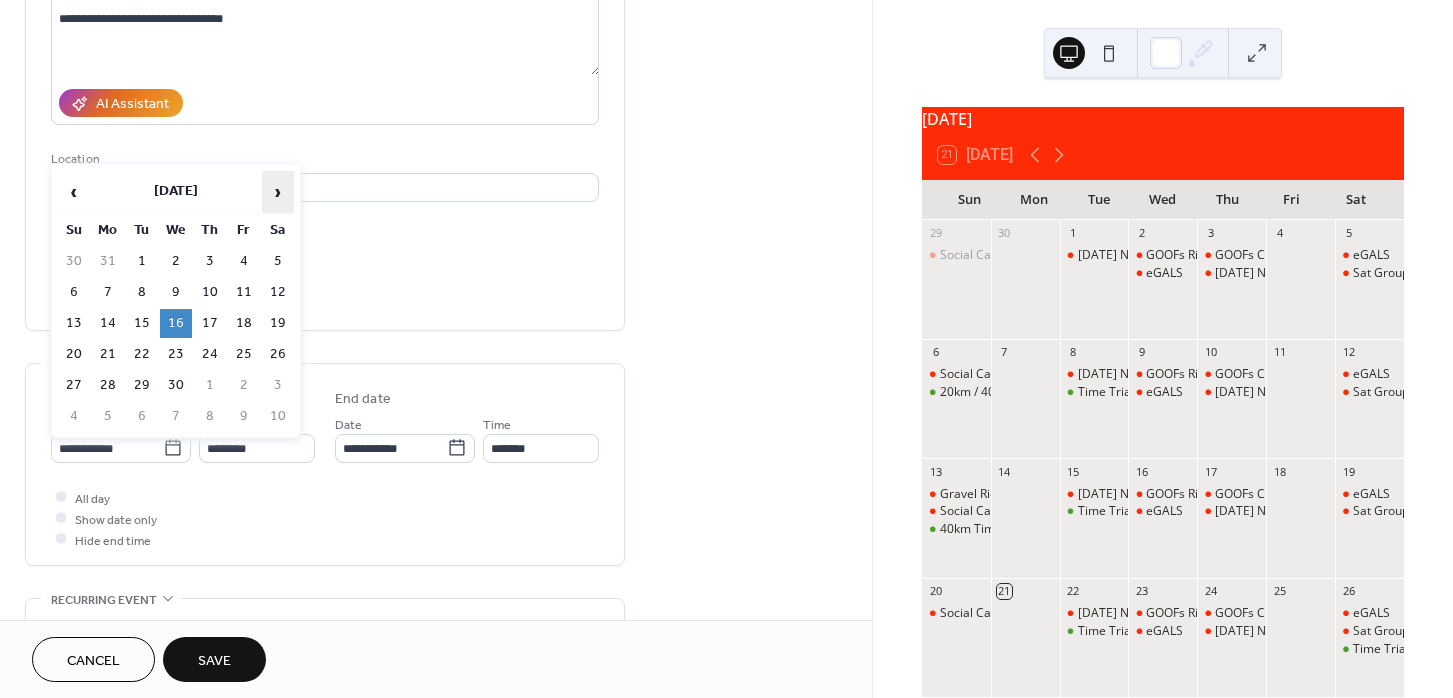 click on "›" at bounding box center (278, 192) 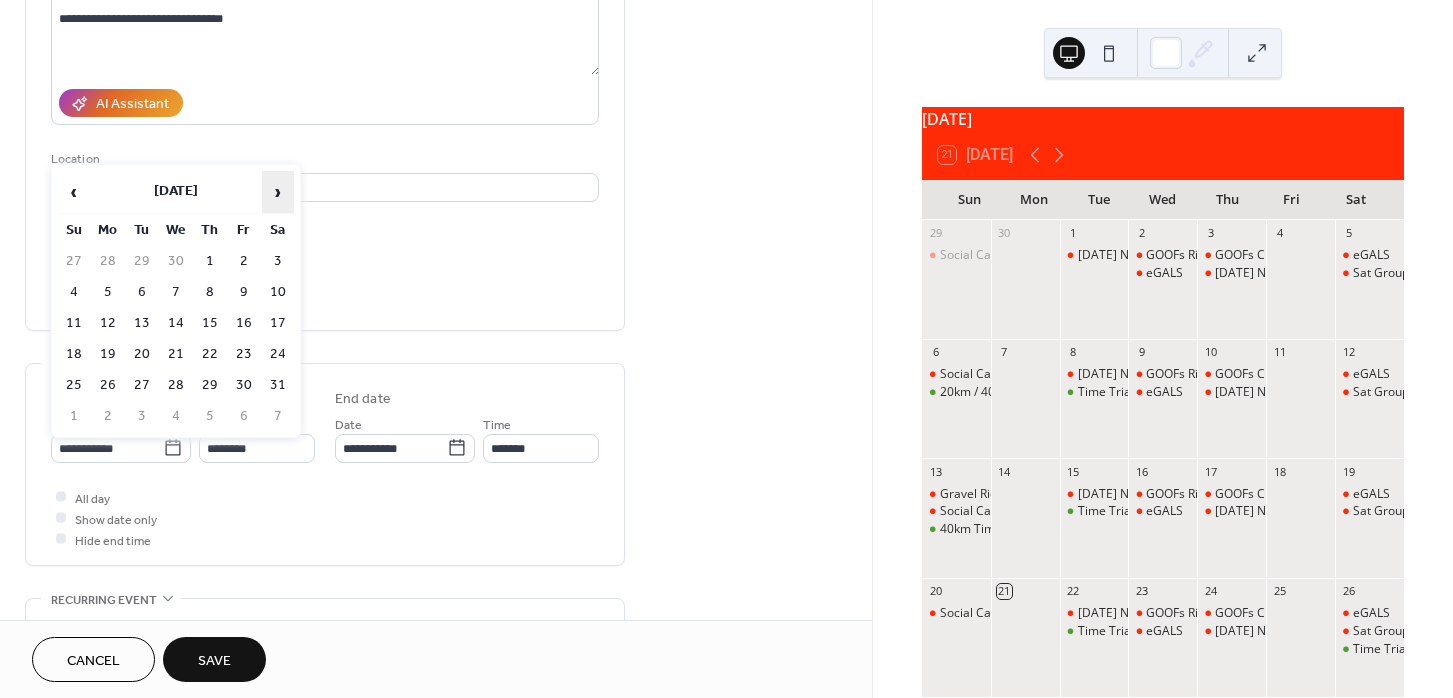 click on "›" at bounding box center [278, 192] 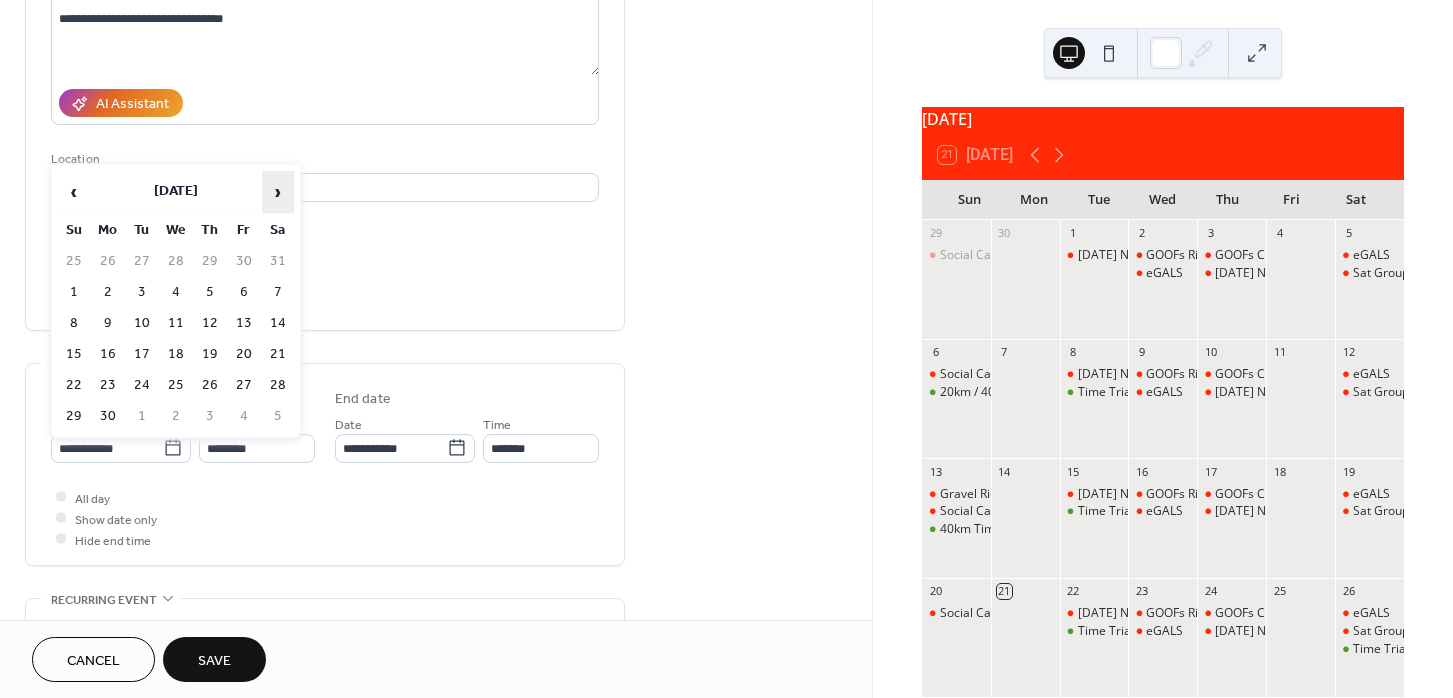click on "›" at bounding box center [278, 192] 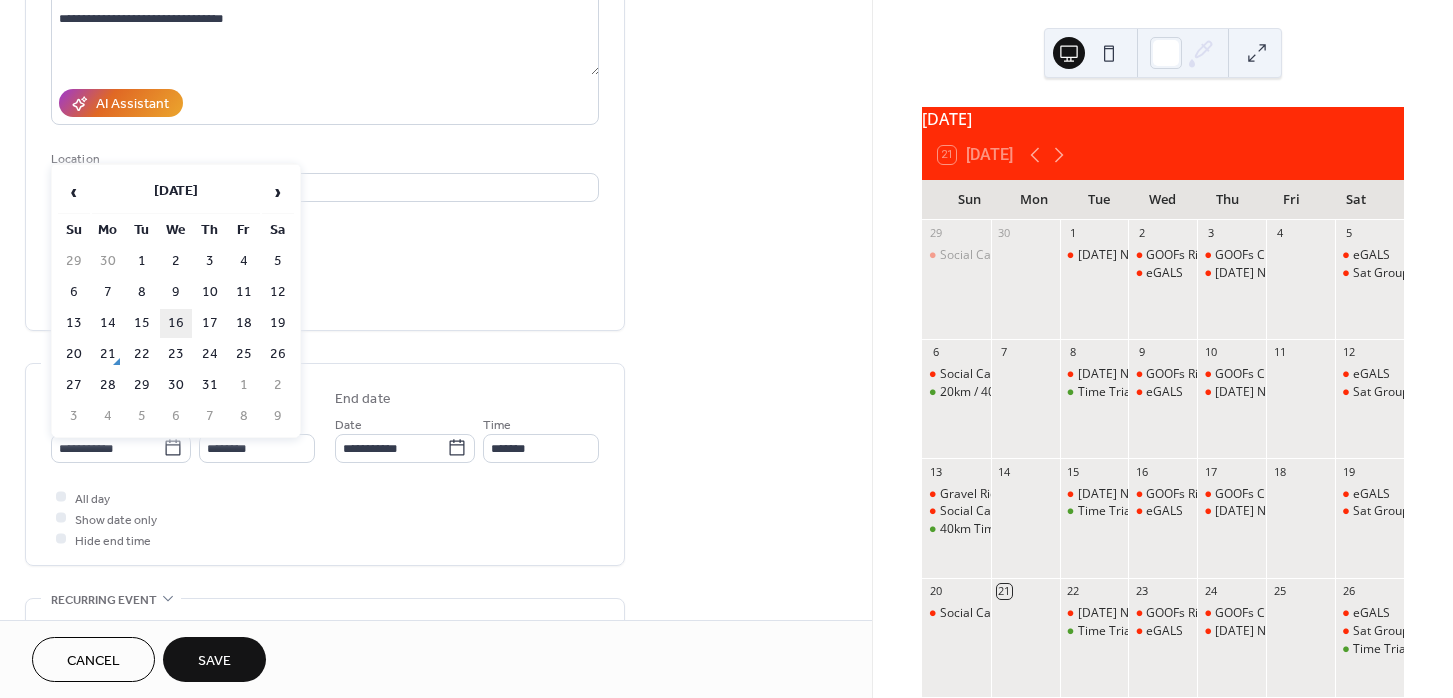 click on "16" at bounding box center [176, 323] 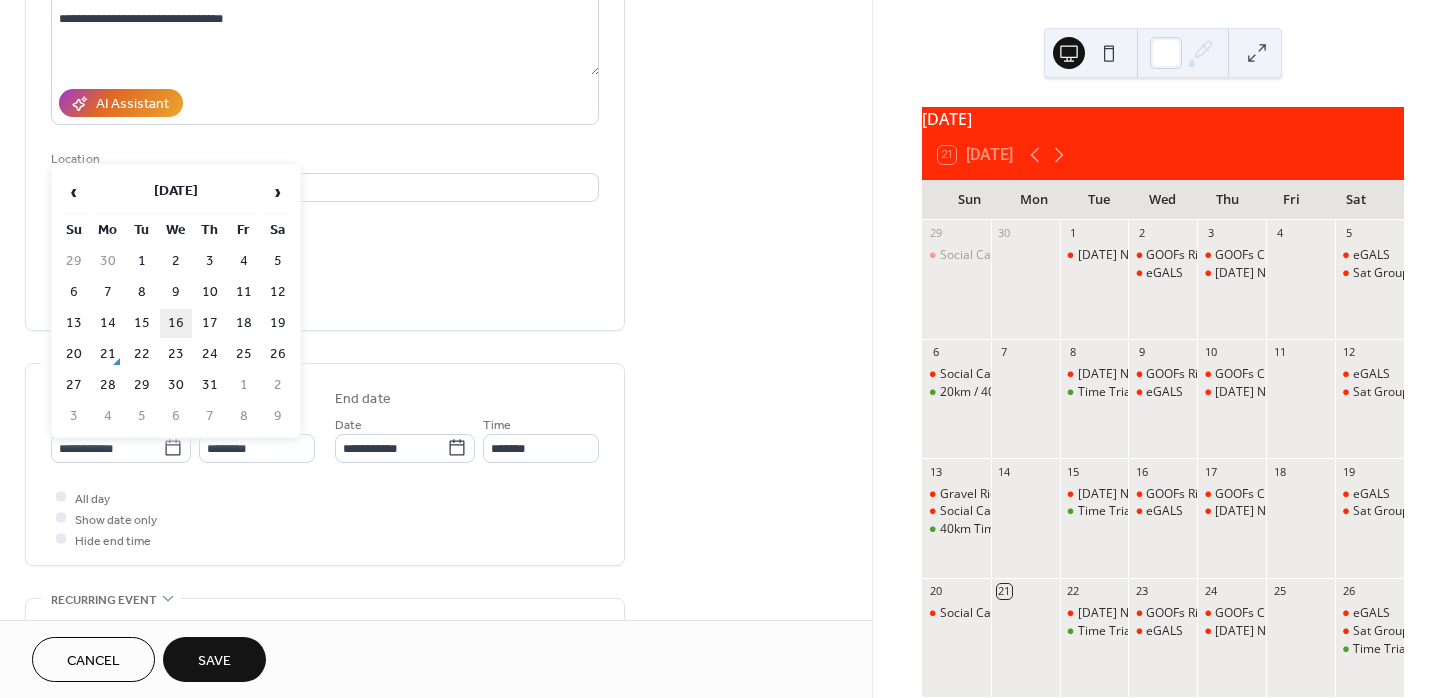 type on "**********" 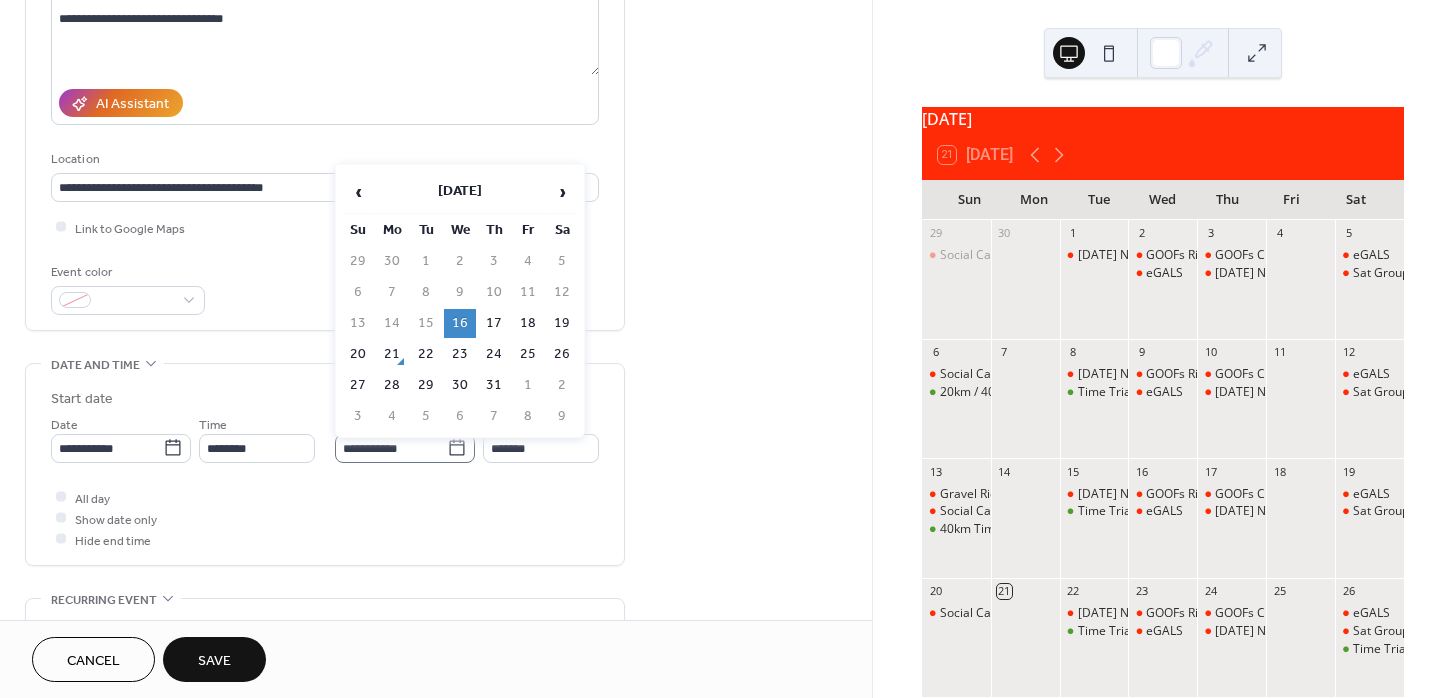 click 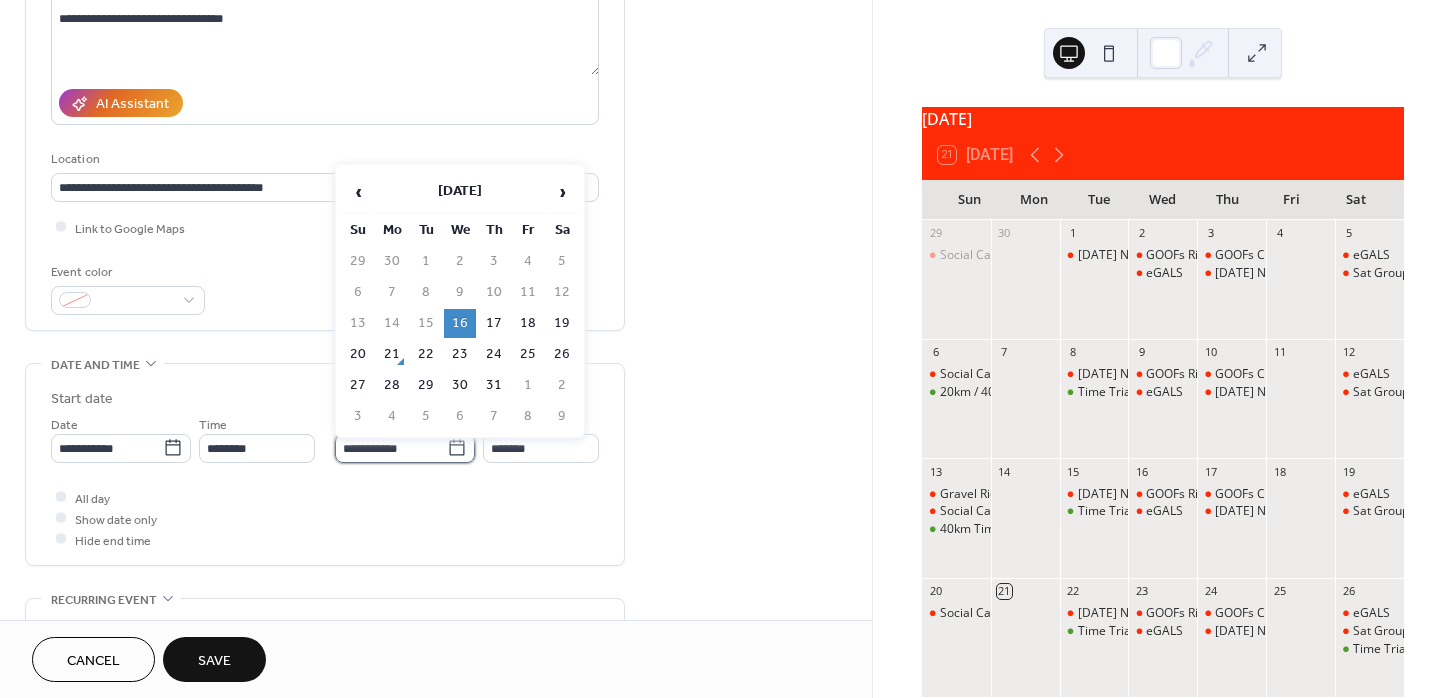 click on "**********" at bounding box center [391, 448] 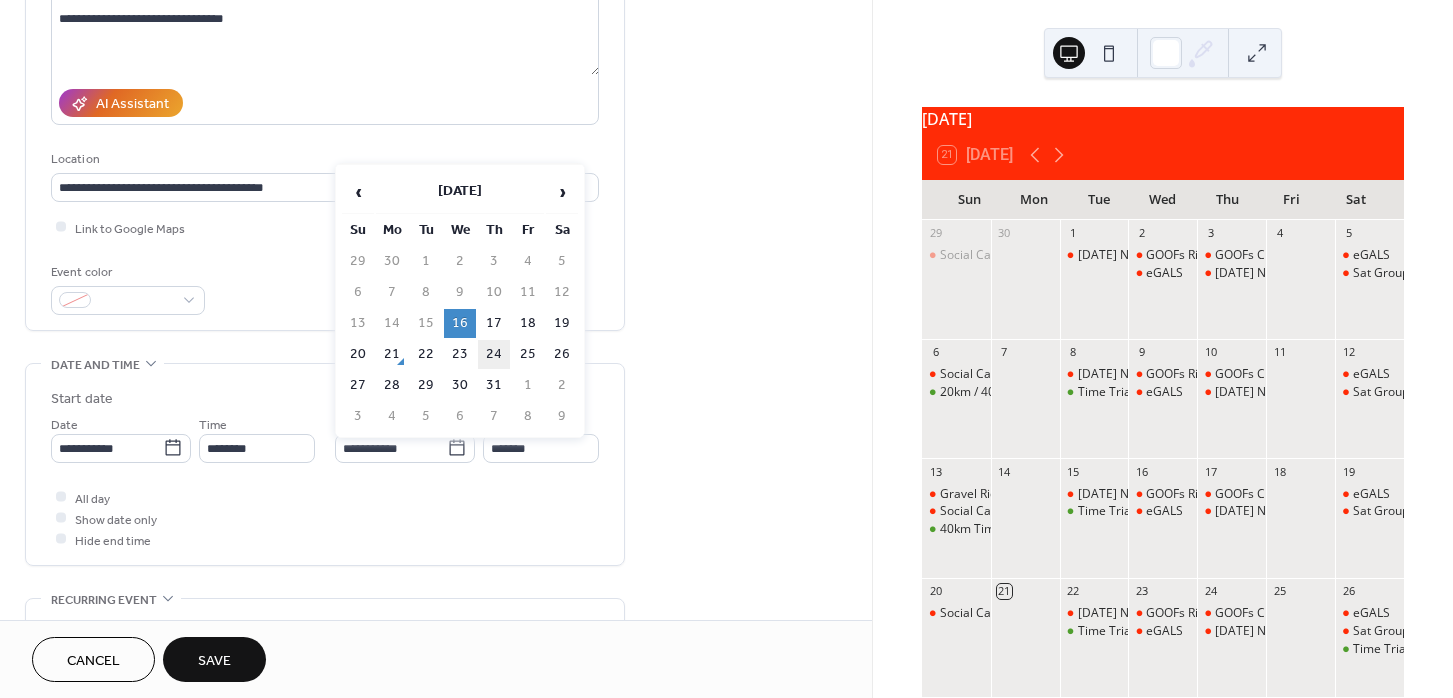 click on "24" at bounding box center (494, 354) 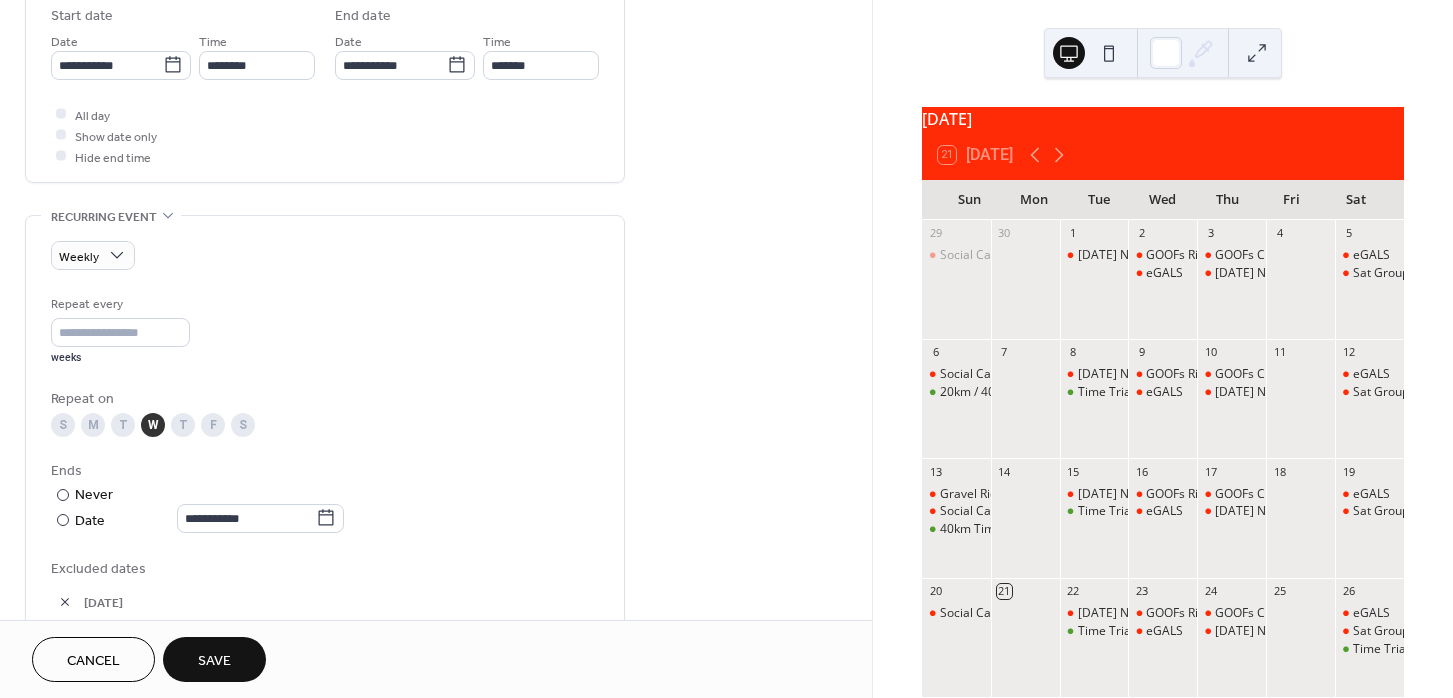 scroll, scrollTop: 704, scrollLeft: 0, axis: vertical 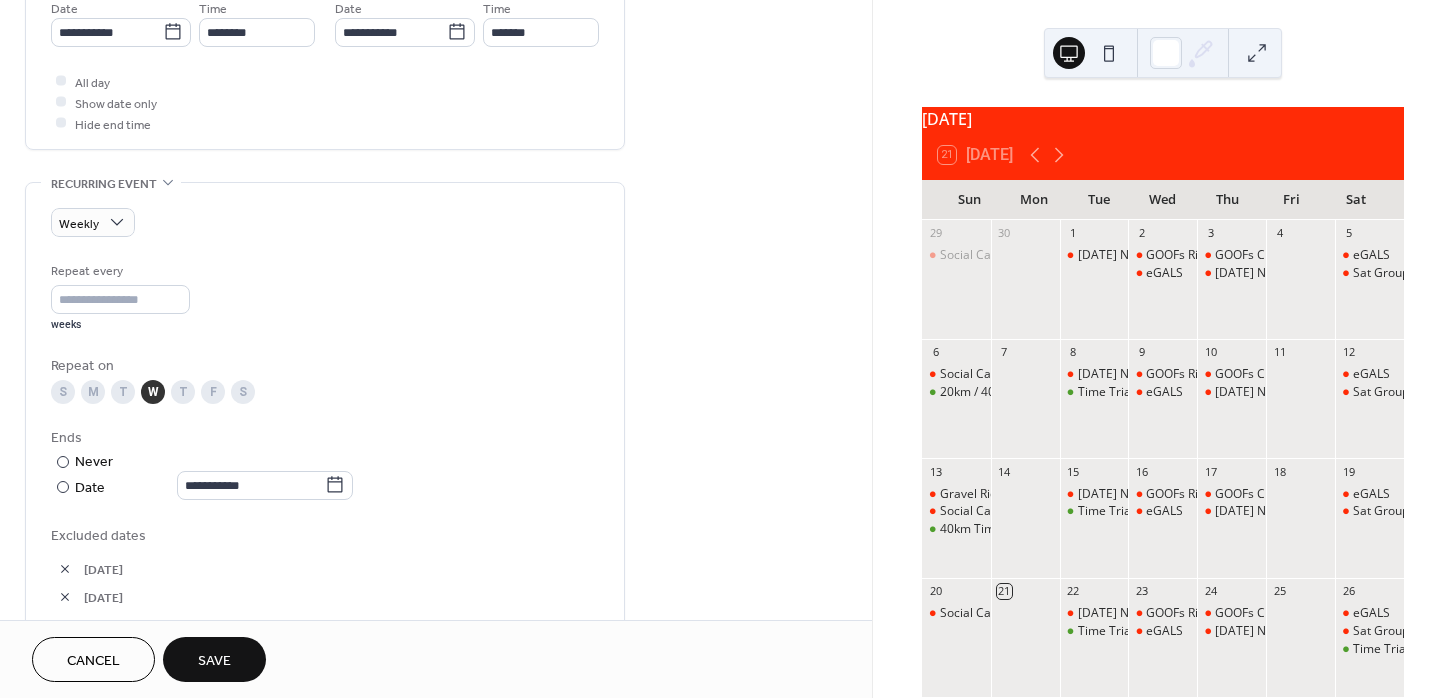 click at bounding box center (65, 569) 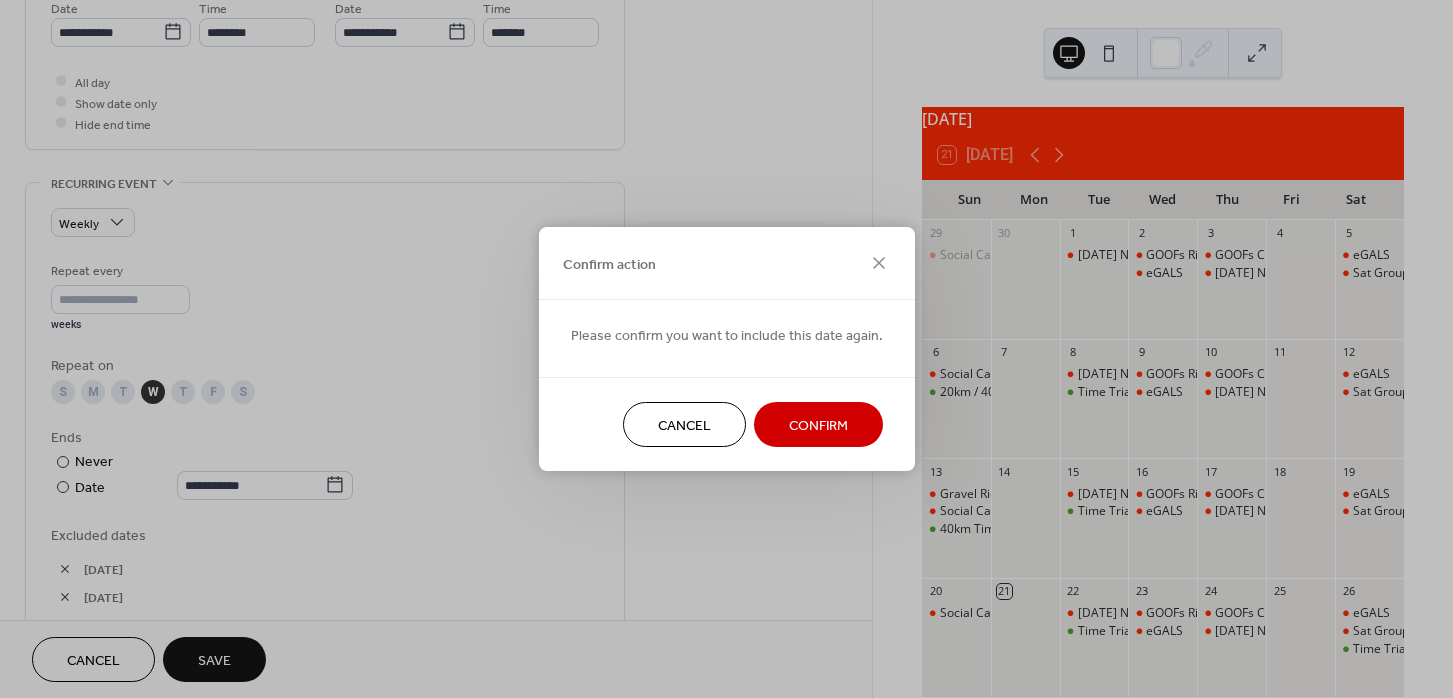 click on "Confirm" at bounding box center (818, 426) 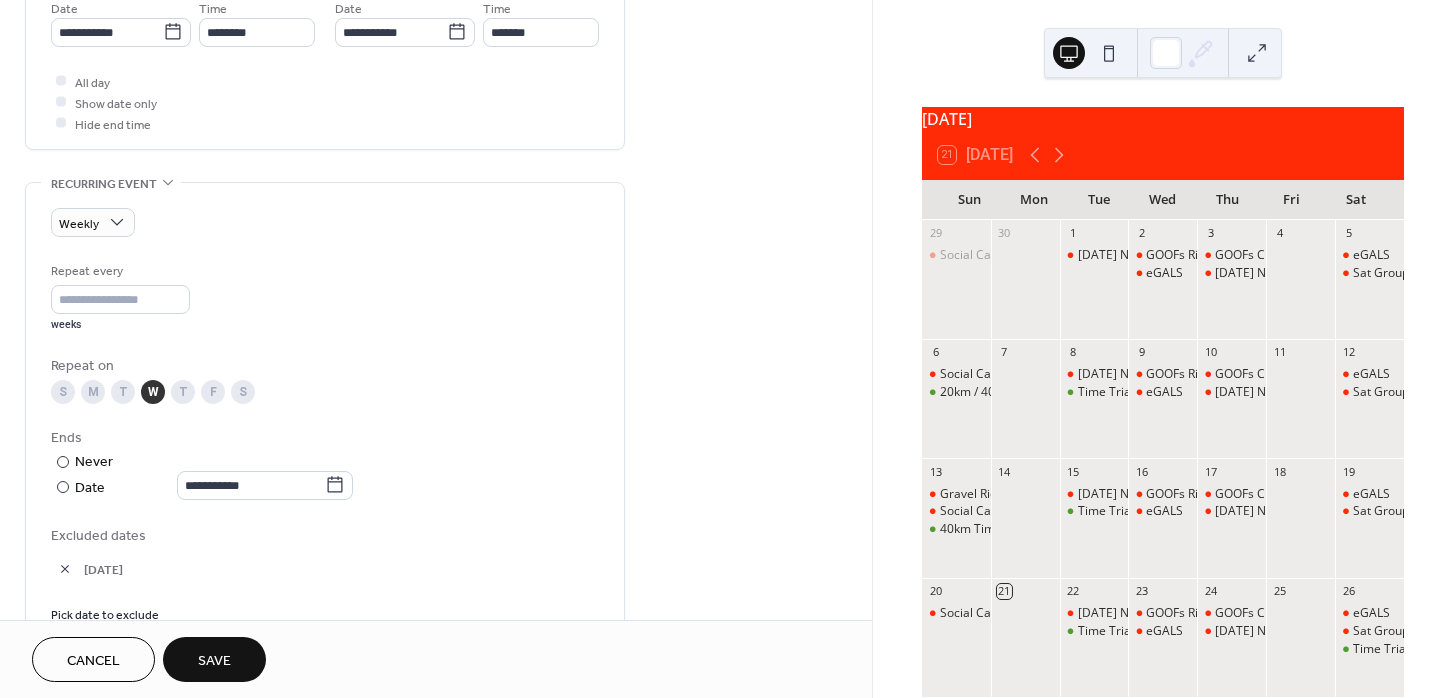click at bounding box center [65, 569] 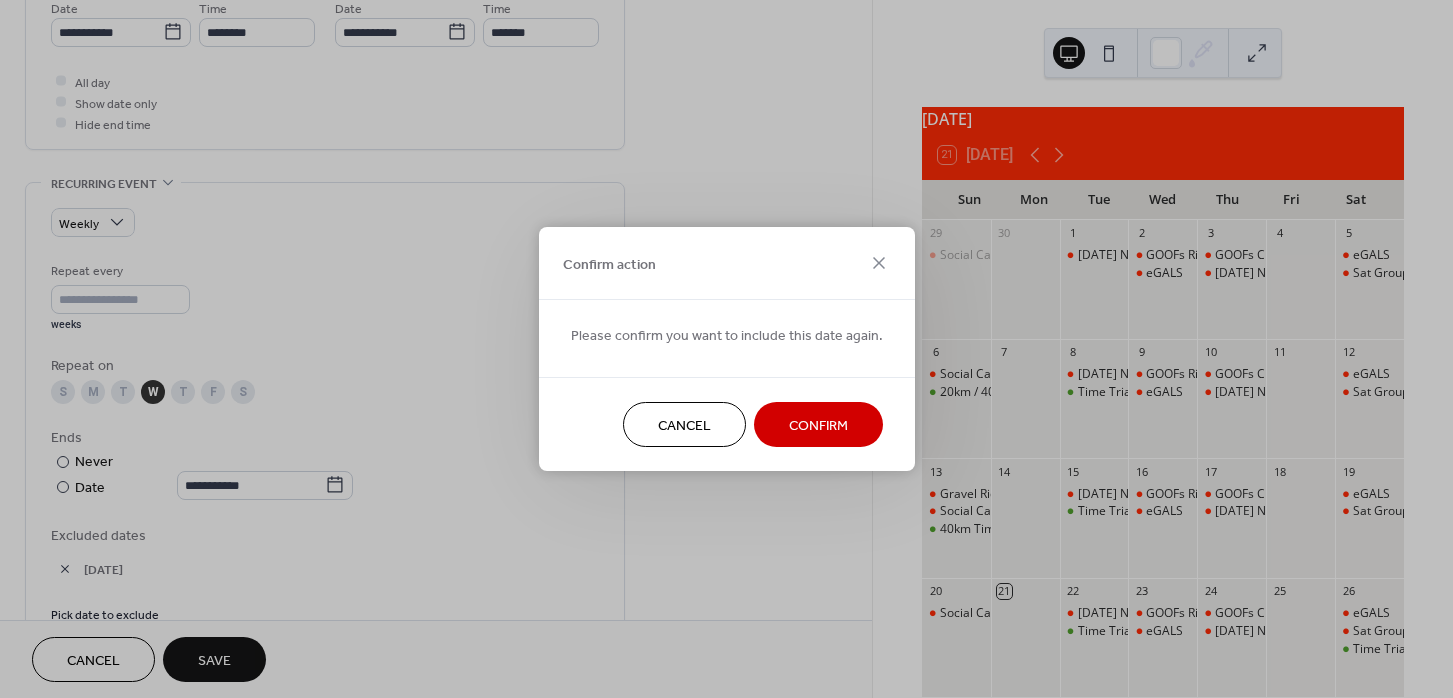 click on "Confirm" at bounding box center [818, 426] 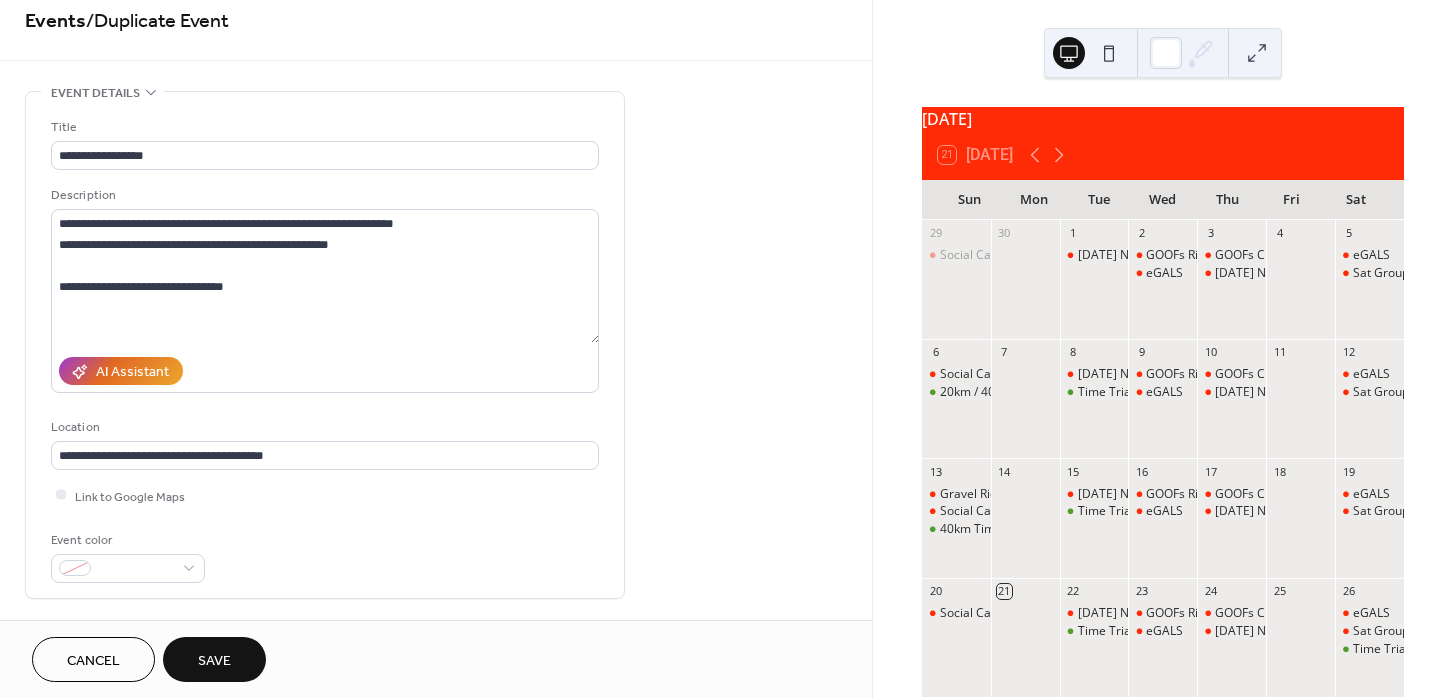 scroll, scrollTop: 0, scrollLeft: 0, axis: both 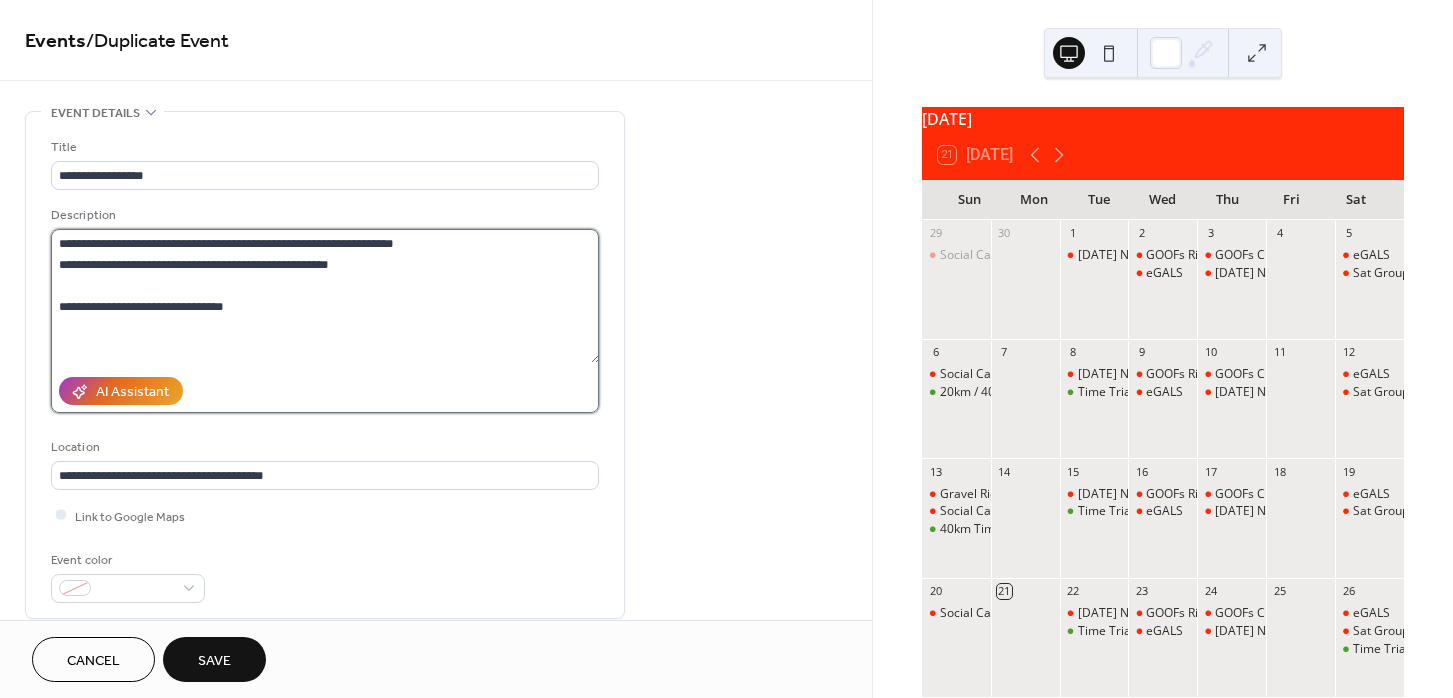 click on "**********" at bounding box center [325, 296] 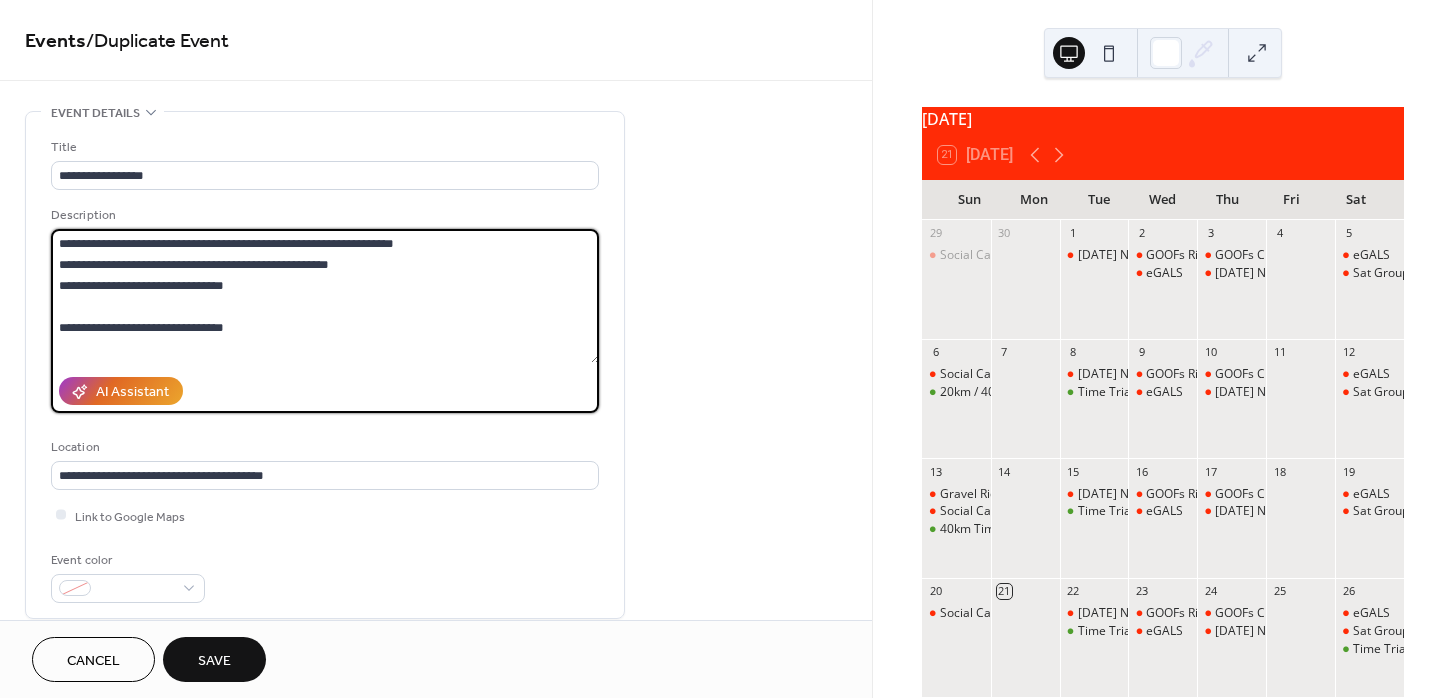 click on "**********" at bounding box center (325, 296) 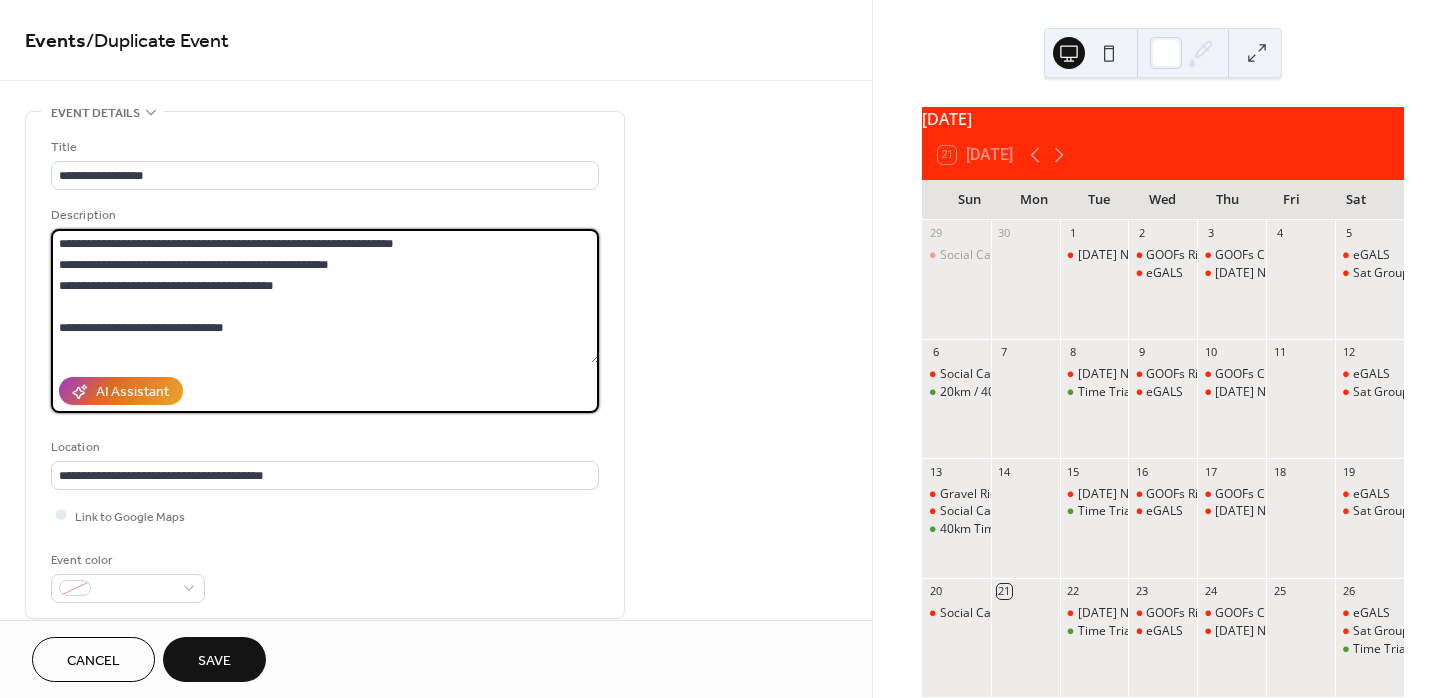 drag, startPoint x: 286, startPoint y: 283, endPoint x: 5, endPoint y: 280, distance: 281.01602 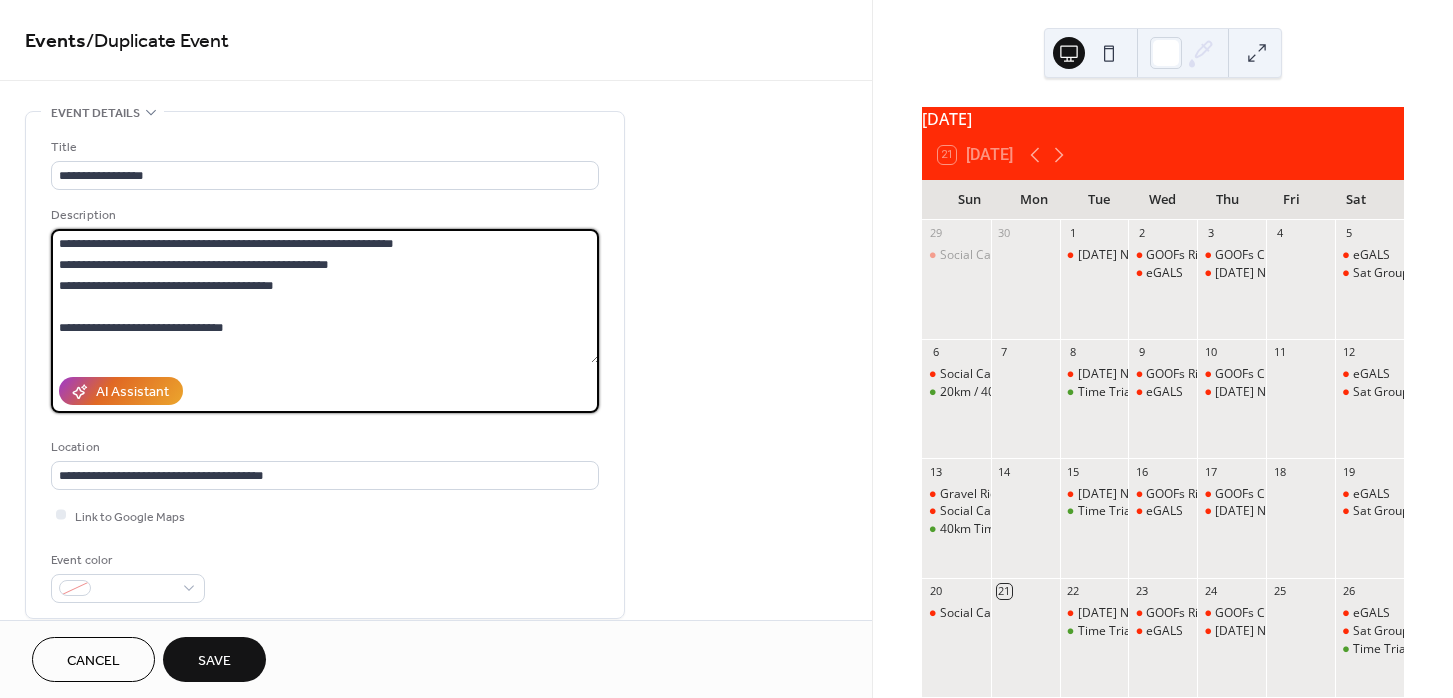 type on "**********" 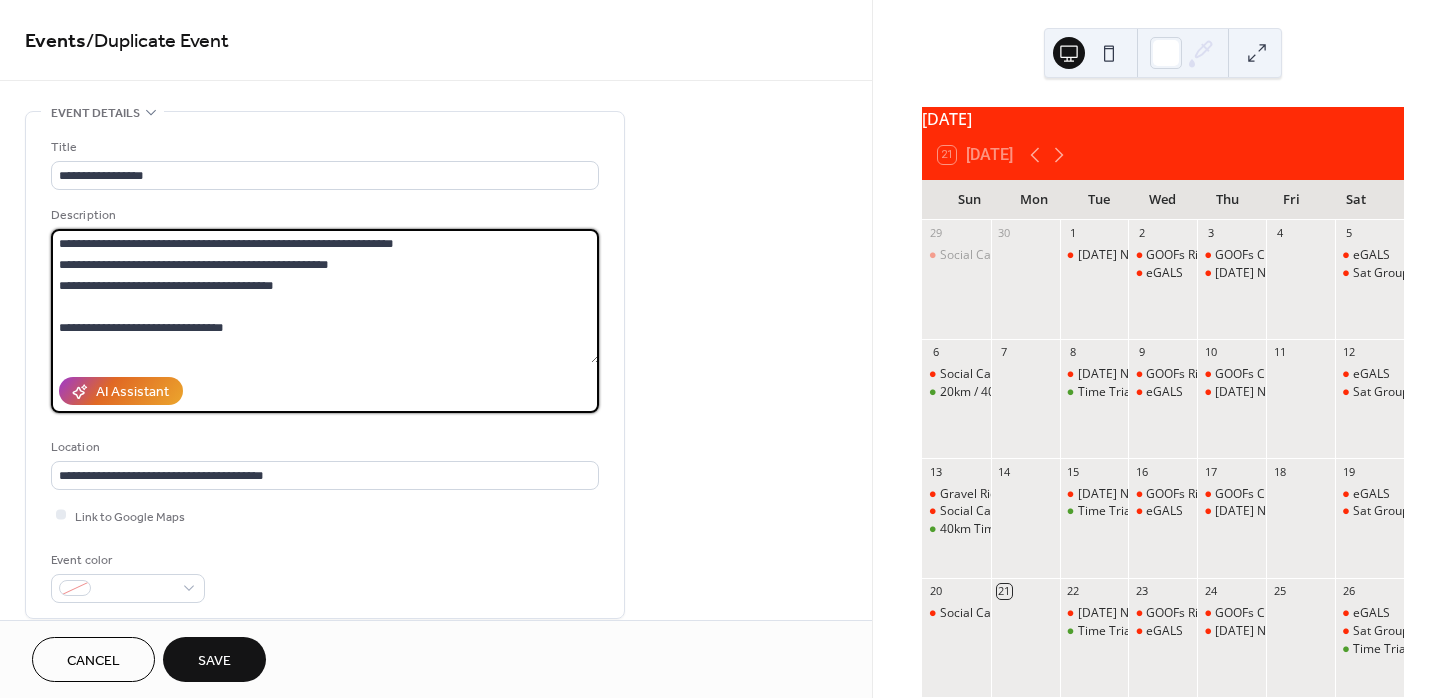 click on "**********" at bounding box center [325, 296] 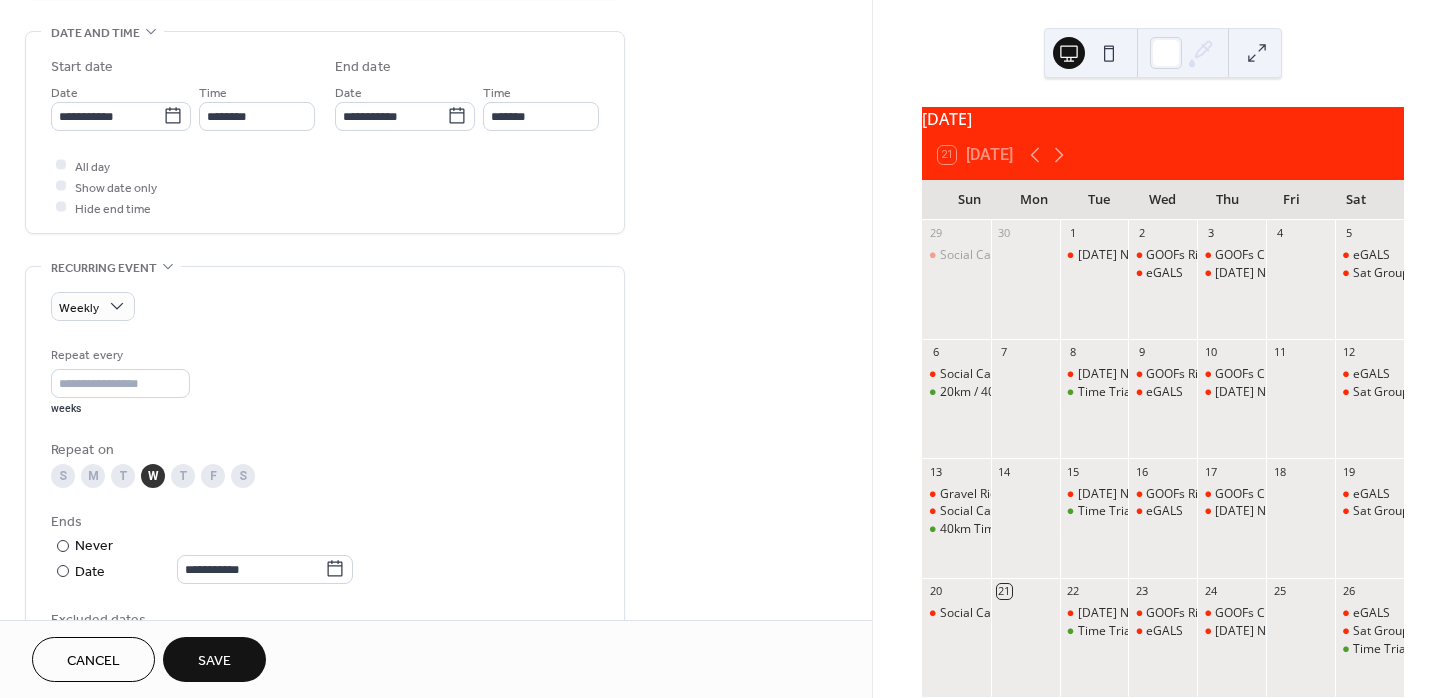 scroll, scrollTop: 642, scrollLeft: 0, axis: vertical 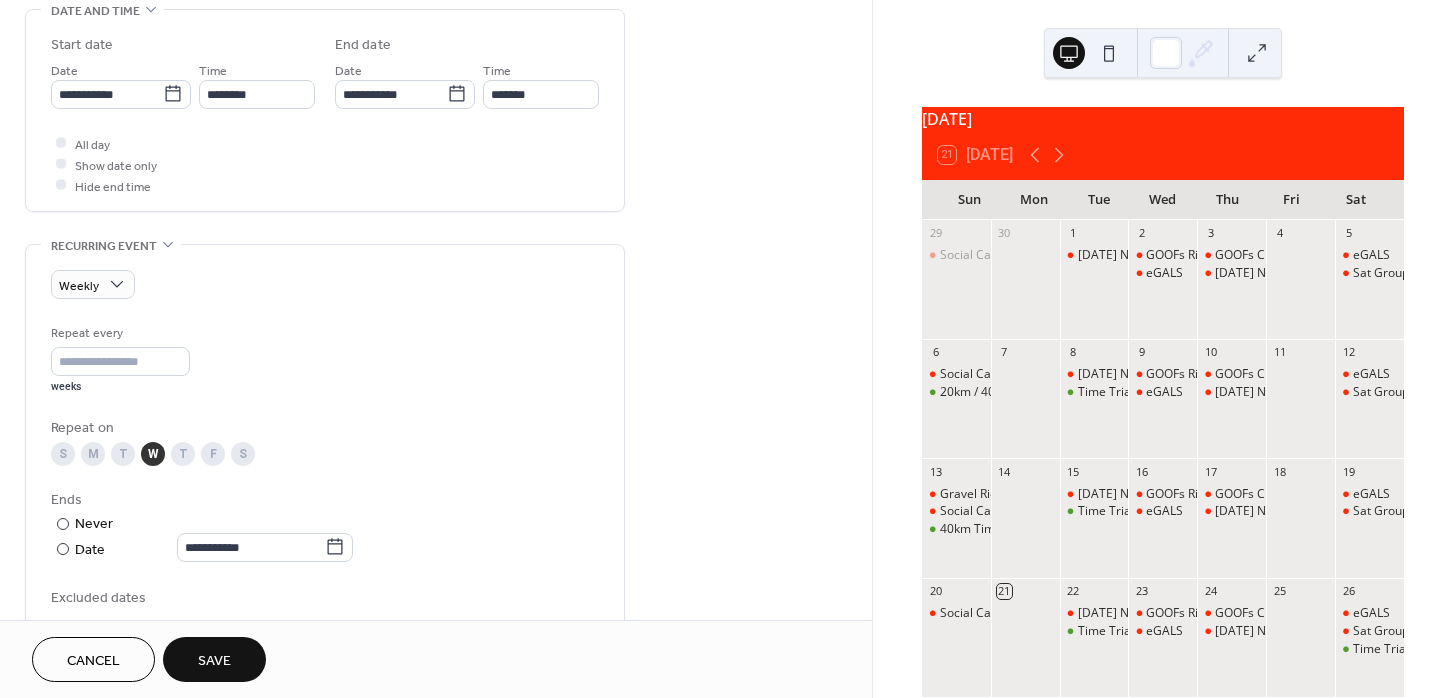 click on "Save" at bounding box center [214, 661] 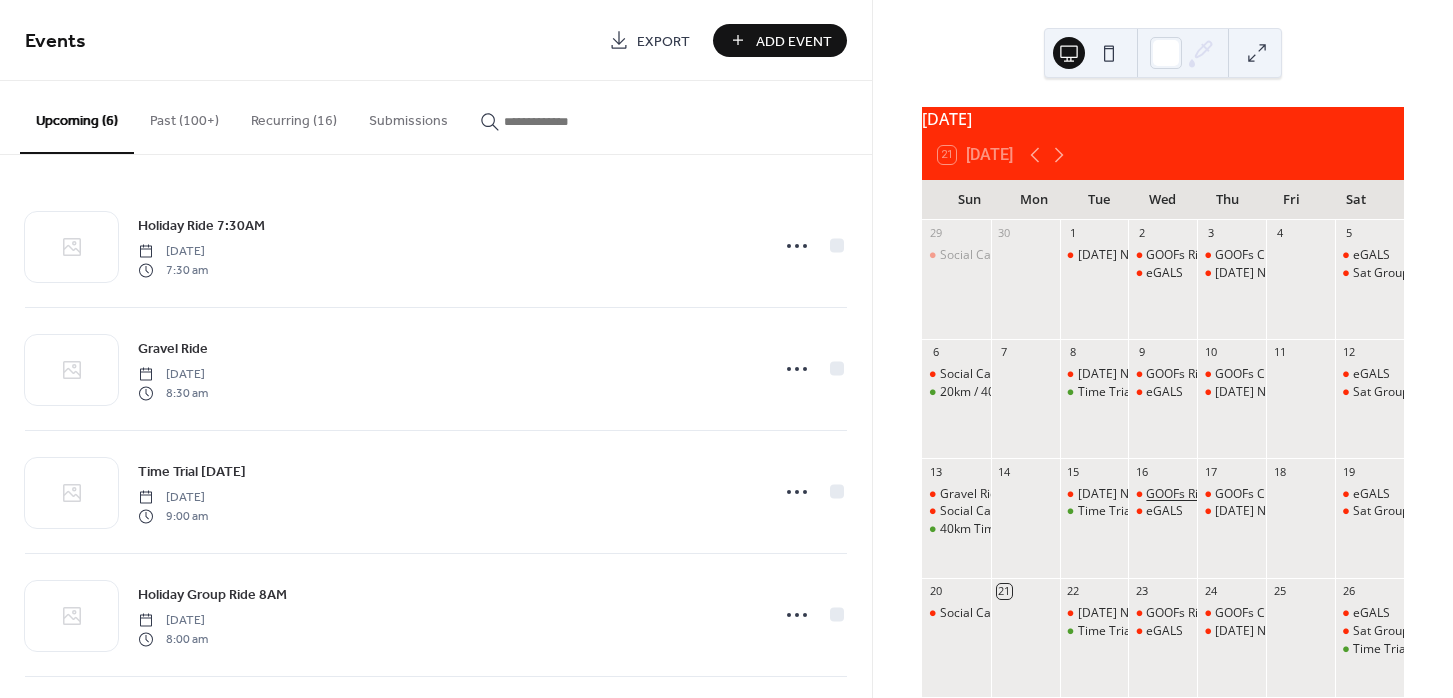 click on "GOOFs Ride" at bounding box center (1179, 494) 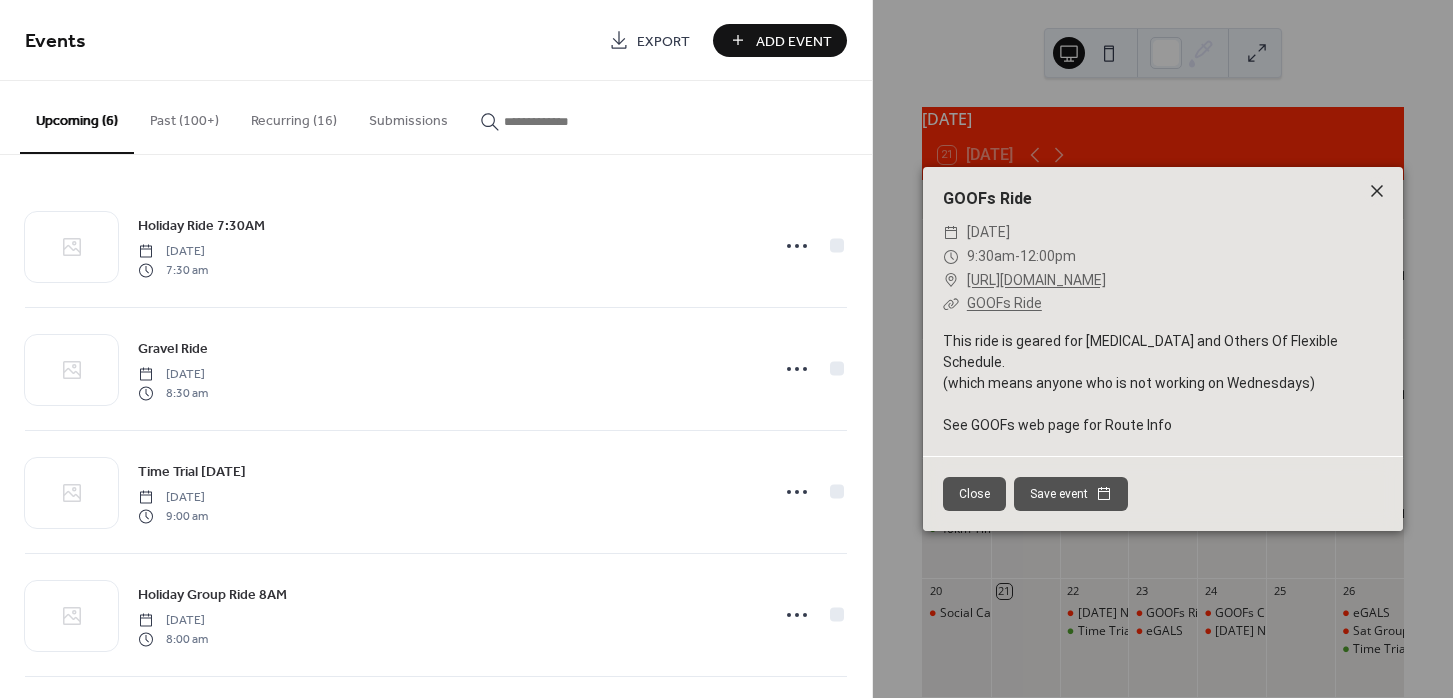click 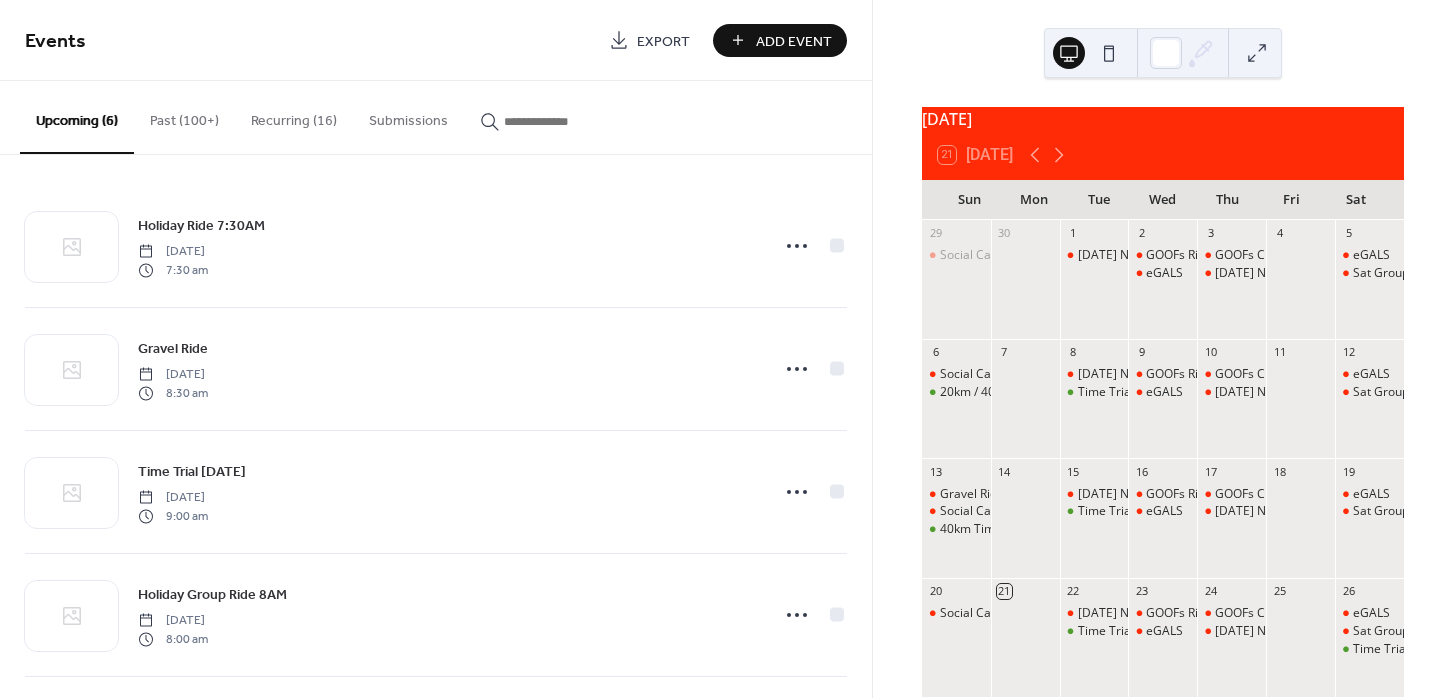 click on "Recurring (16)" at bounding box center [294, 116] 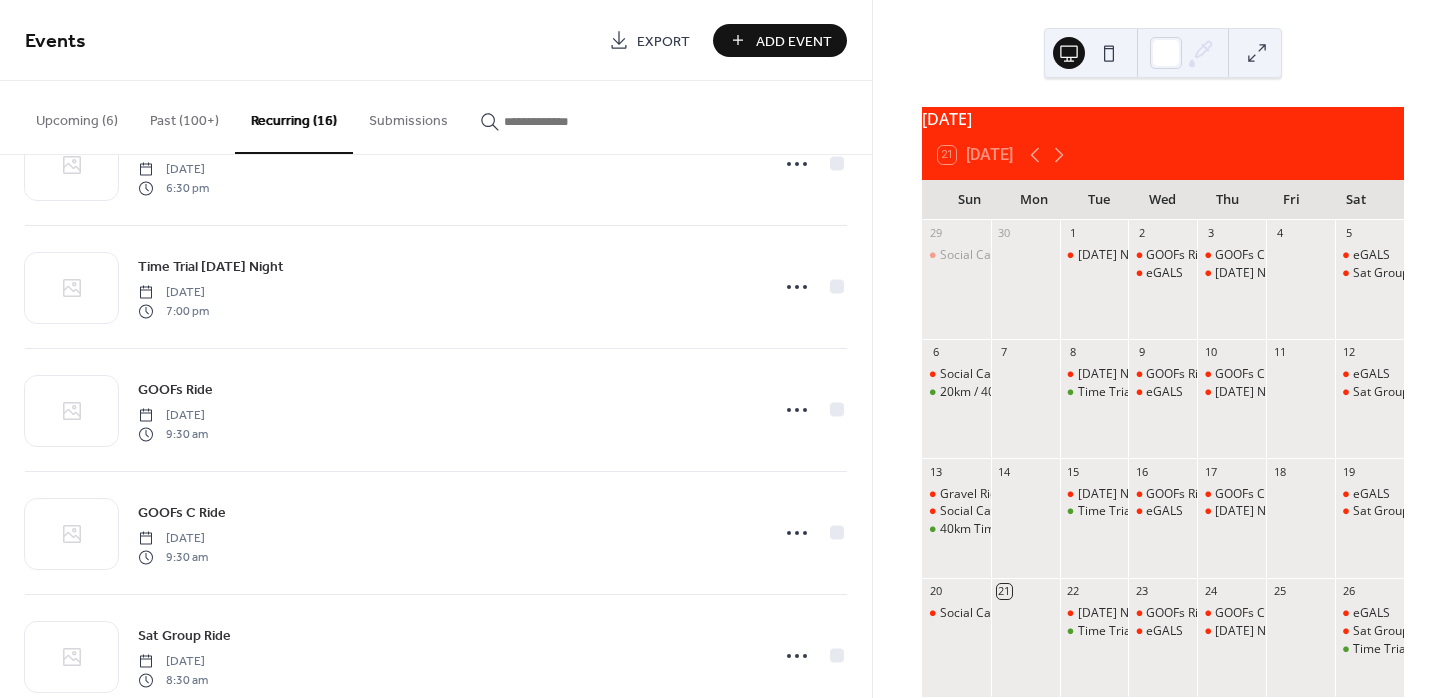 scroll, scrollTop: 1073, scrollLeft: 0, axis: vertical 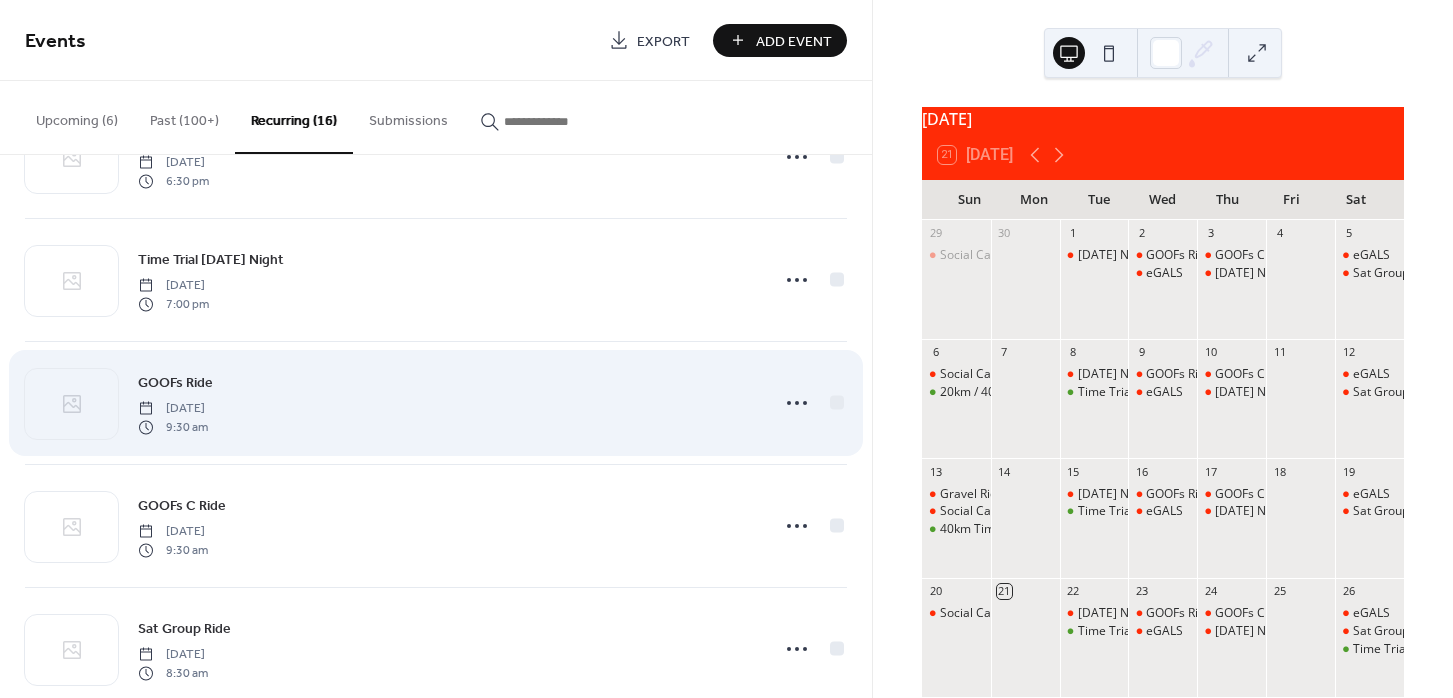 click on "GOOFs Ride [DATE] 9:30 am" at bounding box center [447, 403] 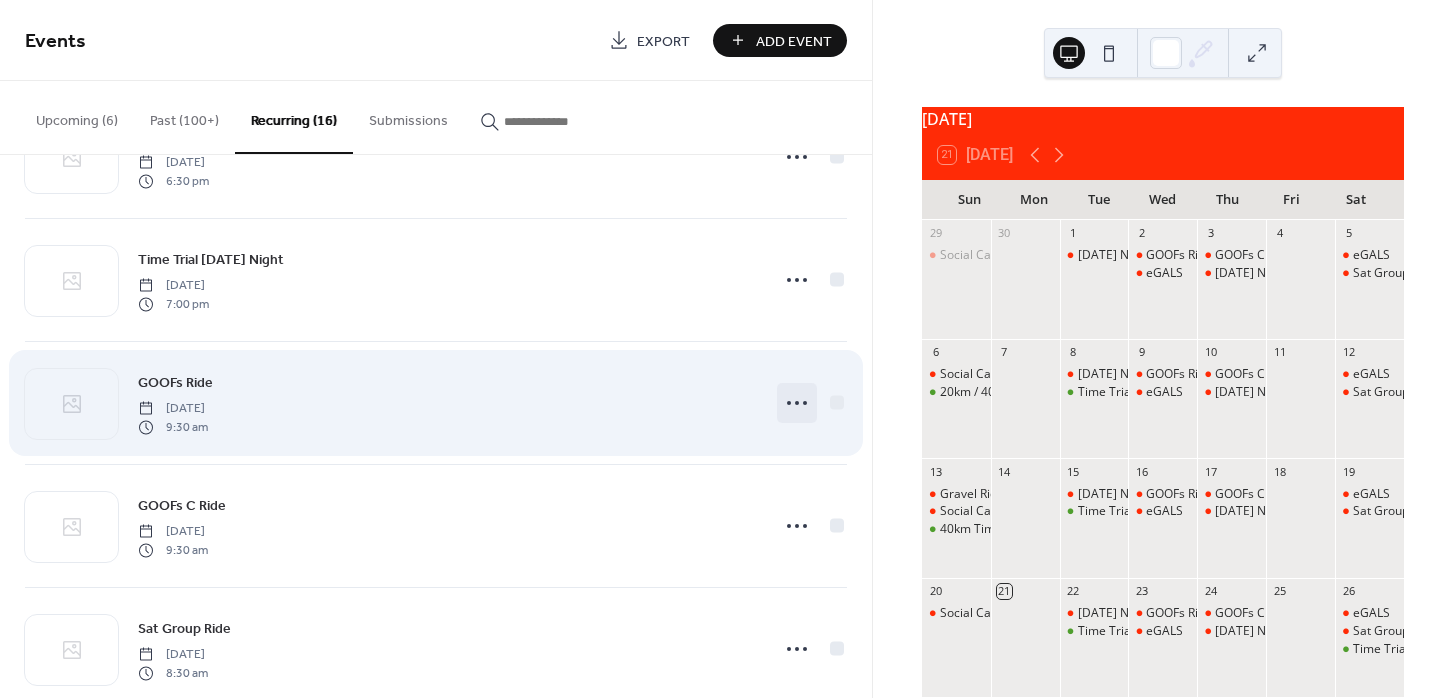 click 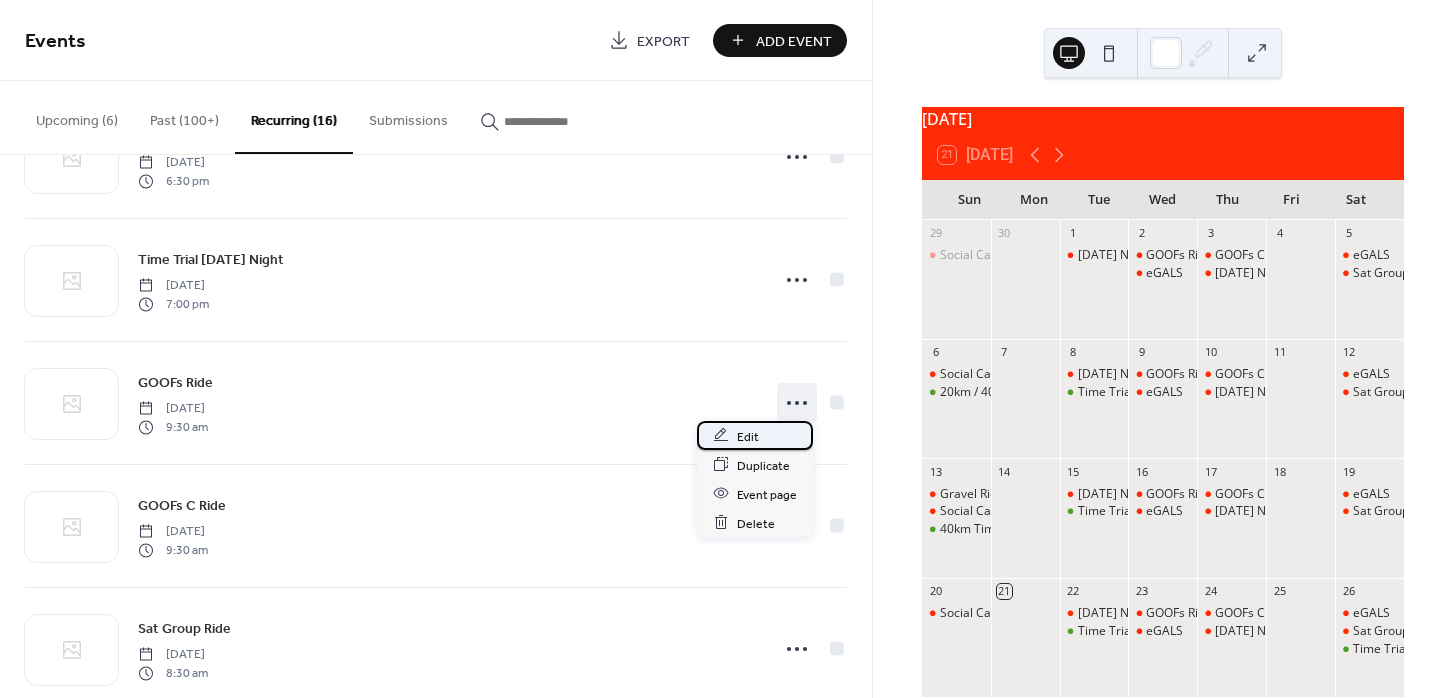 click on "Edit" at bounding box center [748, 436] 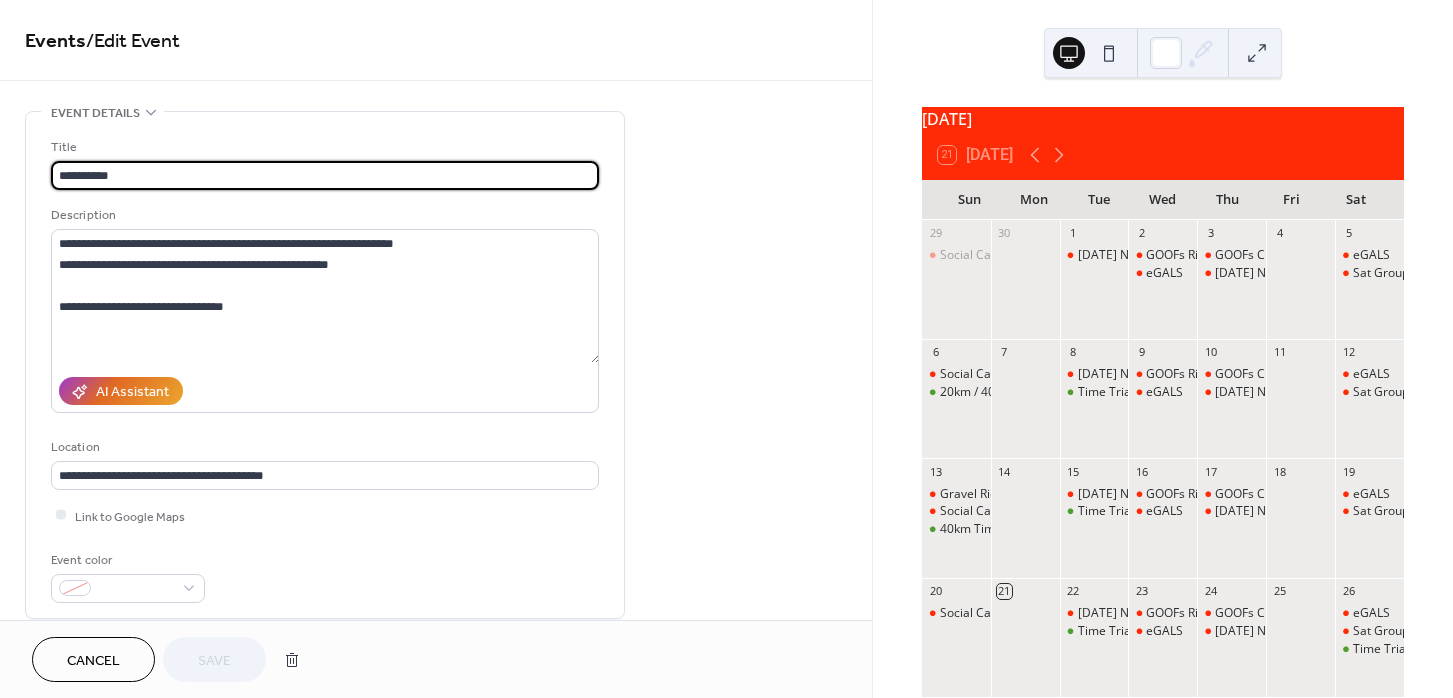 click on "Cancel" at bounding box center (93, 661) 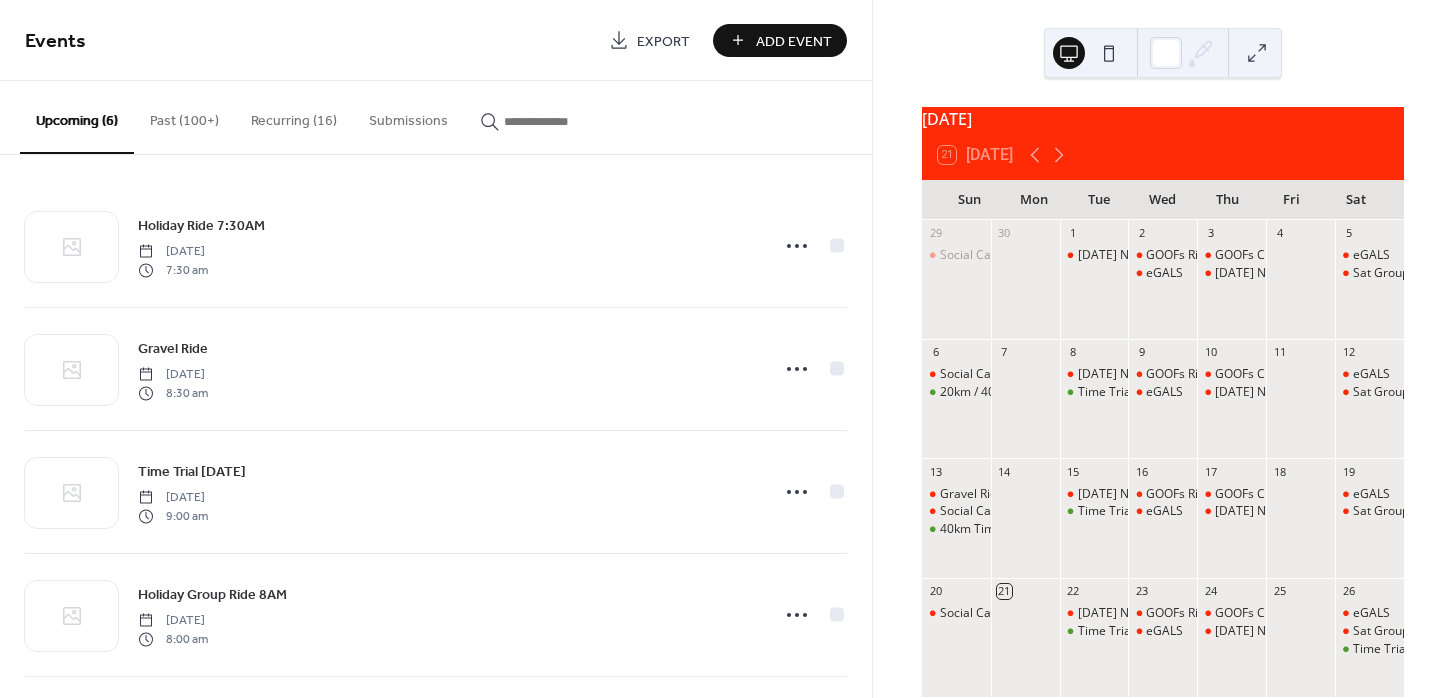 click on "Upcoming (6)" at bounding box center [77, 117] 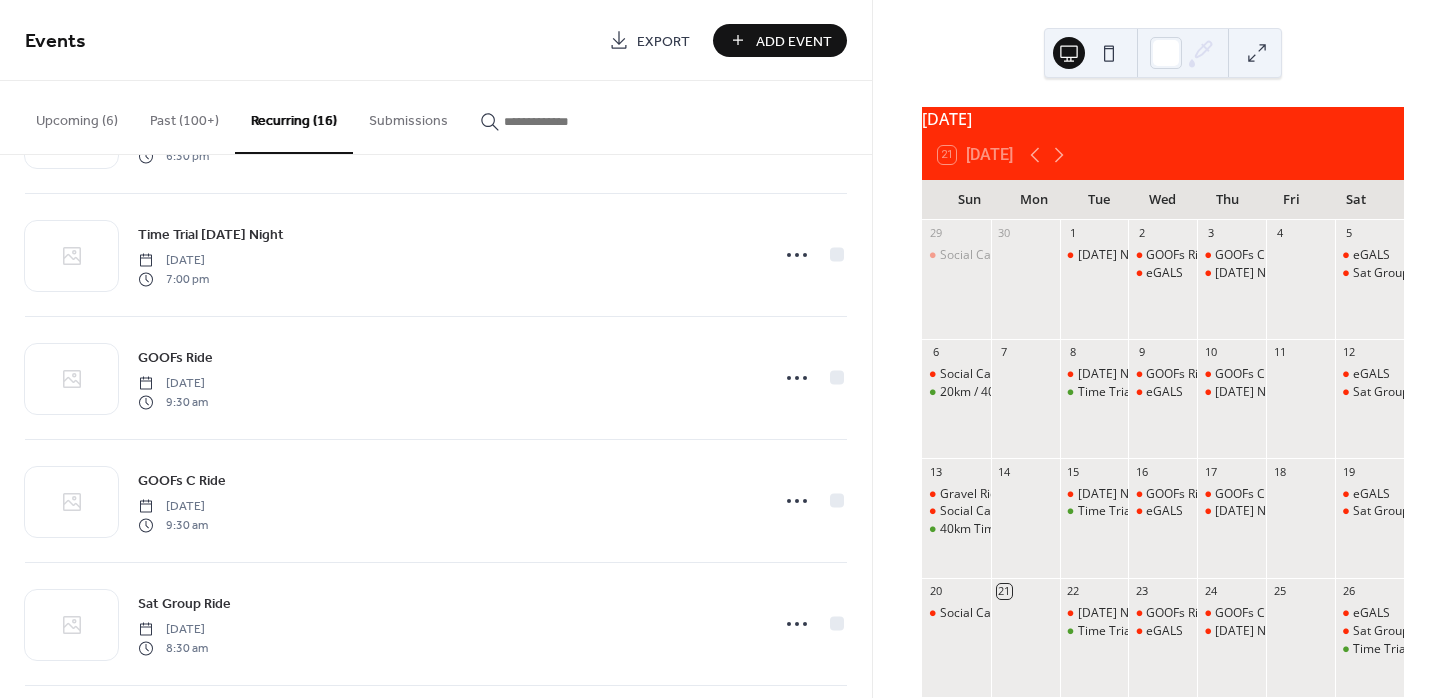 scroll, scrollTop: 1101, scrollLeft: 0, axis: vertical 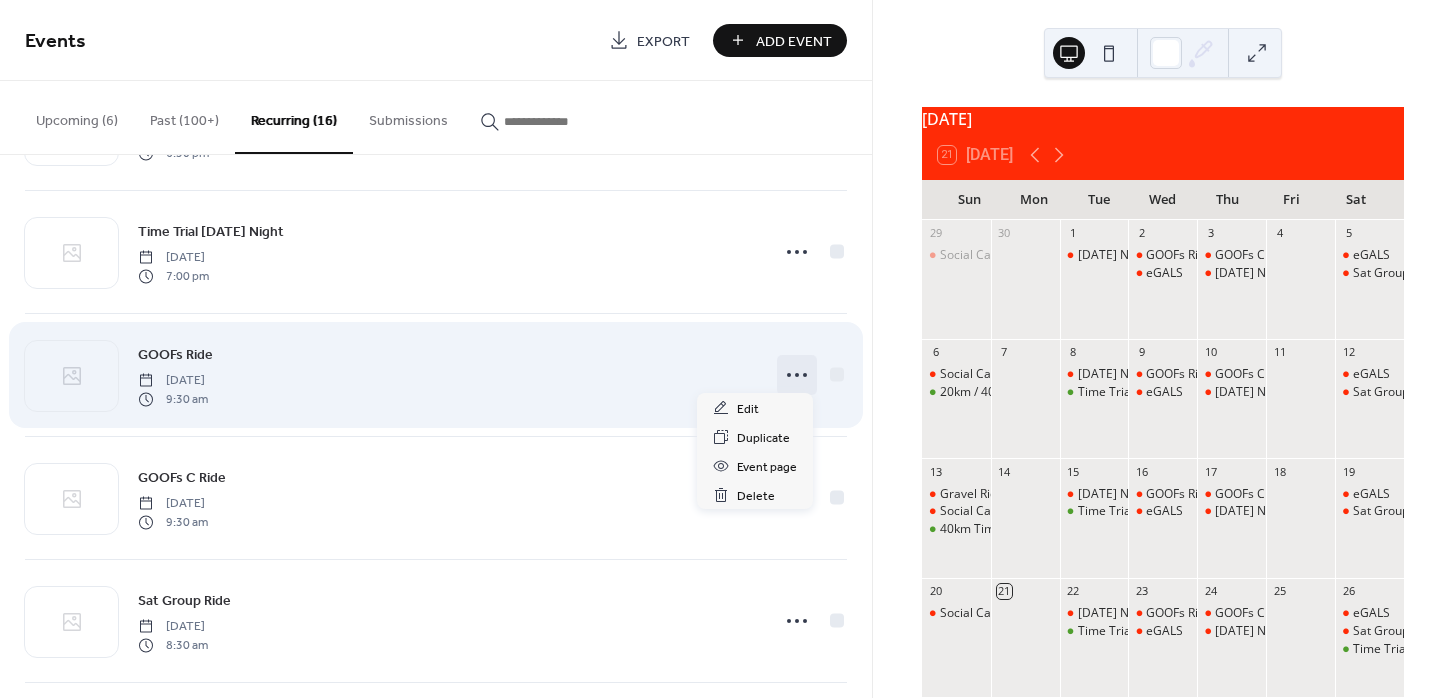 click 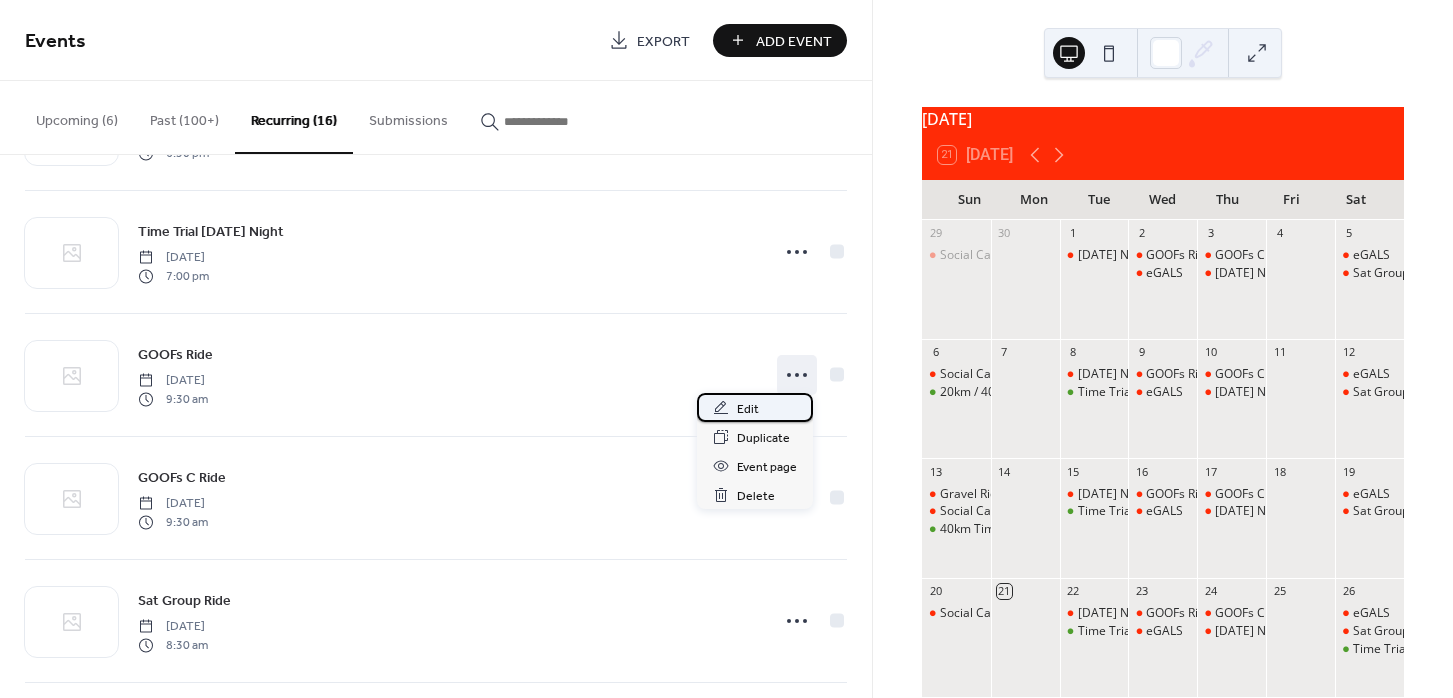 click on "Edit" at bounding box center [755, 407] 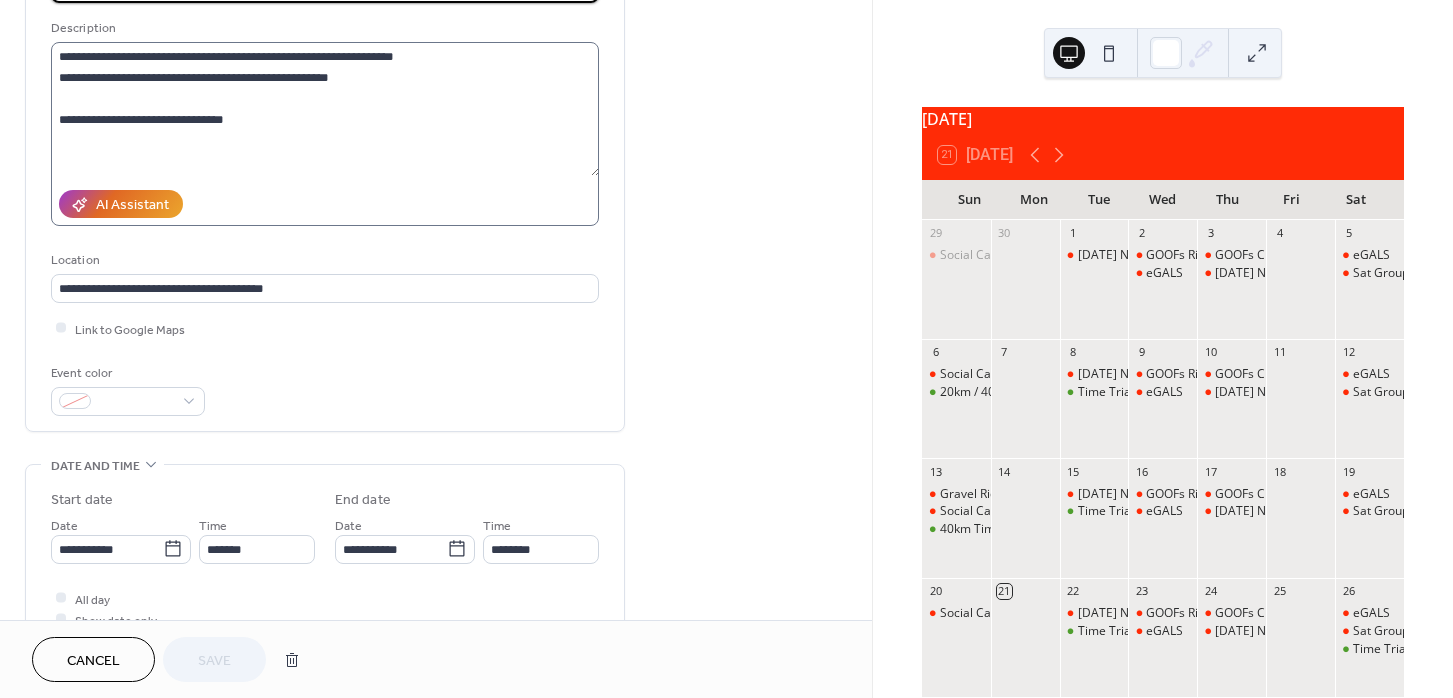 scroll, scrollTop: 378, scrollLeft: 0, axis: vertical 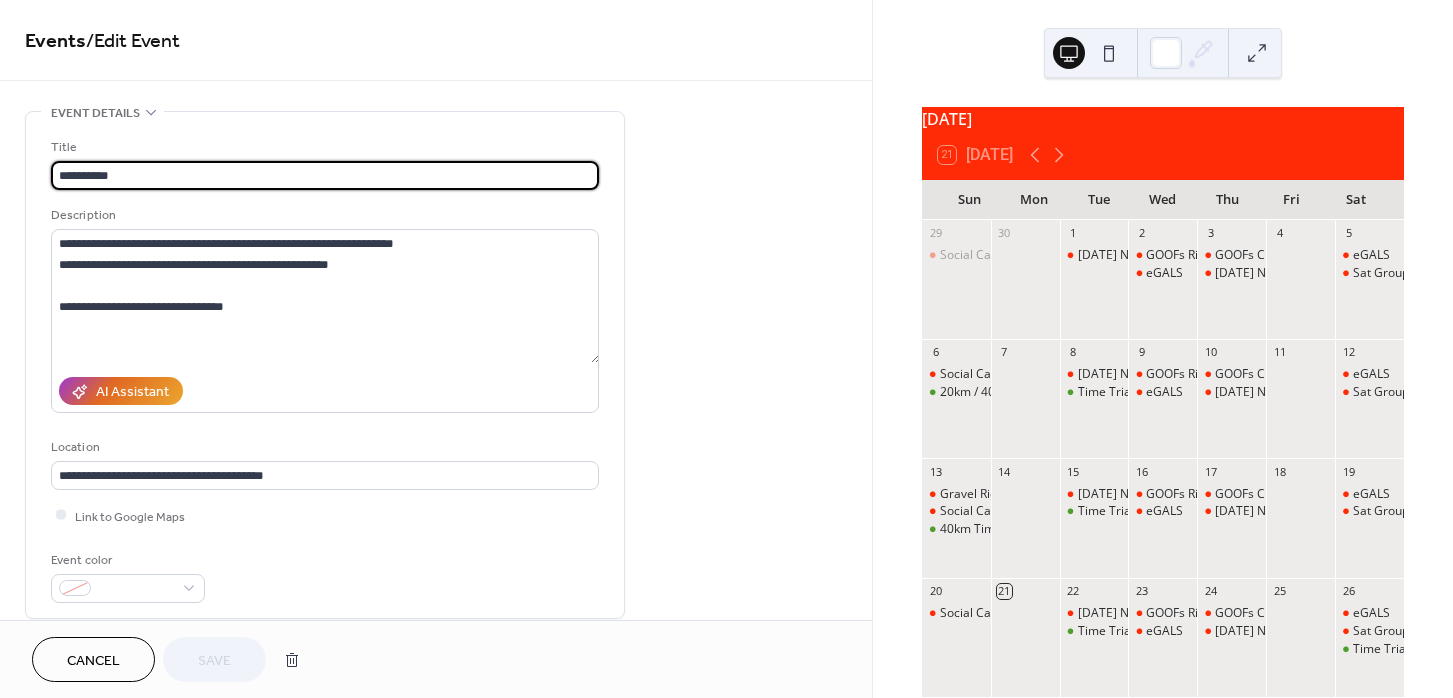 click on "Cancel" at bounding box center [93, 661] 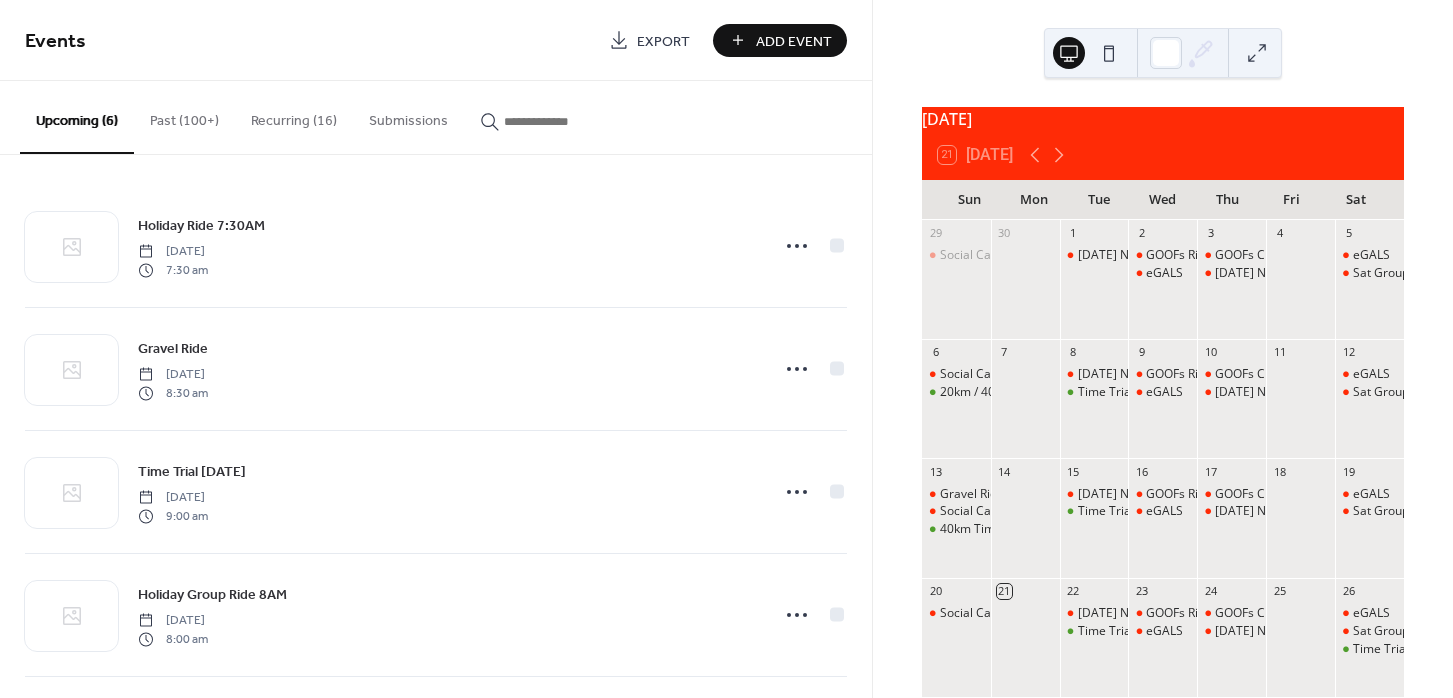 click on "Past (100+)" at bounding box center (184, 116) 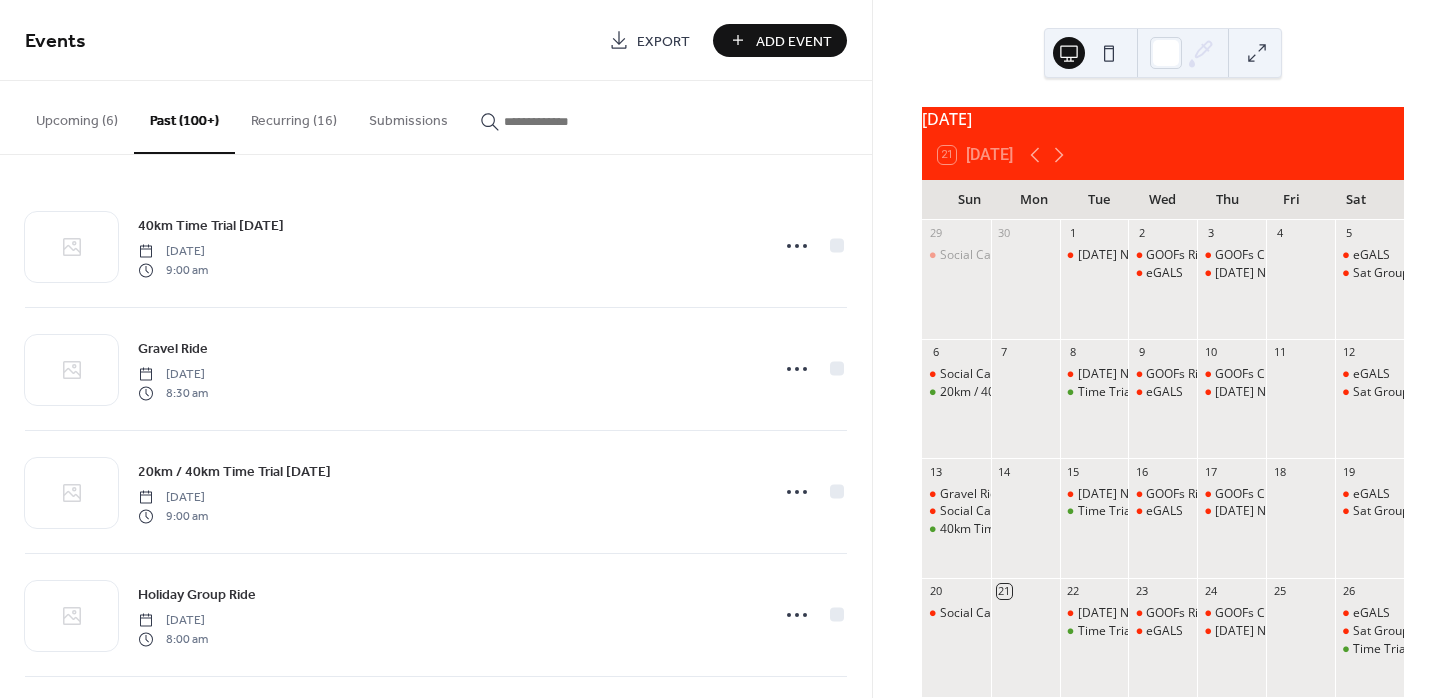 click on "Events Export Add Event" at bounding box center (436, 40) 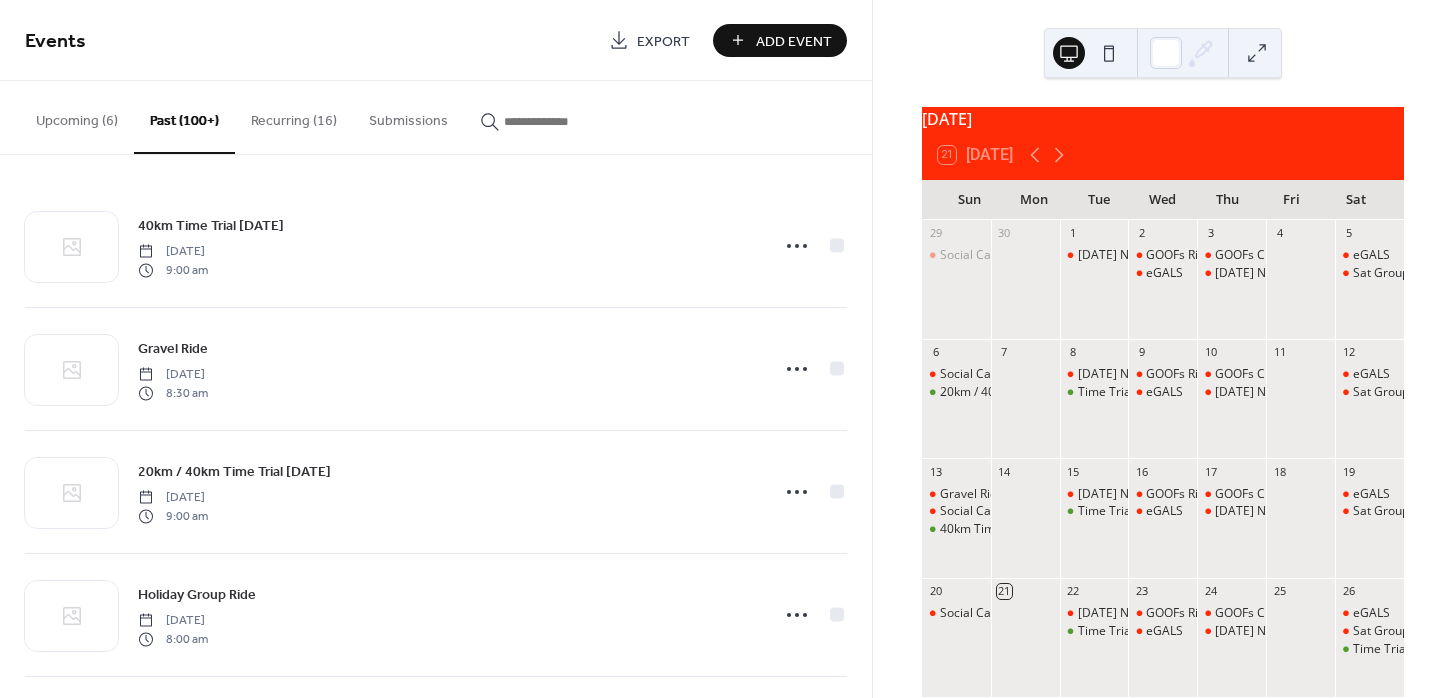 click on "Past (100+)" at bounding box center (184, 117) 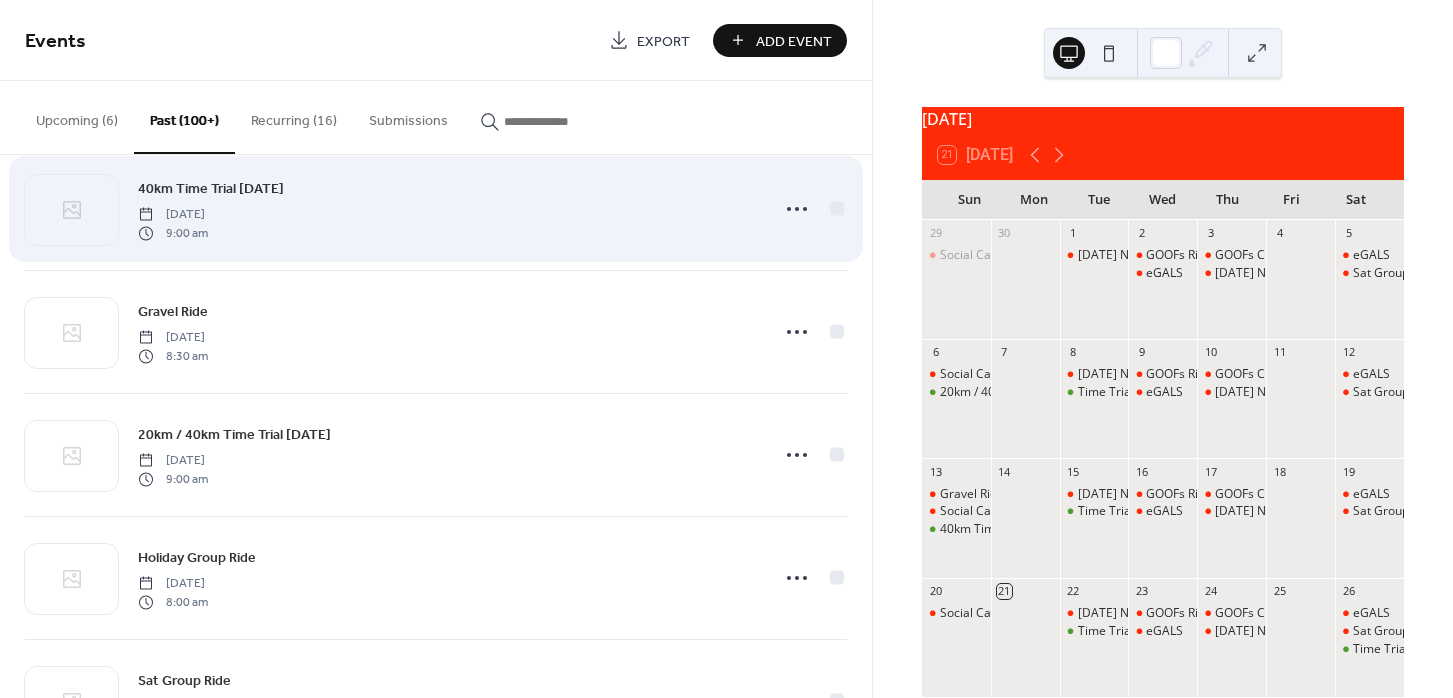 scroll, scrollTop: 0, scrollLeft: 0, axis: both 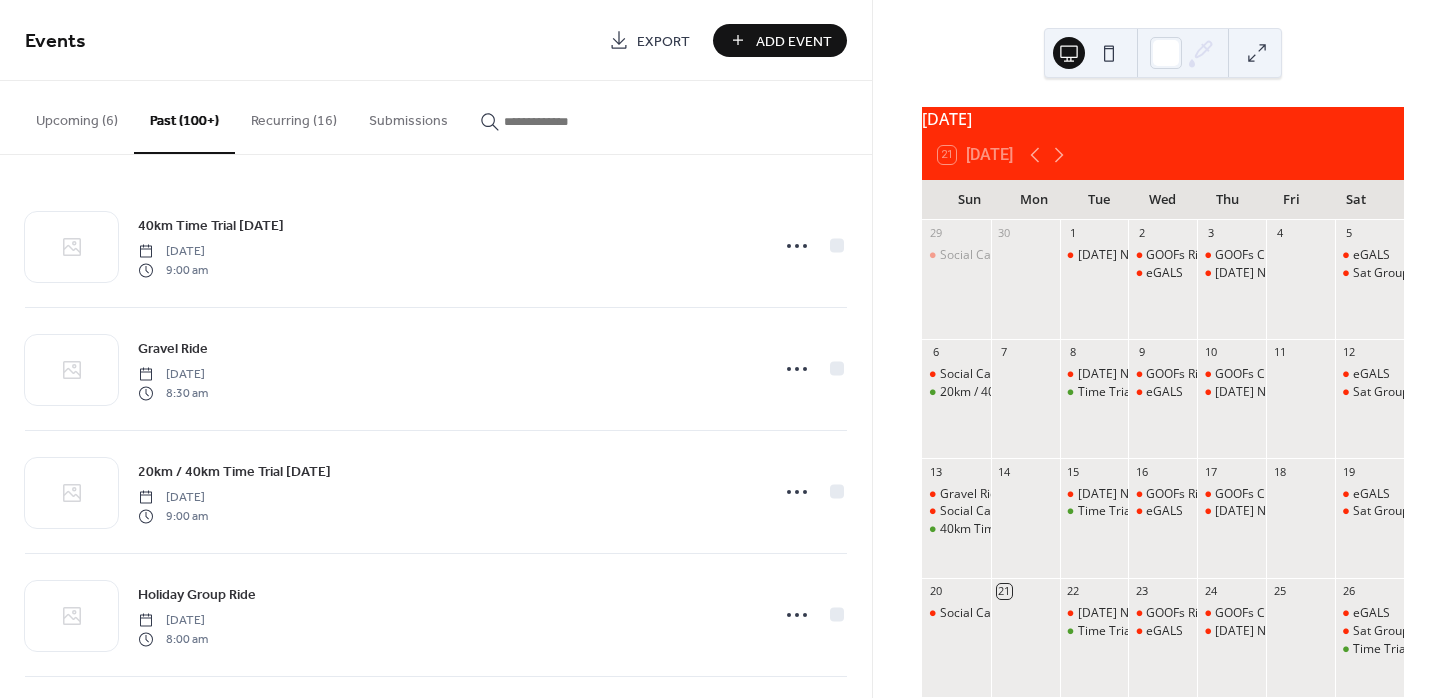 click on "Upcoming (6)" at bounding box center [77, 116] 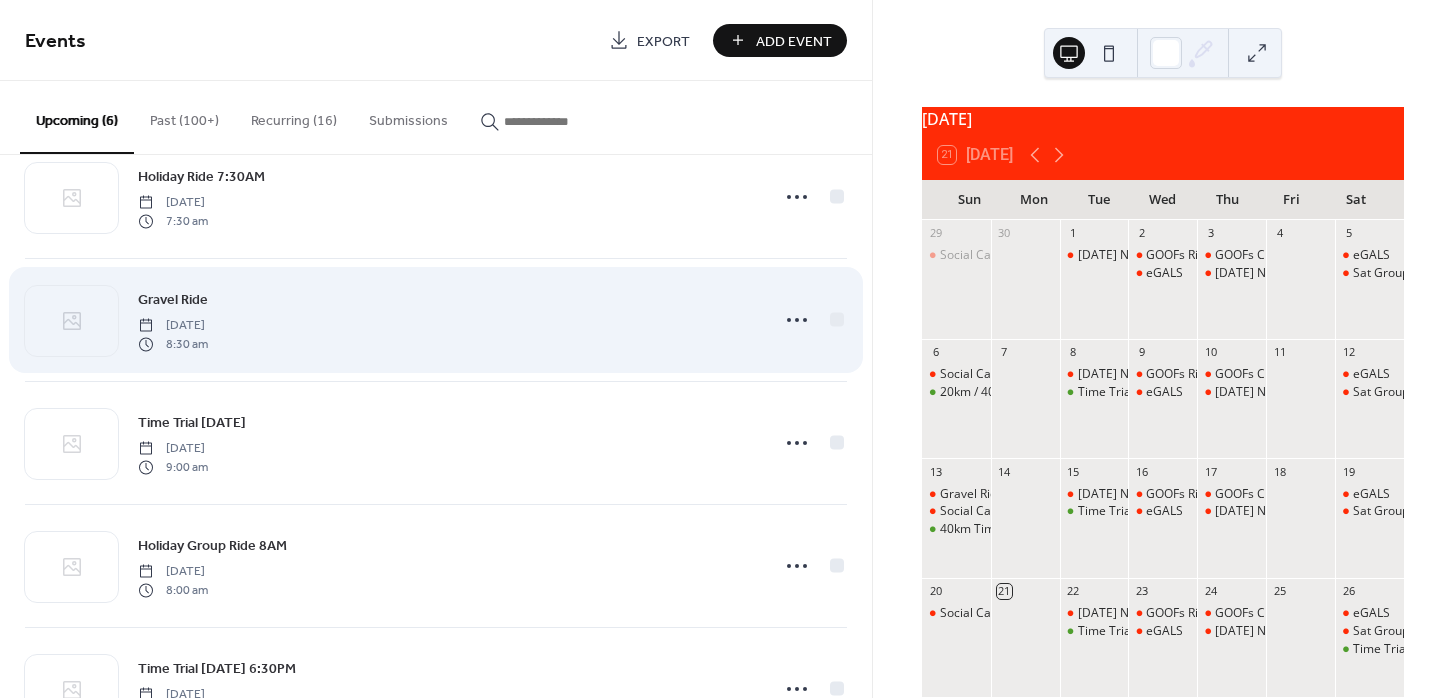 scroll, scrollTop: 0, scrollLeft: 0, axis: both 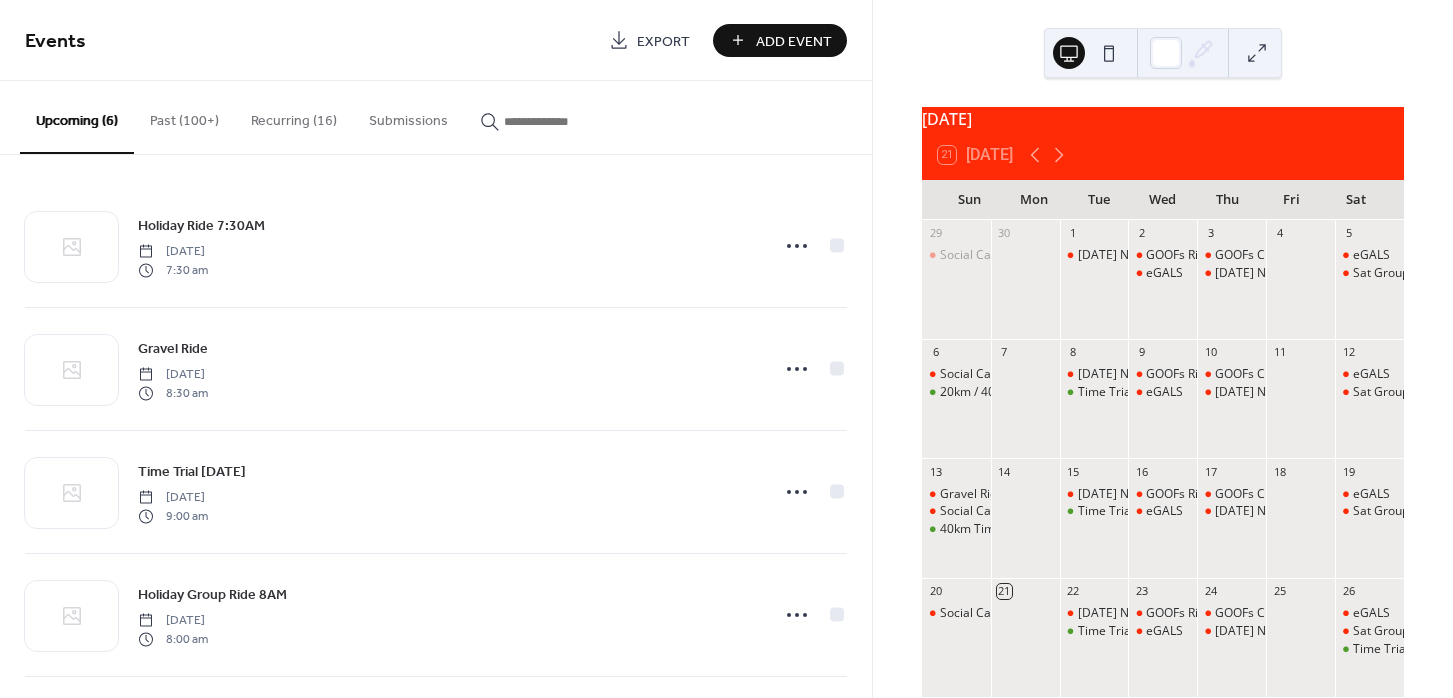 click on "Recurring (16)" at bounding box center [294, 116] 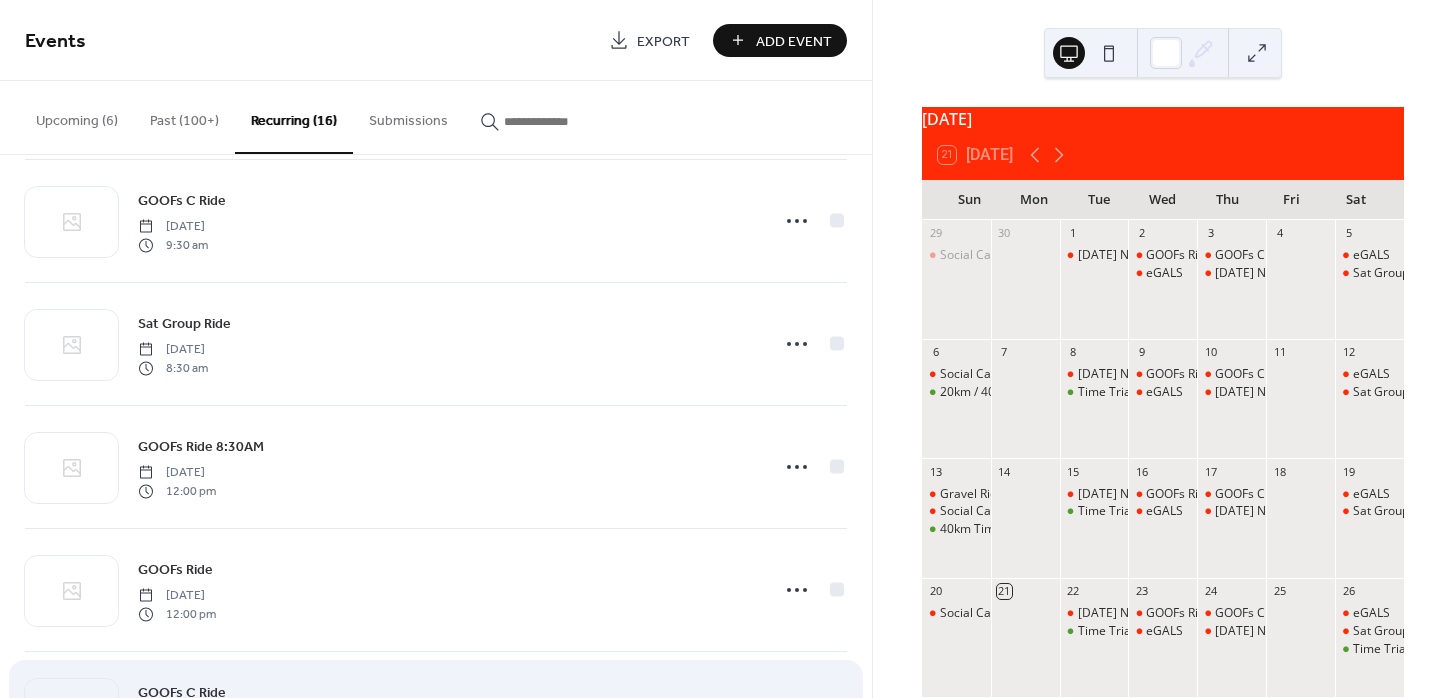scroll, scrollTop: 1373, scrollLeft: 0, axis: vertical 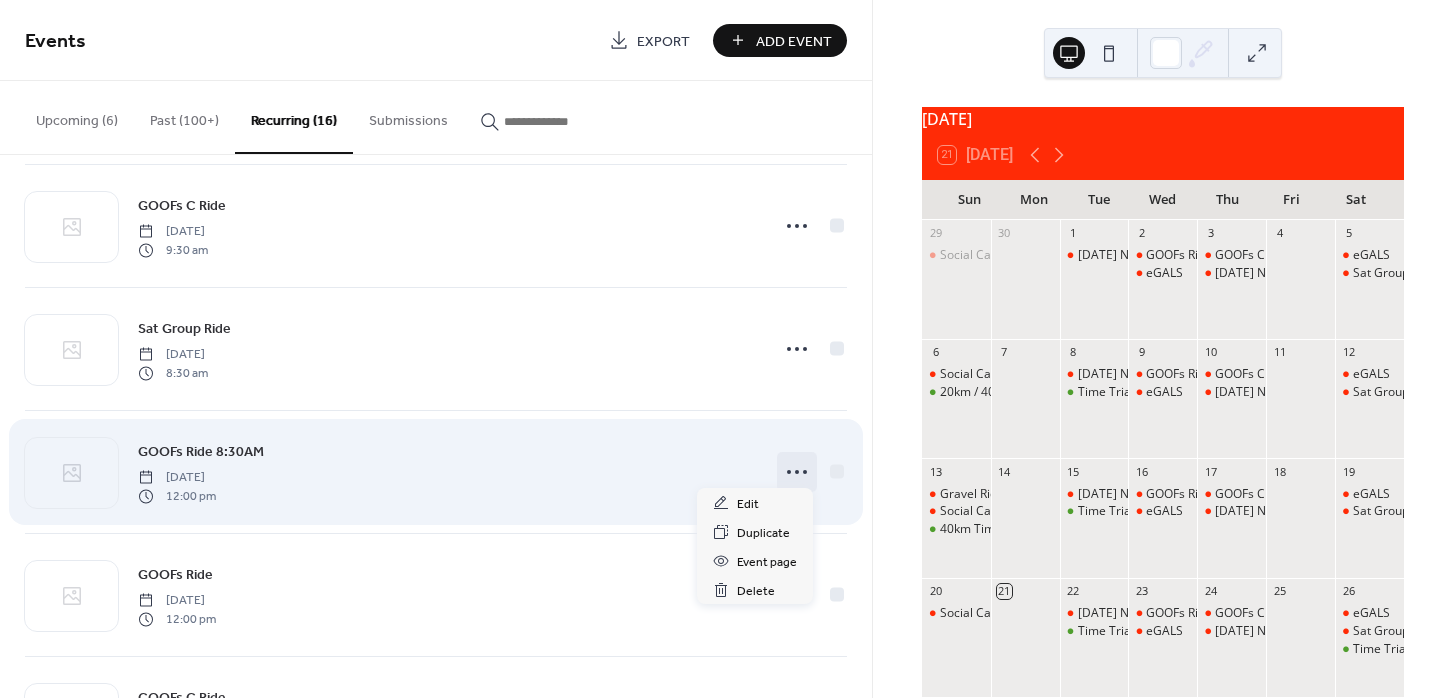 click 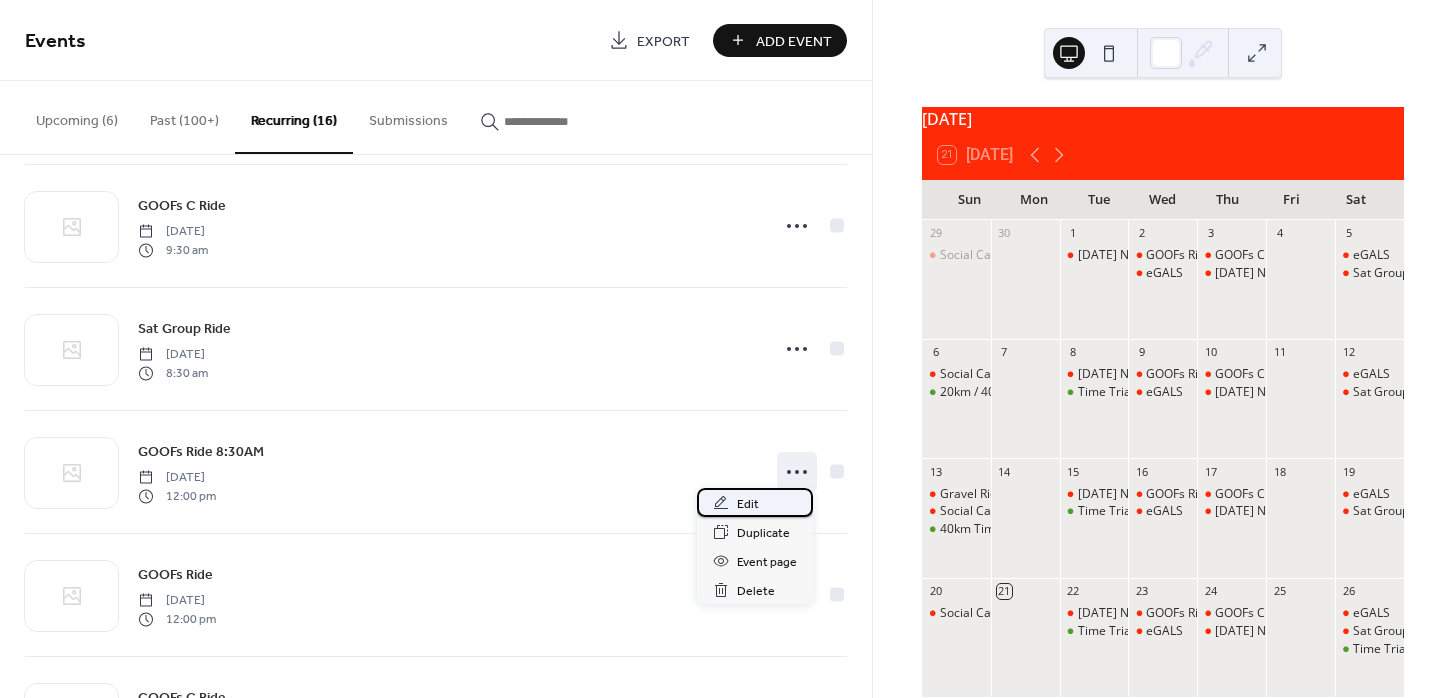 click on "Edit" at bounding box center (748, 504) 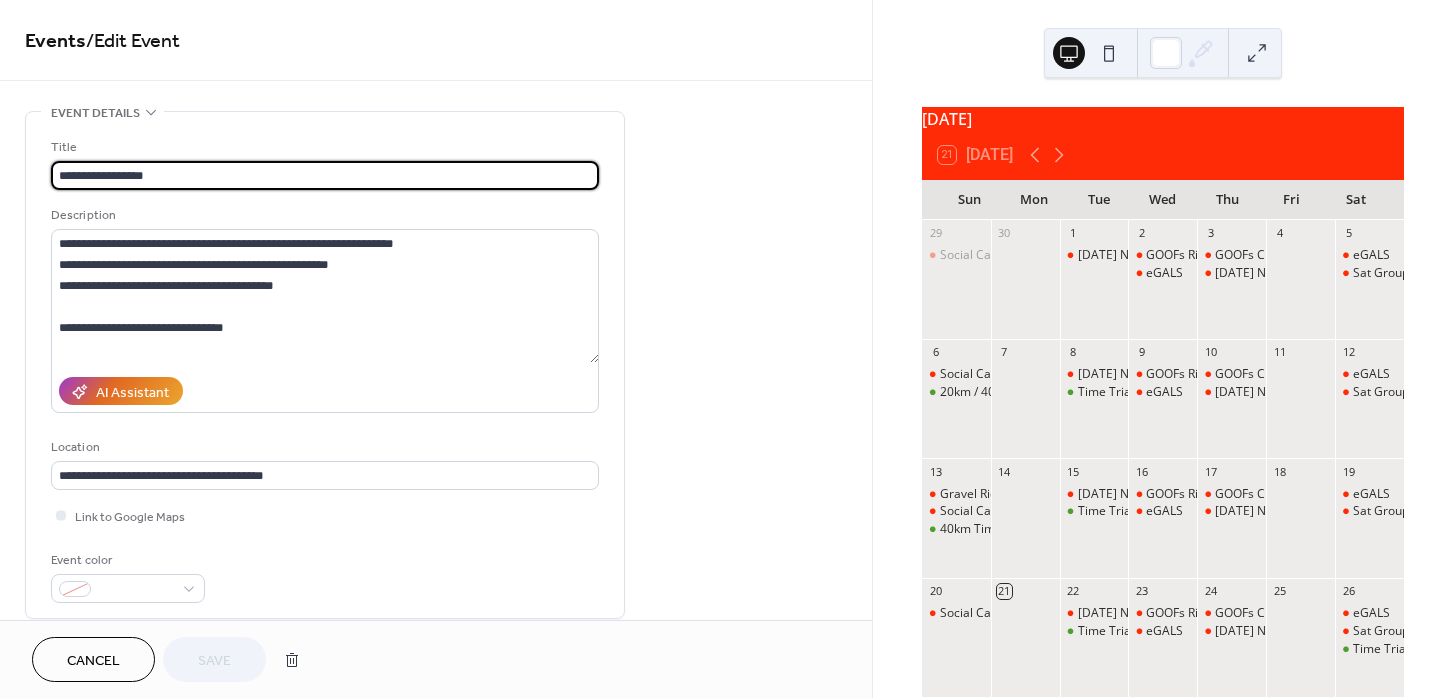 type on "**********" 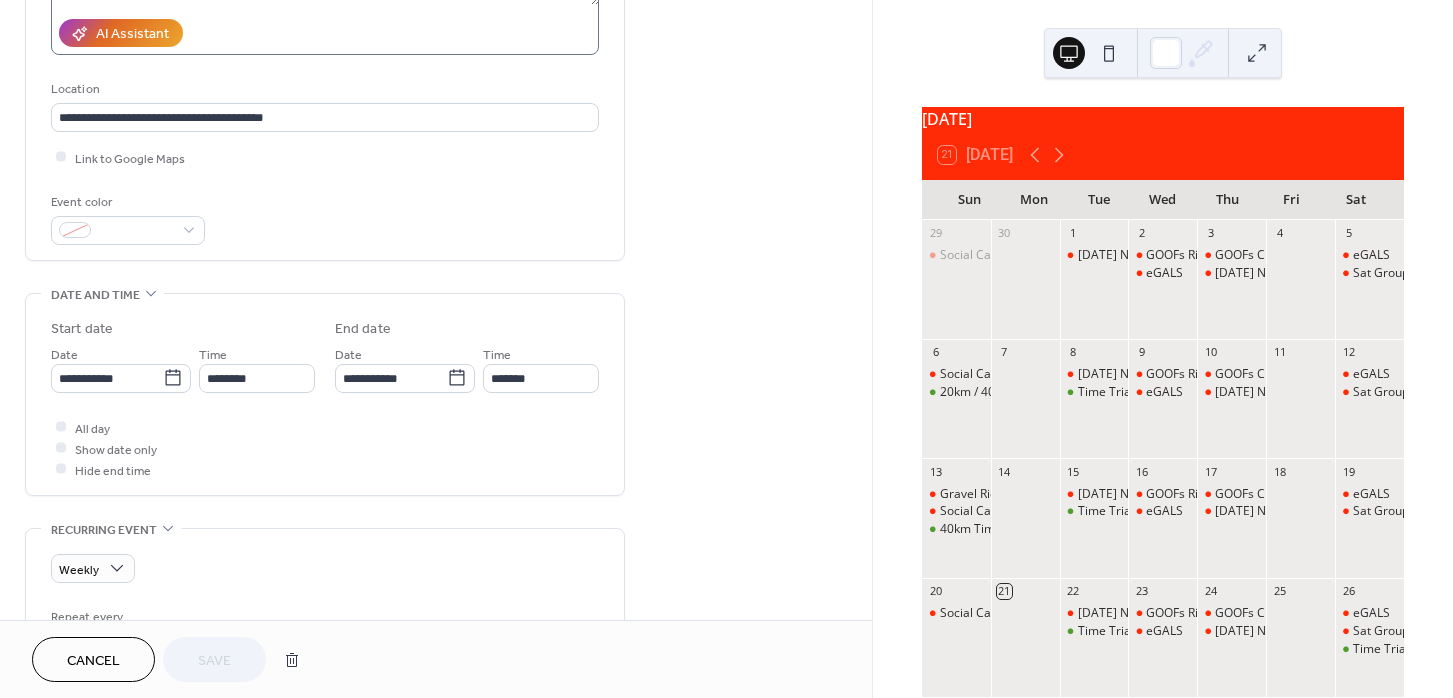 scroll, scrollTop: 364, scrollLeft: 0, axis: vertical 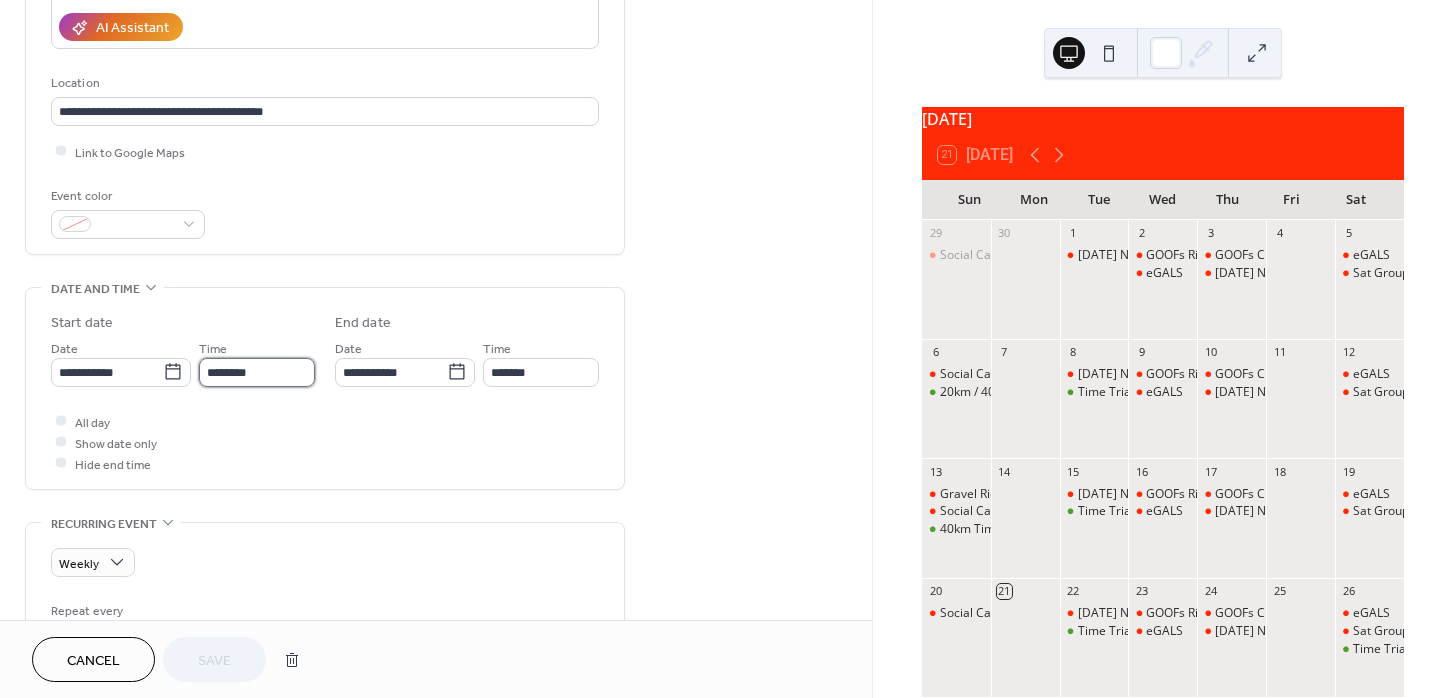 click on "********" at bounding box center [257, 372] 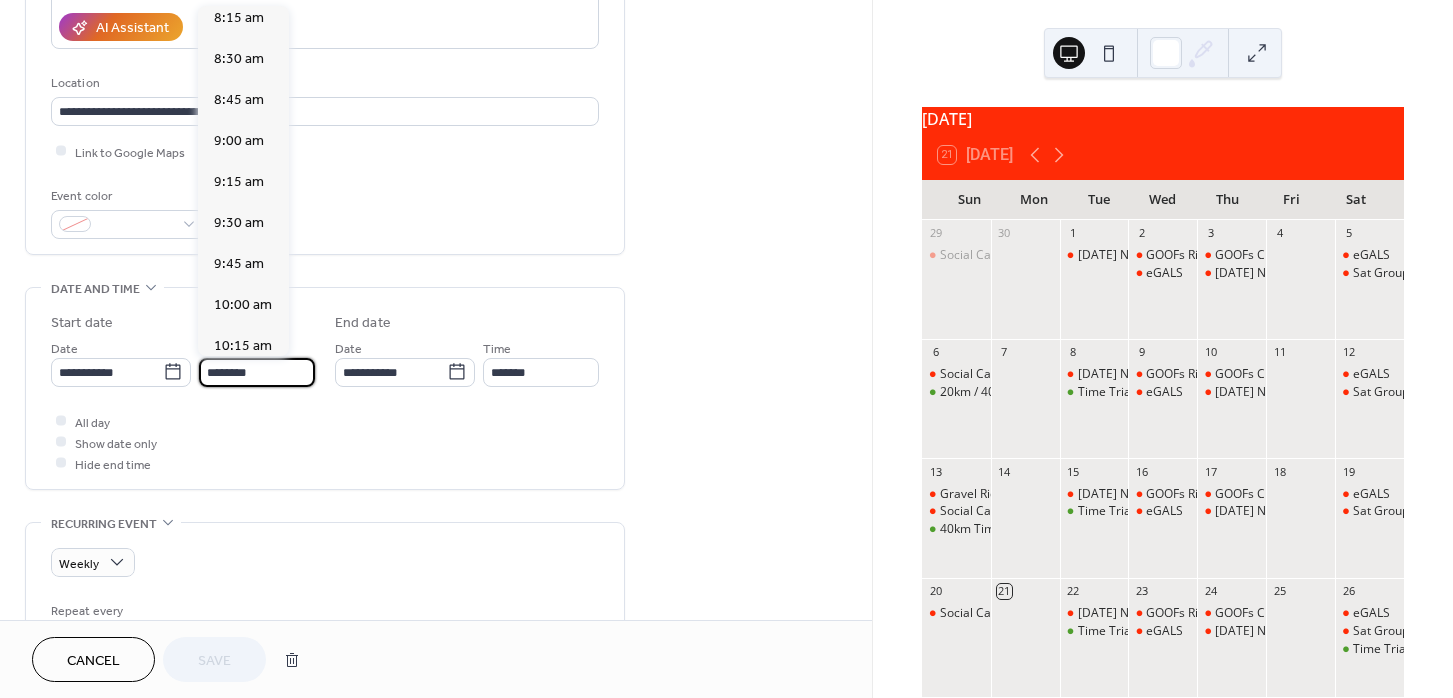scroll, scrollTop: 1336, scrollLeft: 0, axis: vertical 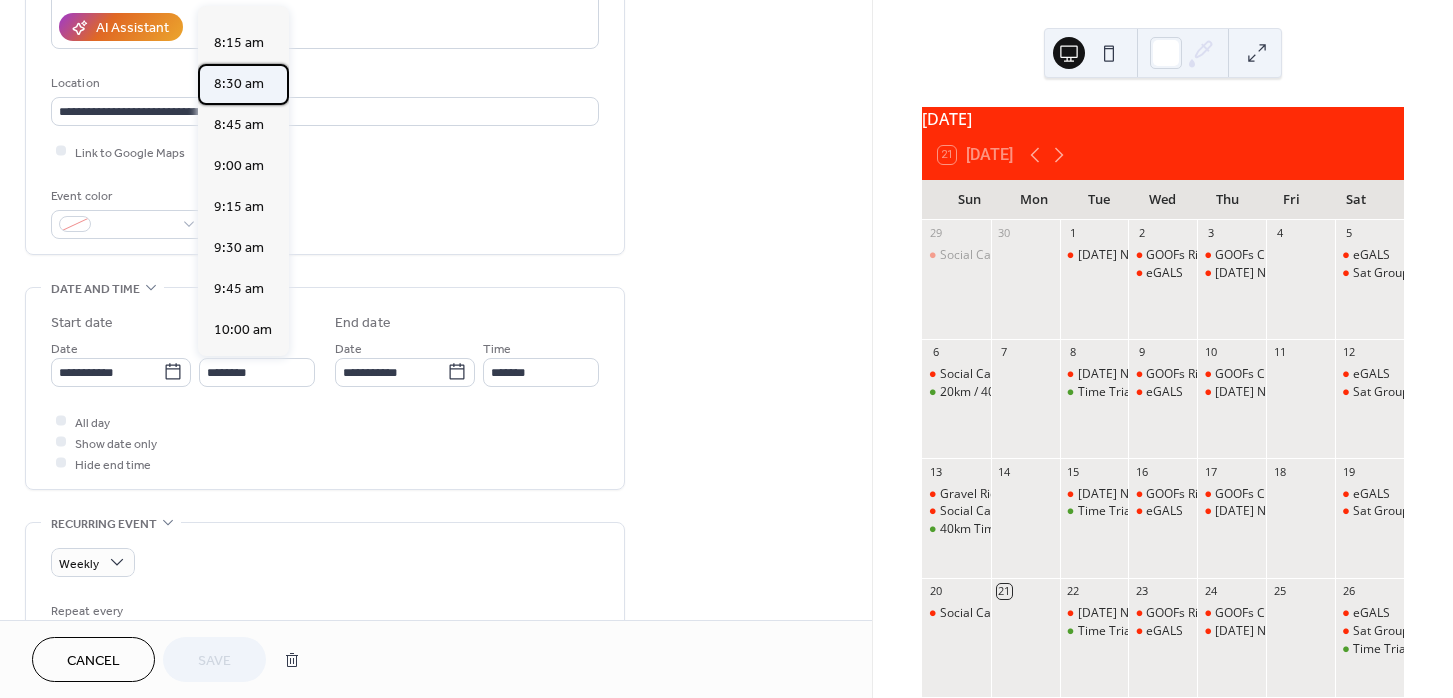 click on "8:30 am" at bounding box center (239, 83) 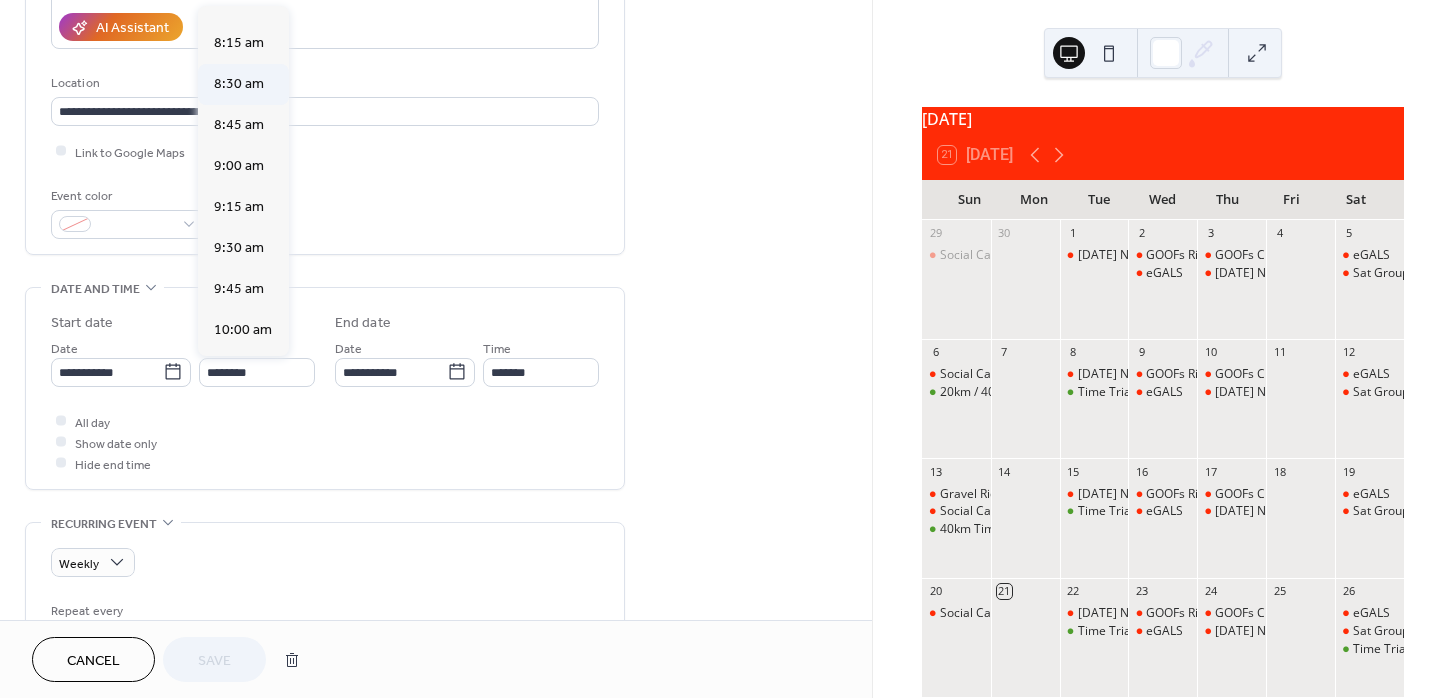 type on "*******" 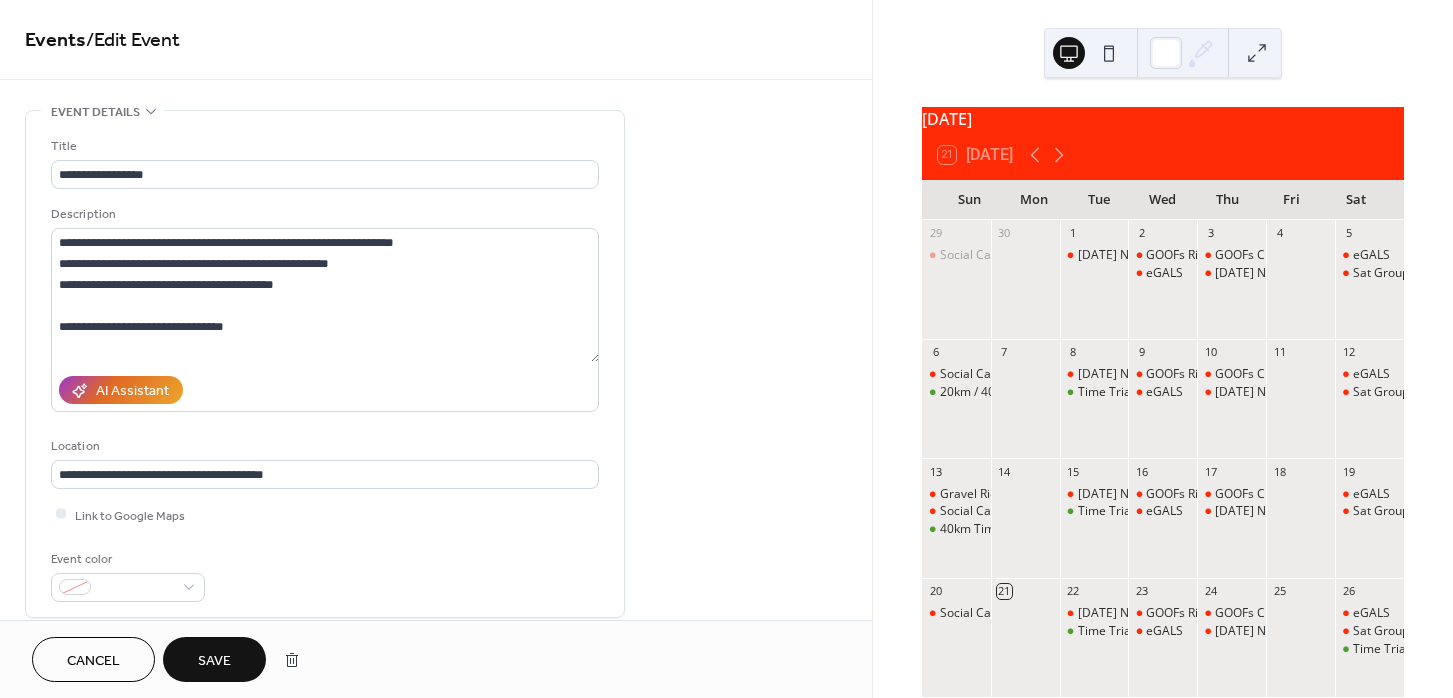 scroll, scrollTop: 0, scrollLeft: 0, axis: both 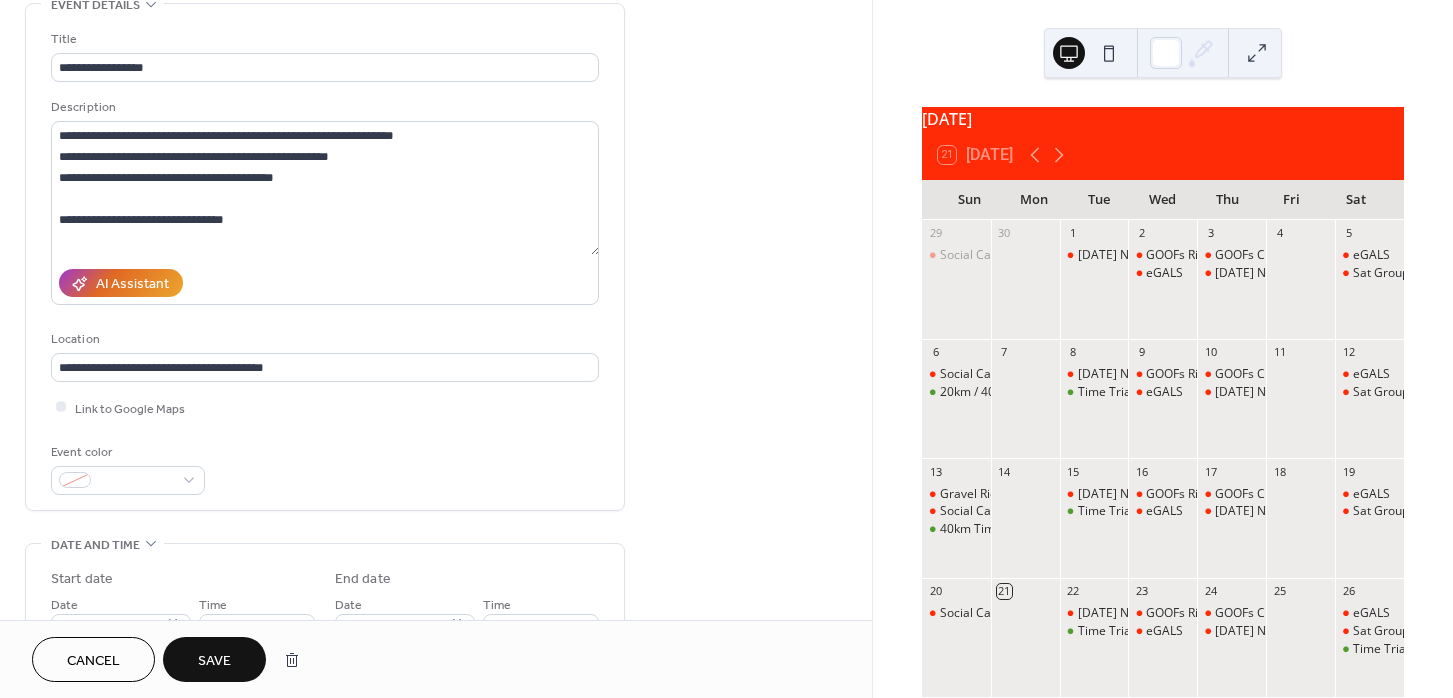 click on "Save" at bounding box center [214, 661] 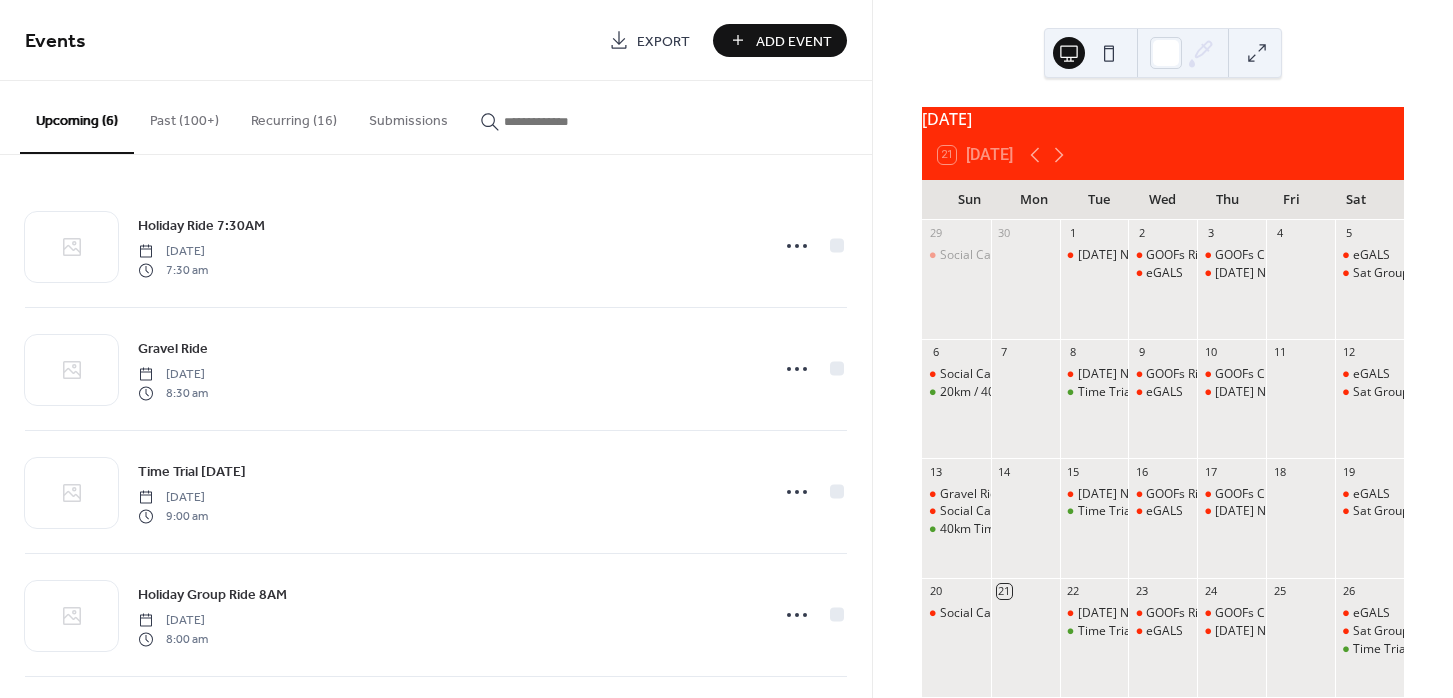 click on "Recurring (16)" at bounding box center (294, 116) 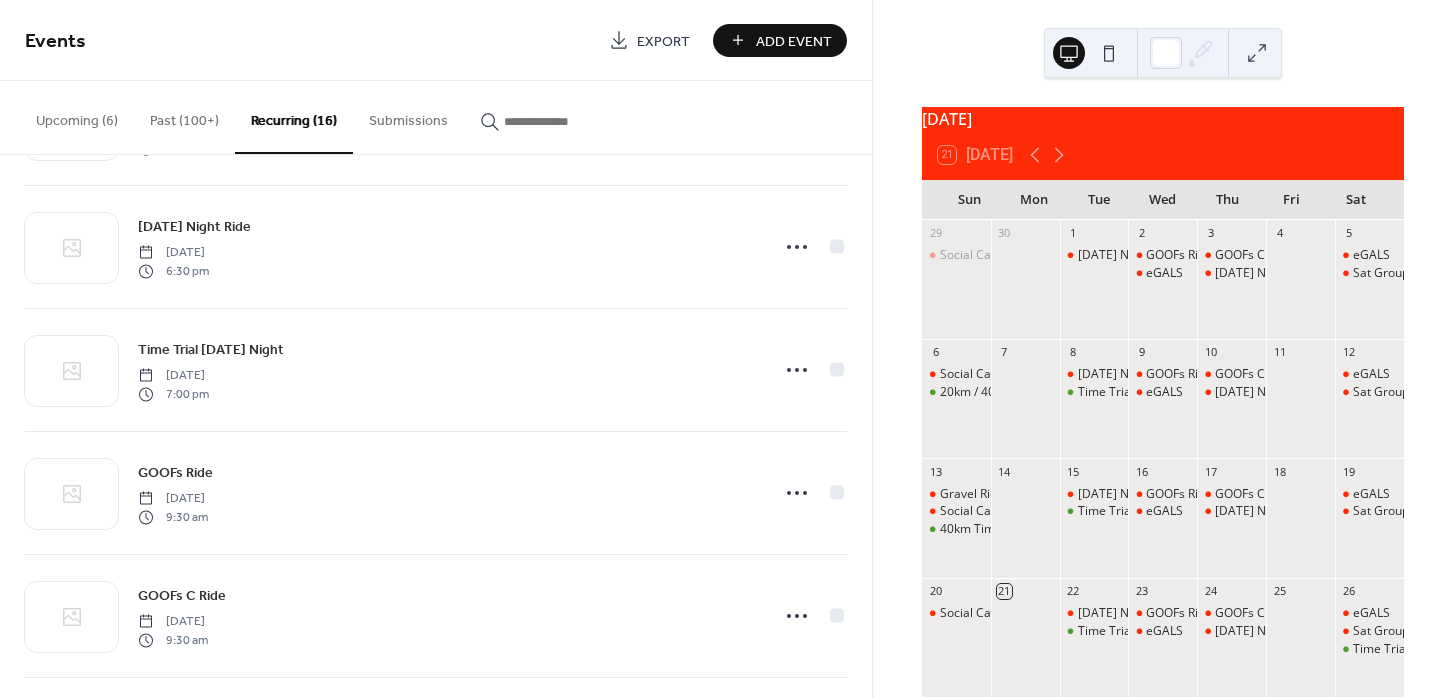 scroll, scrollTop: 984, scrollLeft: 0, axis: vertical 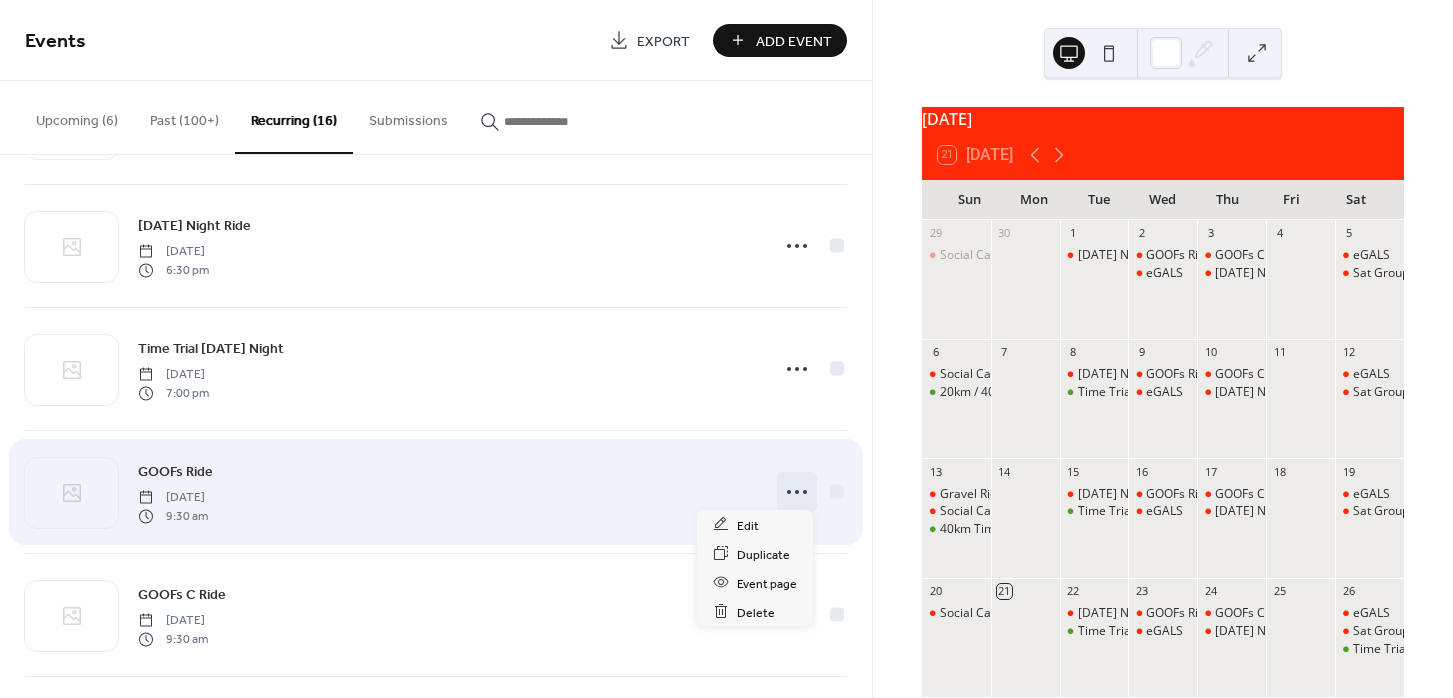 click 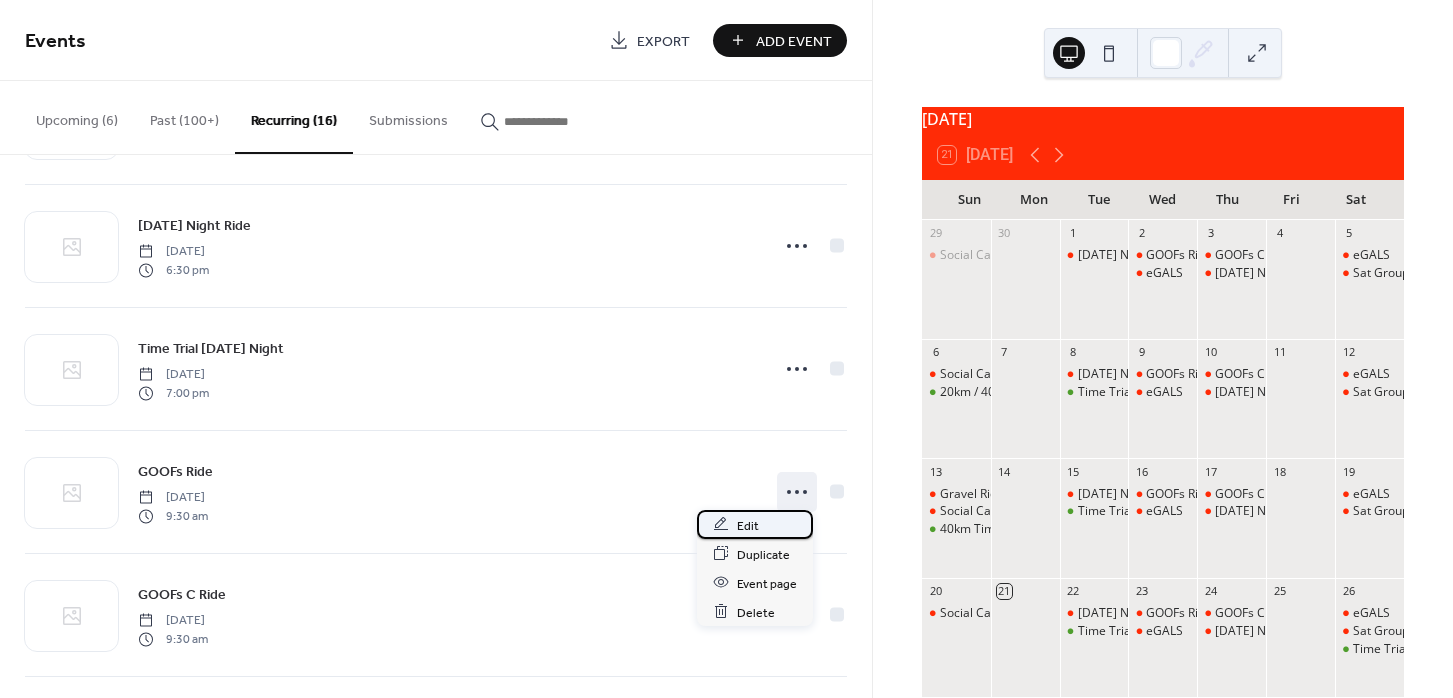 click on "Edit" at bounding box center (748, 525) 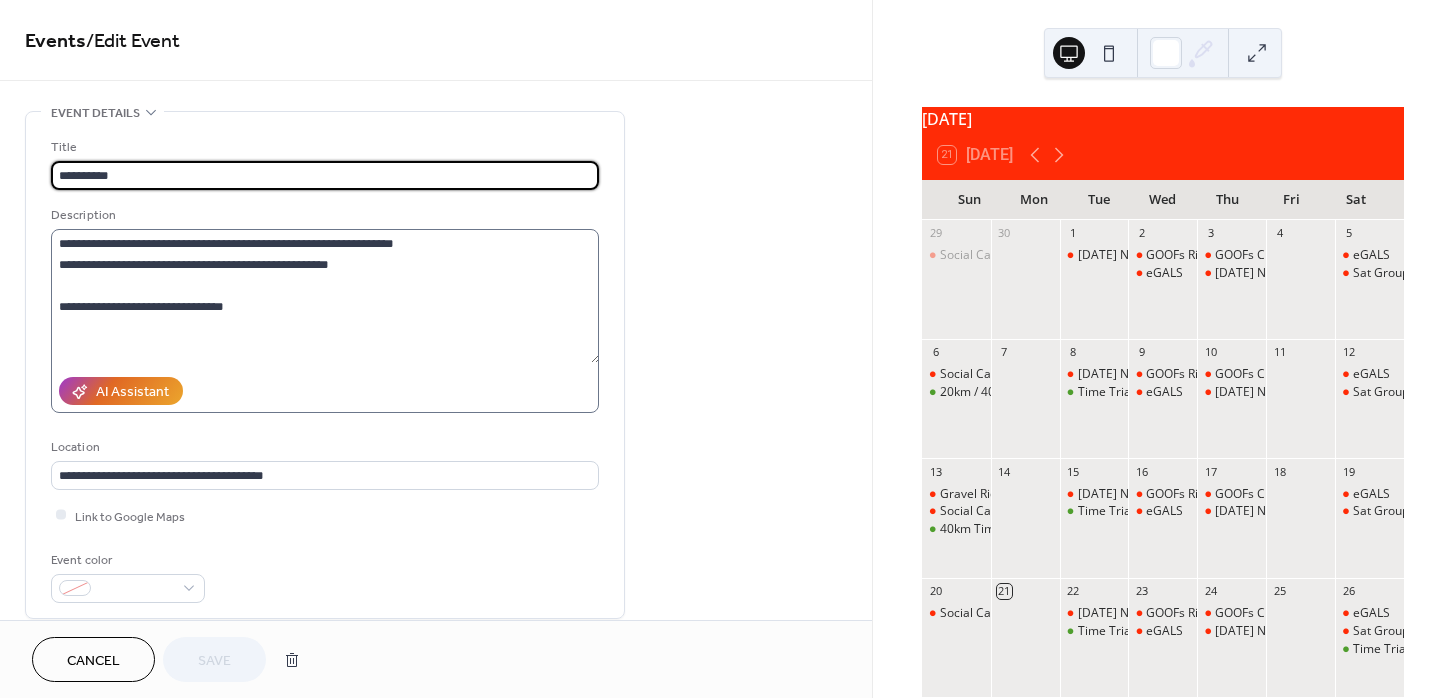 drag, startPoint x: 102, startPoint y: 171, endPoint x: 104, endPoint y: 237, distance: 66.0303 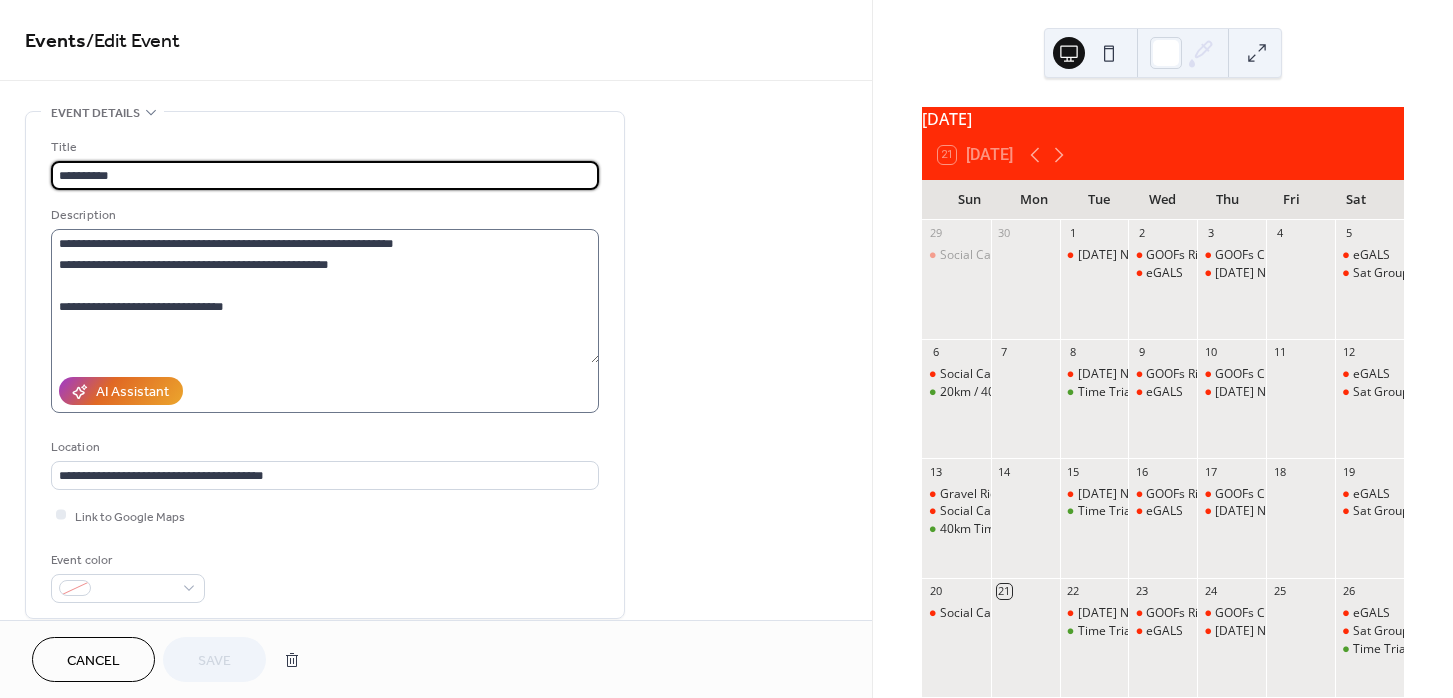 click on "**********" at bounding box center [325, 175] 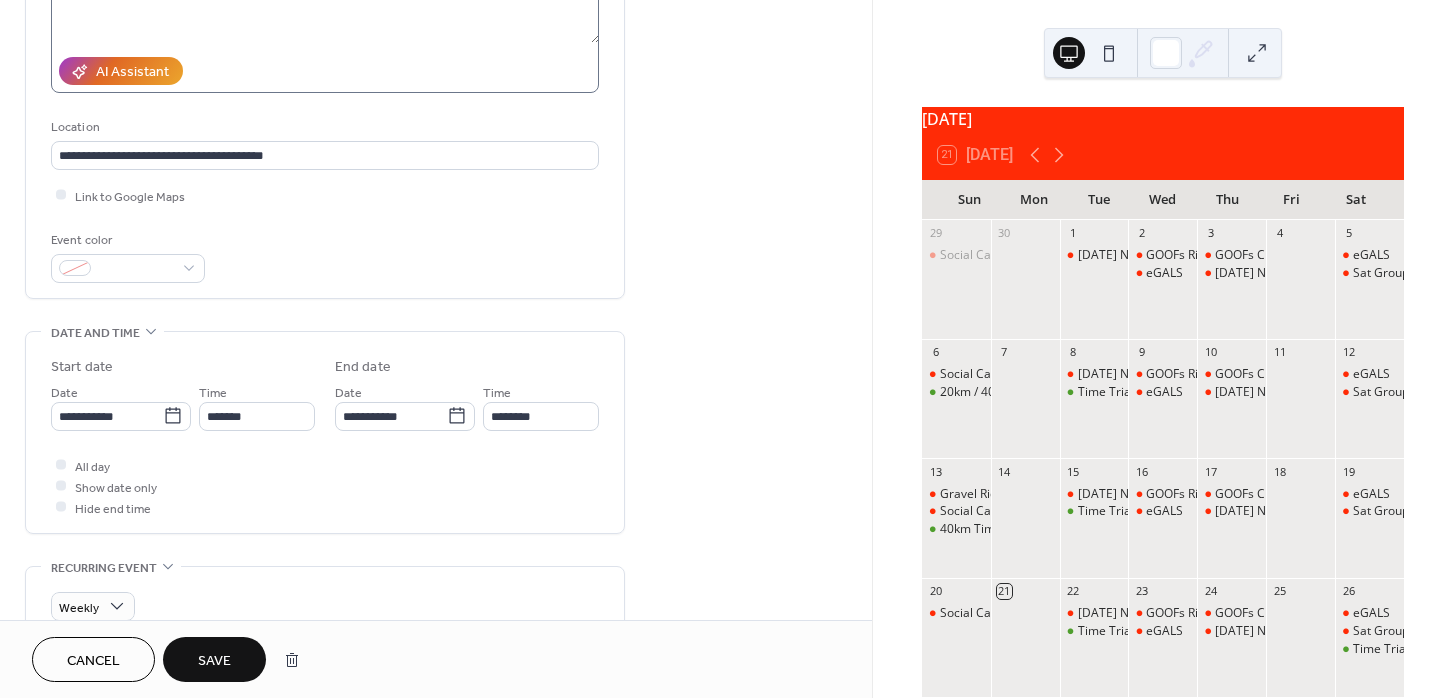 scroll, scrollTop: 374, scrollLeft: 0, axis: vertical 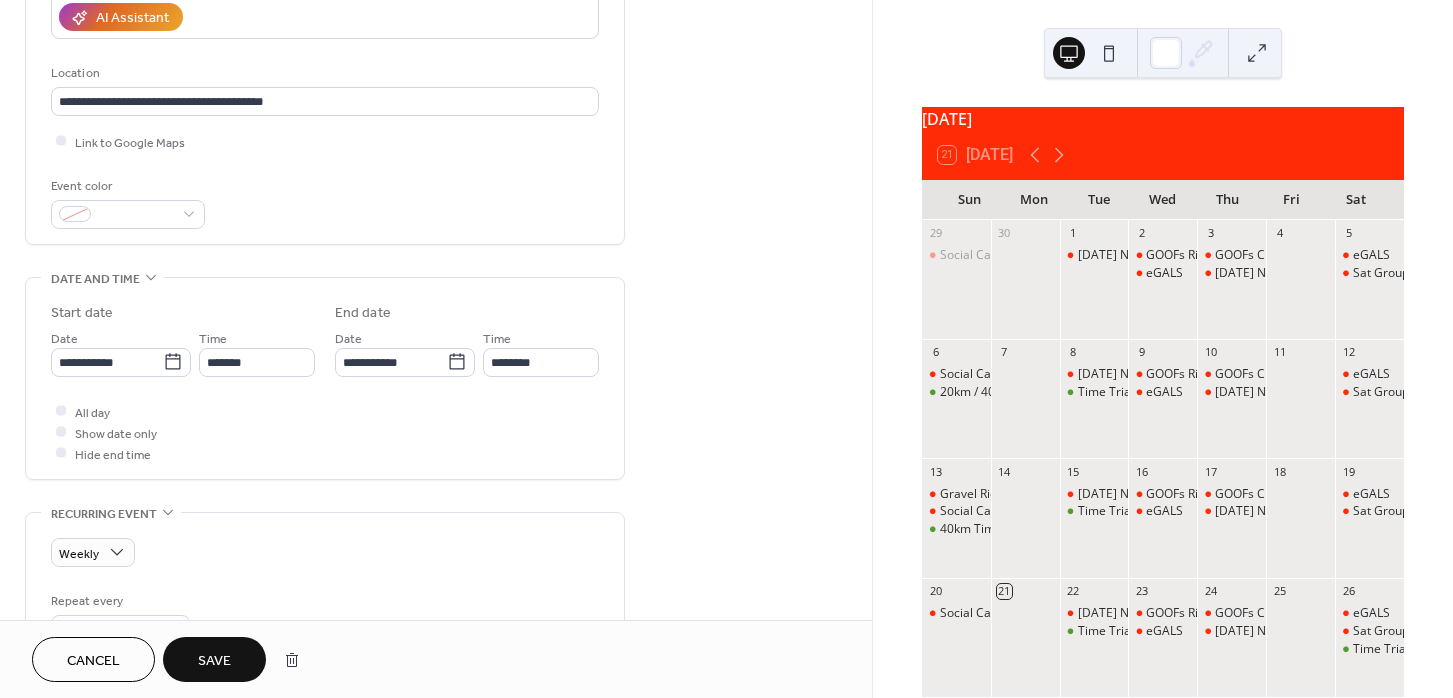 type on "**********" 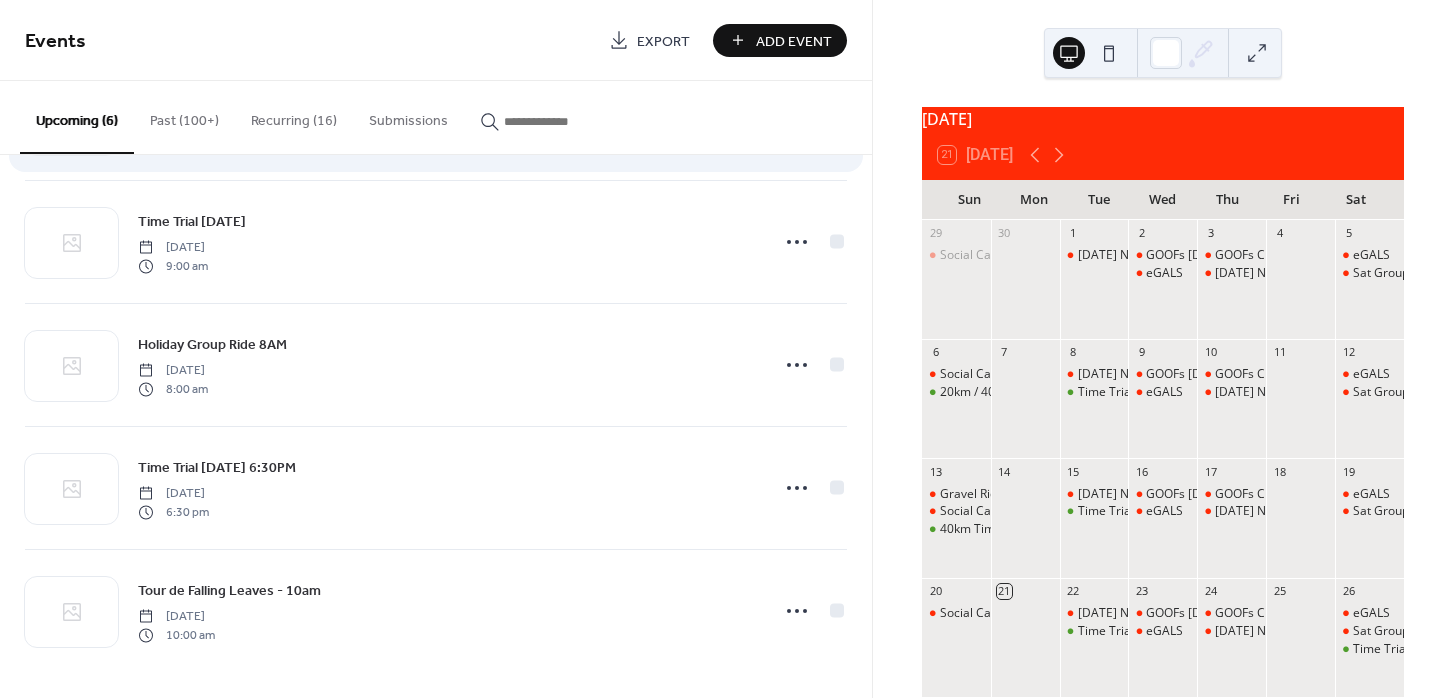 scroll, scrollTop: 0, scrollLeft: 0, axis: both 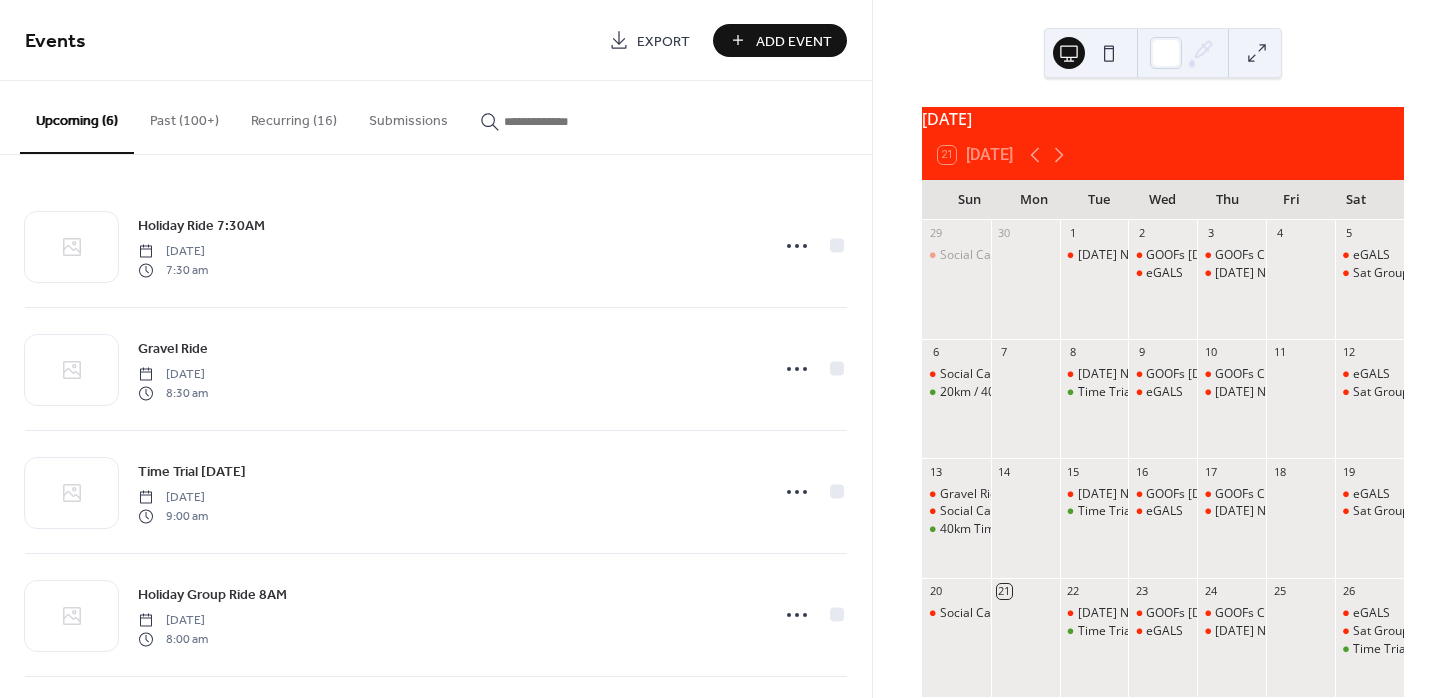 click on "Recurring (16)" at bounding box center [294, 116] 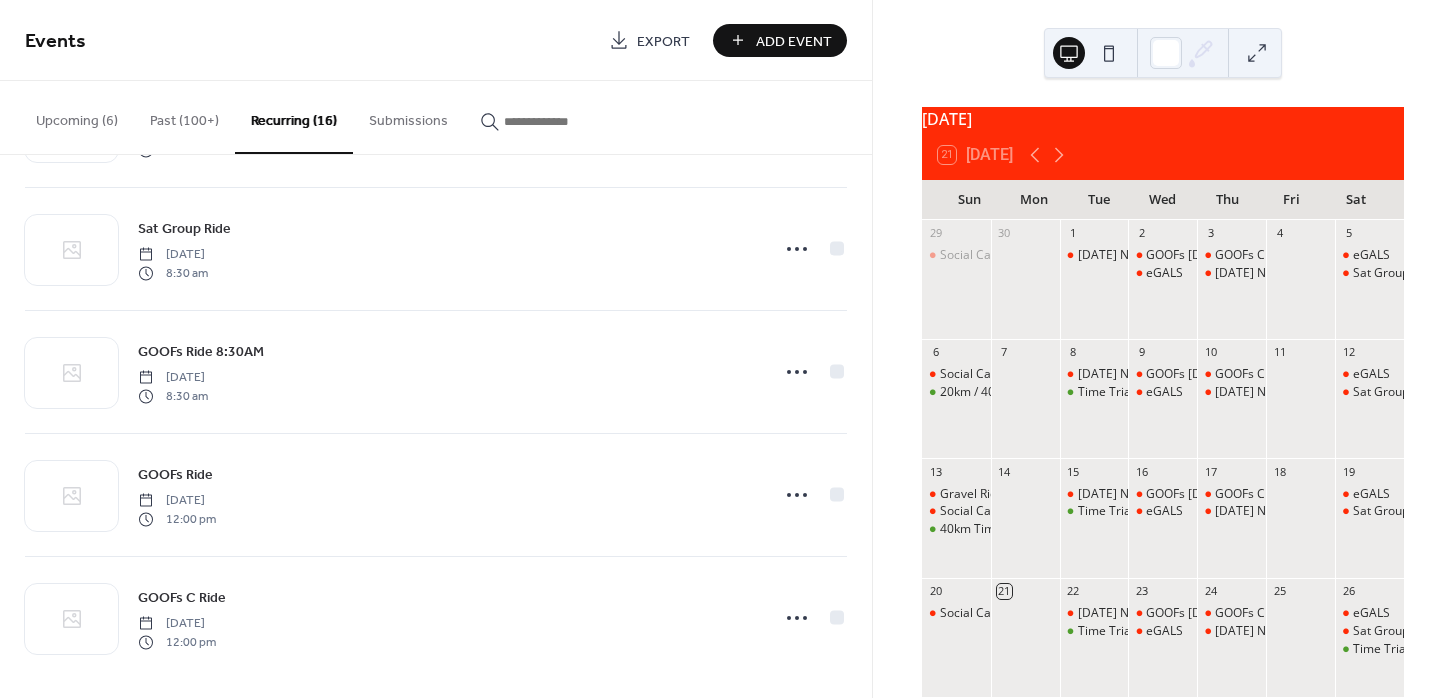 scroll, scrollTop: 1476, scrollLeft: 0, axis: vertical 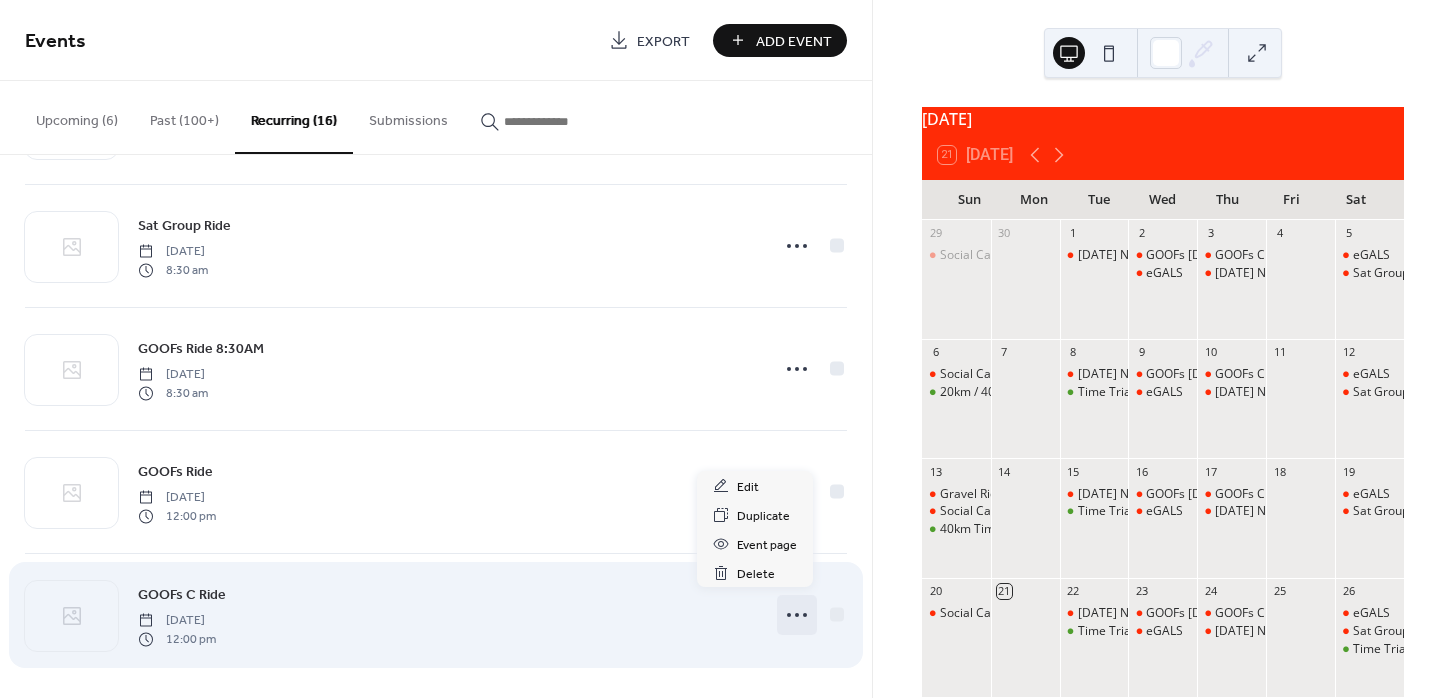 click 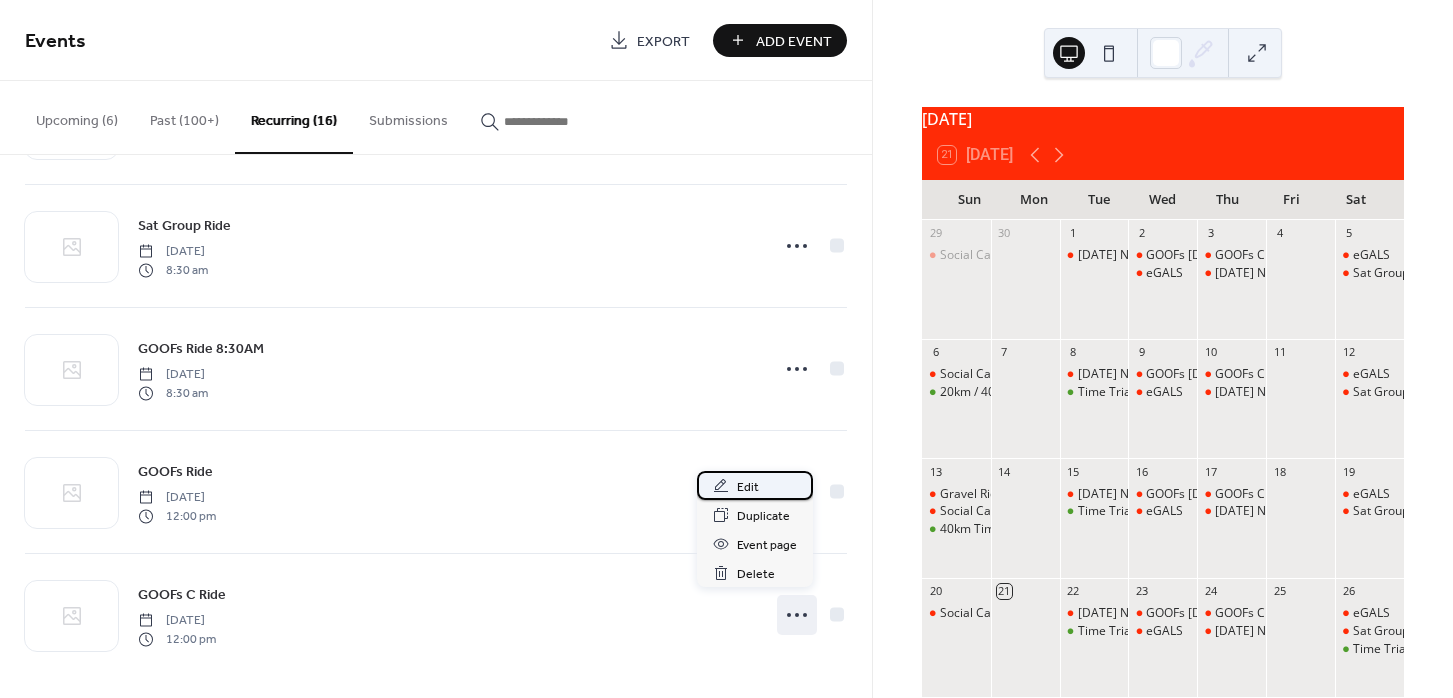 click on "Edit" at bounding box center (755, 485) 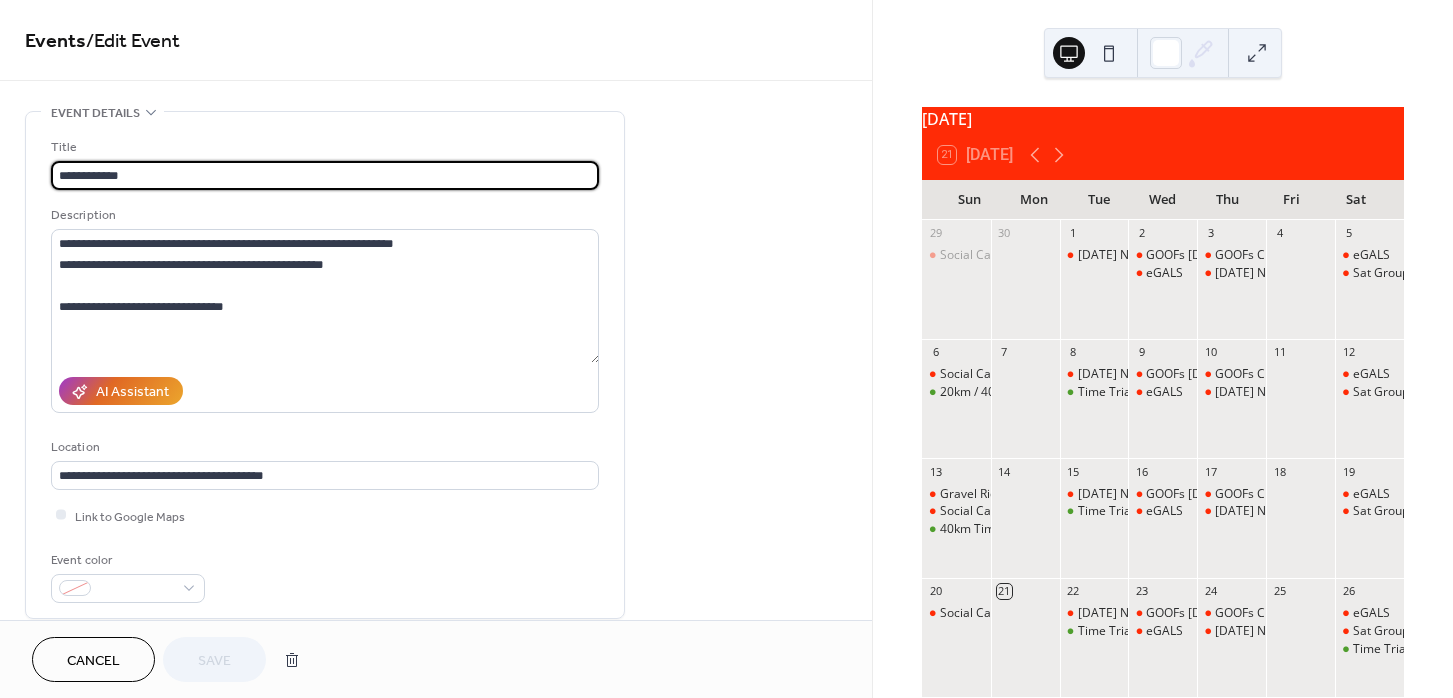 click on "**********" at bounding box center (325, 175) 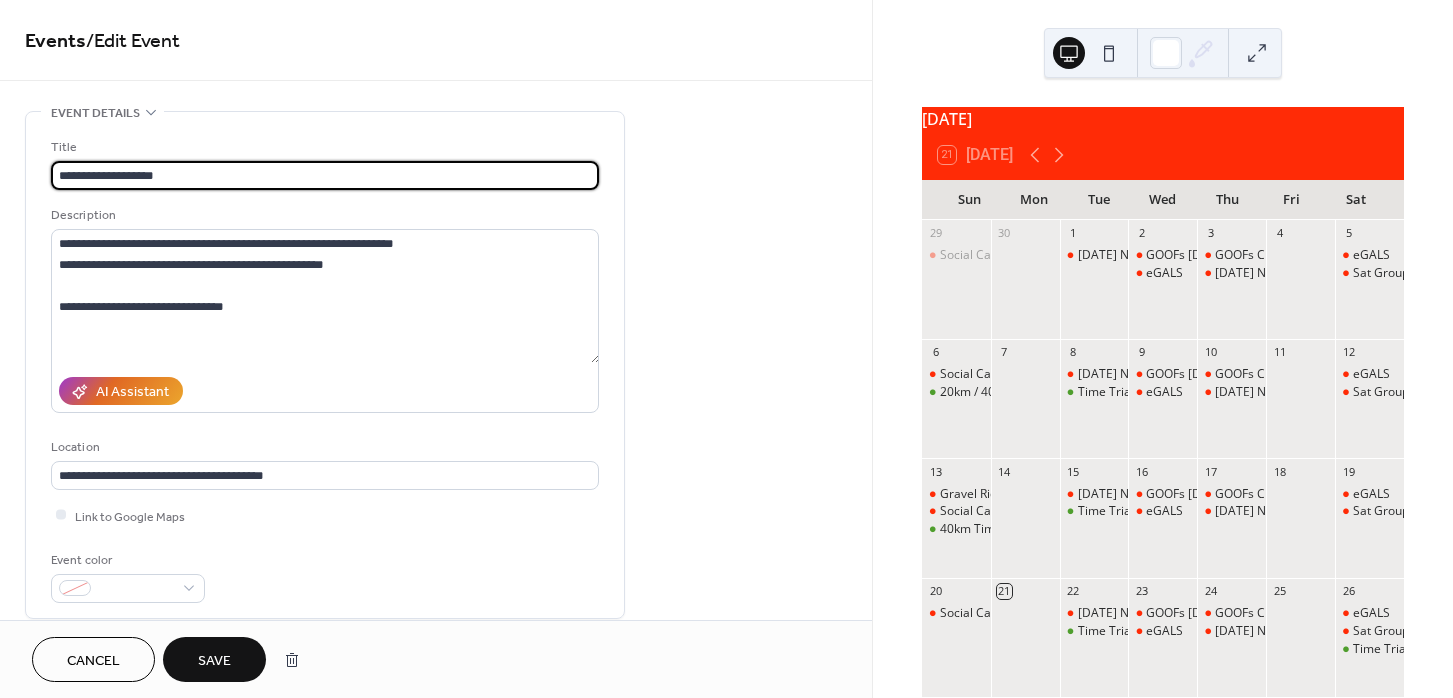 type on "**********" 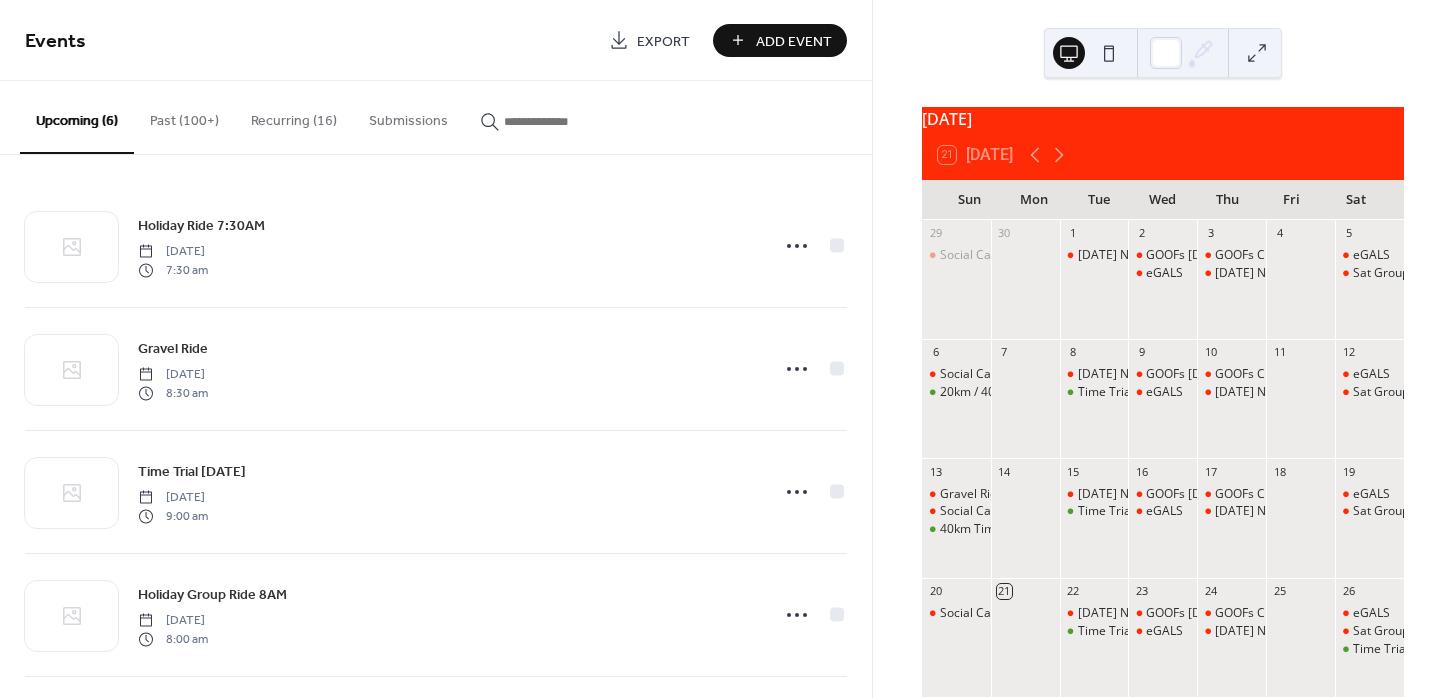 click on "Recurring (16)" at bounding box center (294, 116) 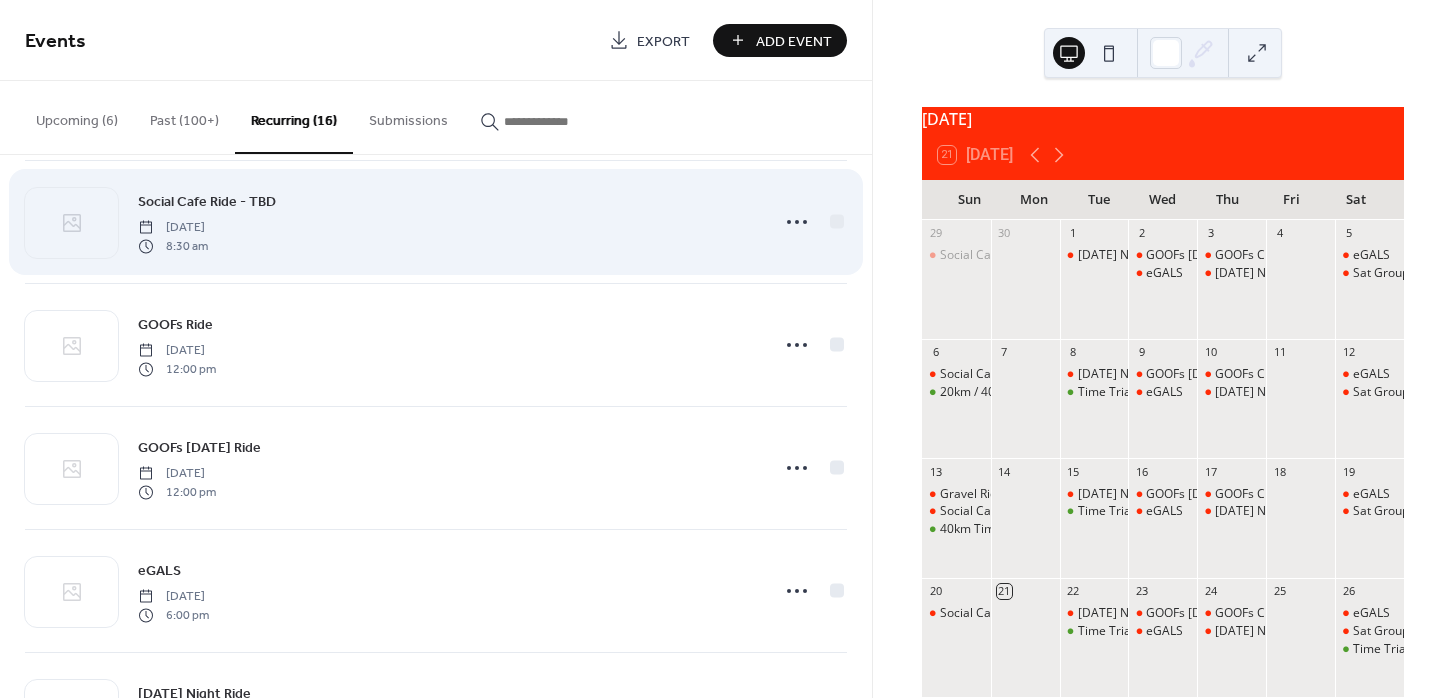 scroll, scrollTop: 151, scrollLeft: 0, axis: vertical 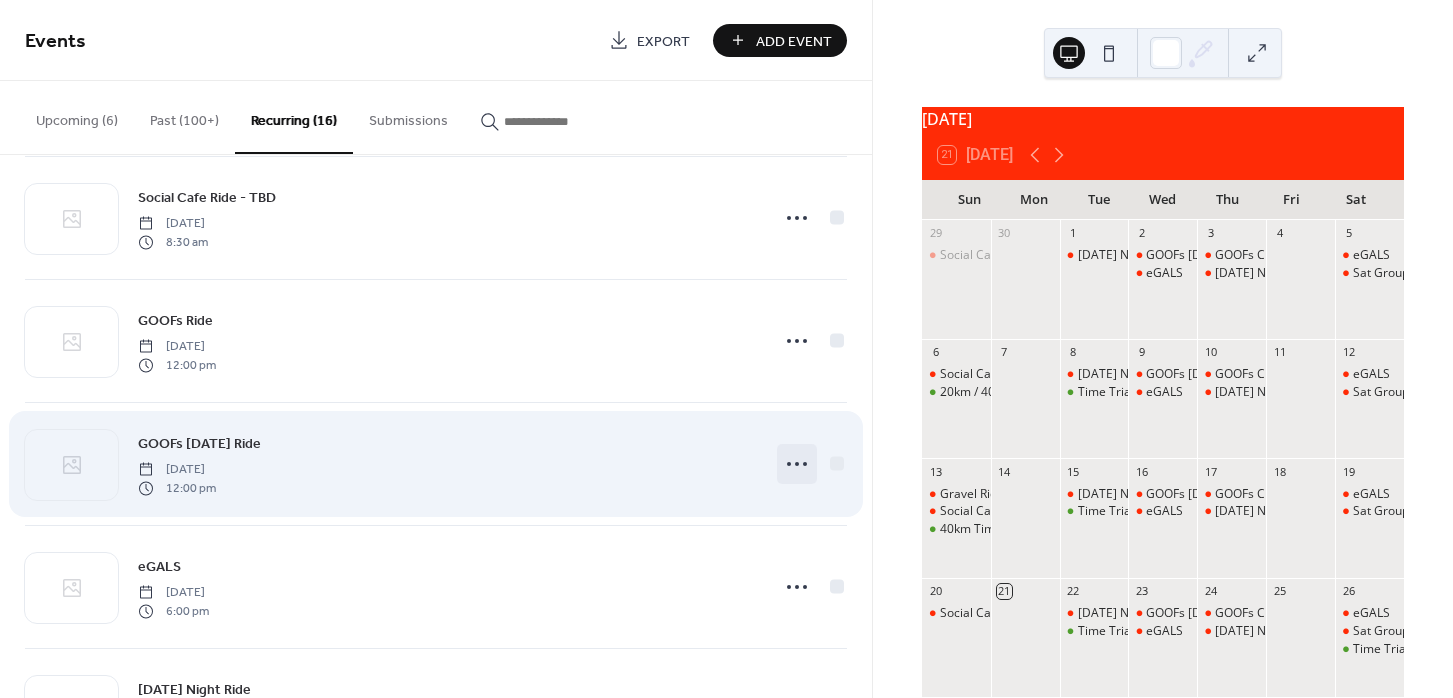 click 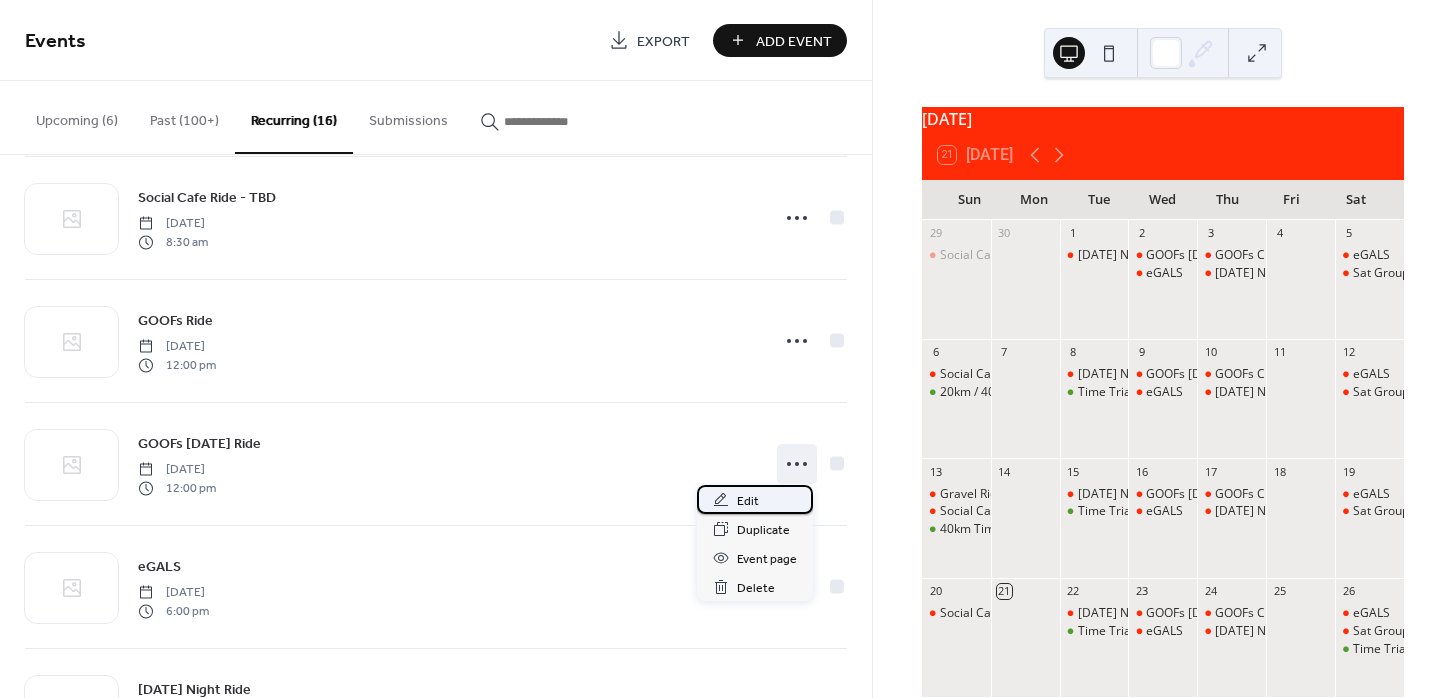 click on "Edit" at bounding box center [748, 501] 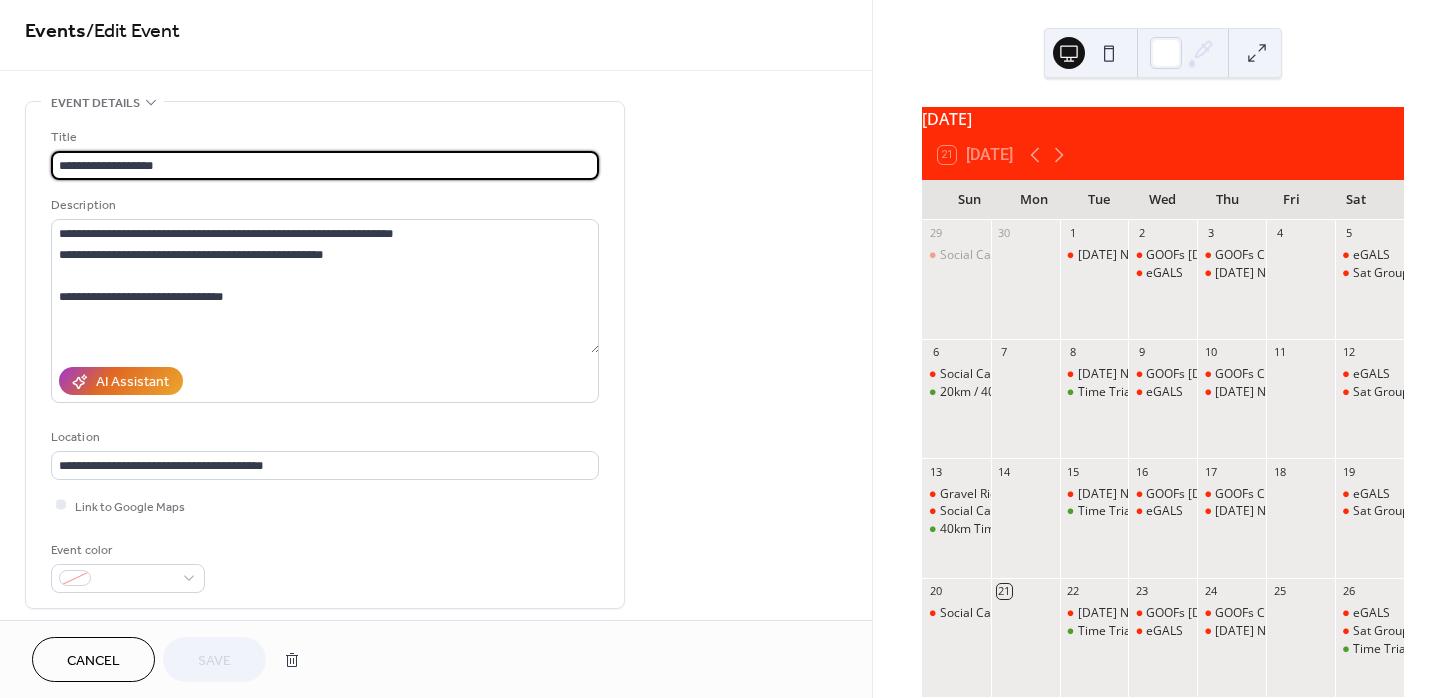 scroll, scrollTop: 0, scrollLeft: 0, axis: both 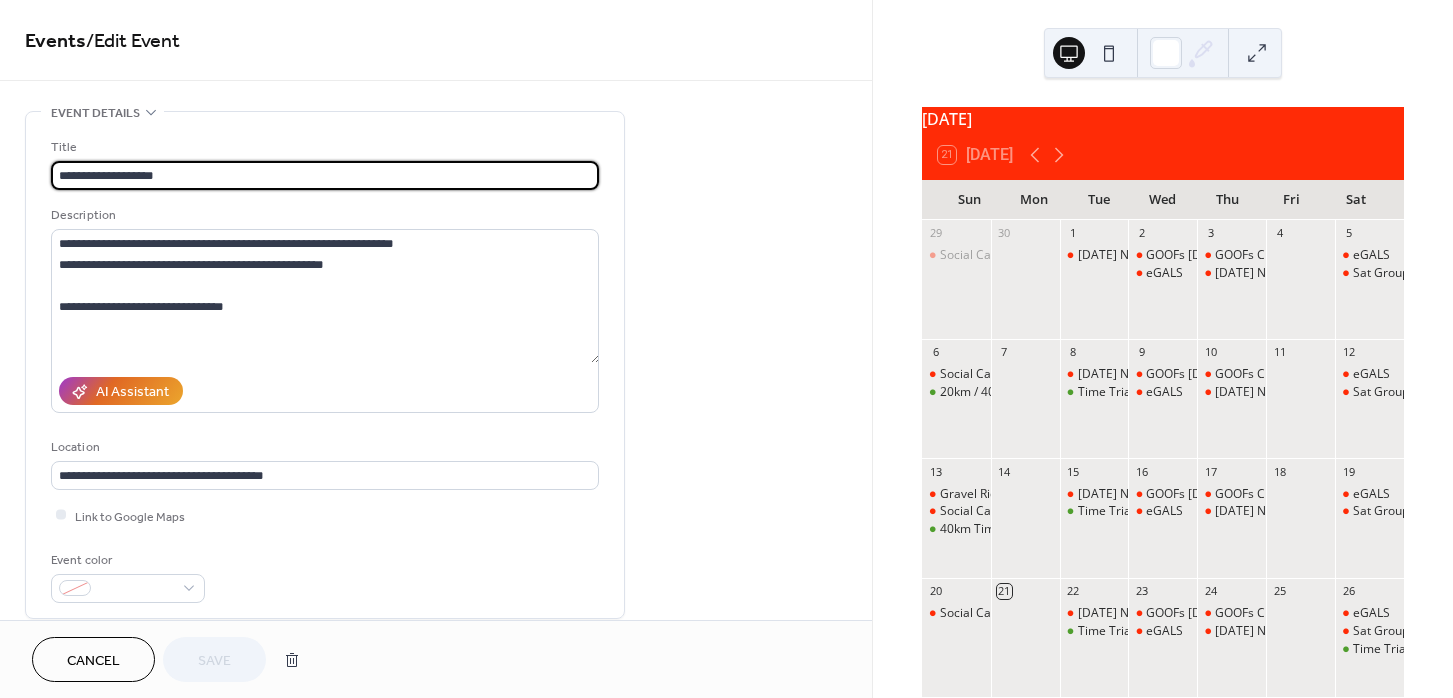 click on "Cancel" at bounding box center [93, 661] 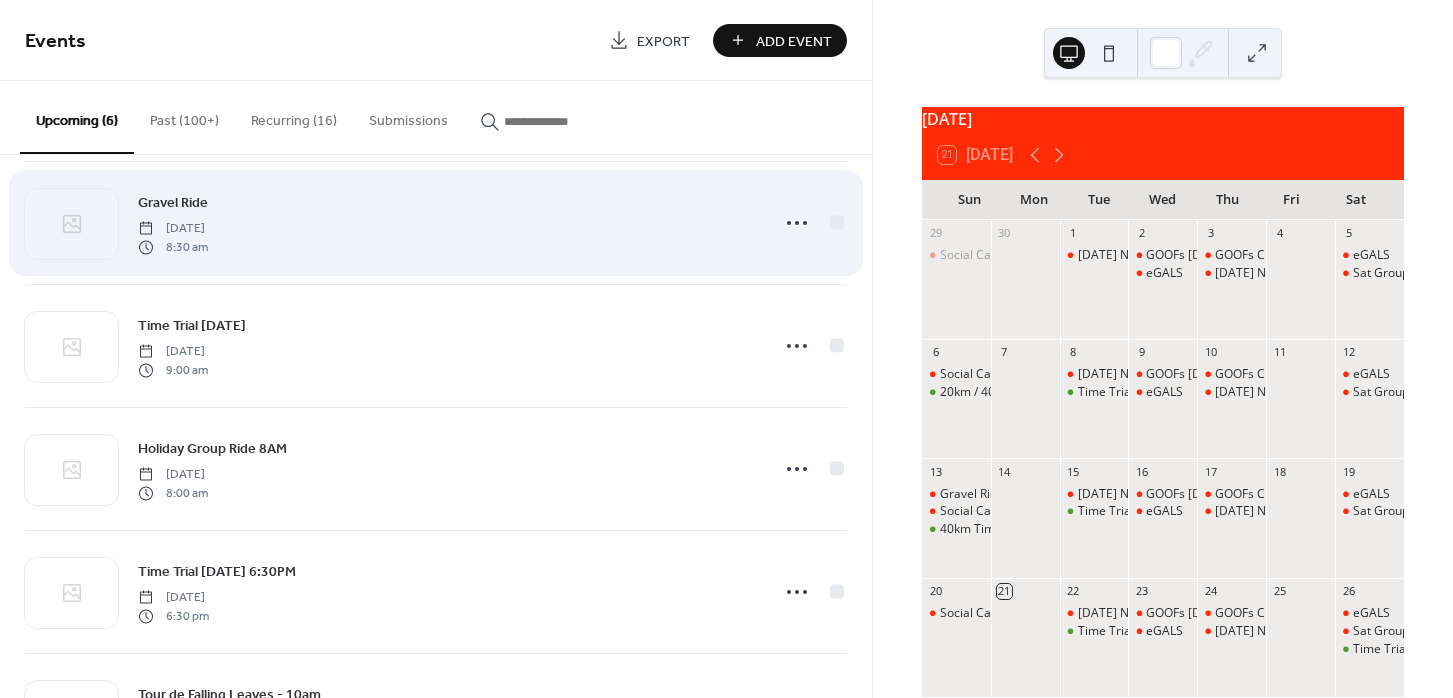 scroll, scrollTop: 150, scrollLeft: 0, axis: vertical 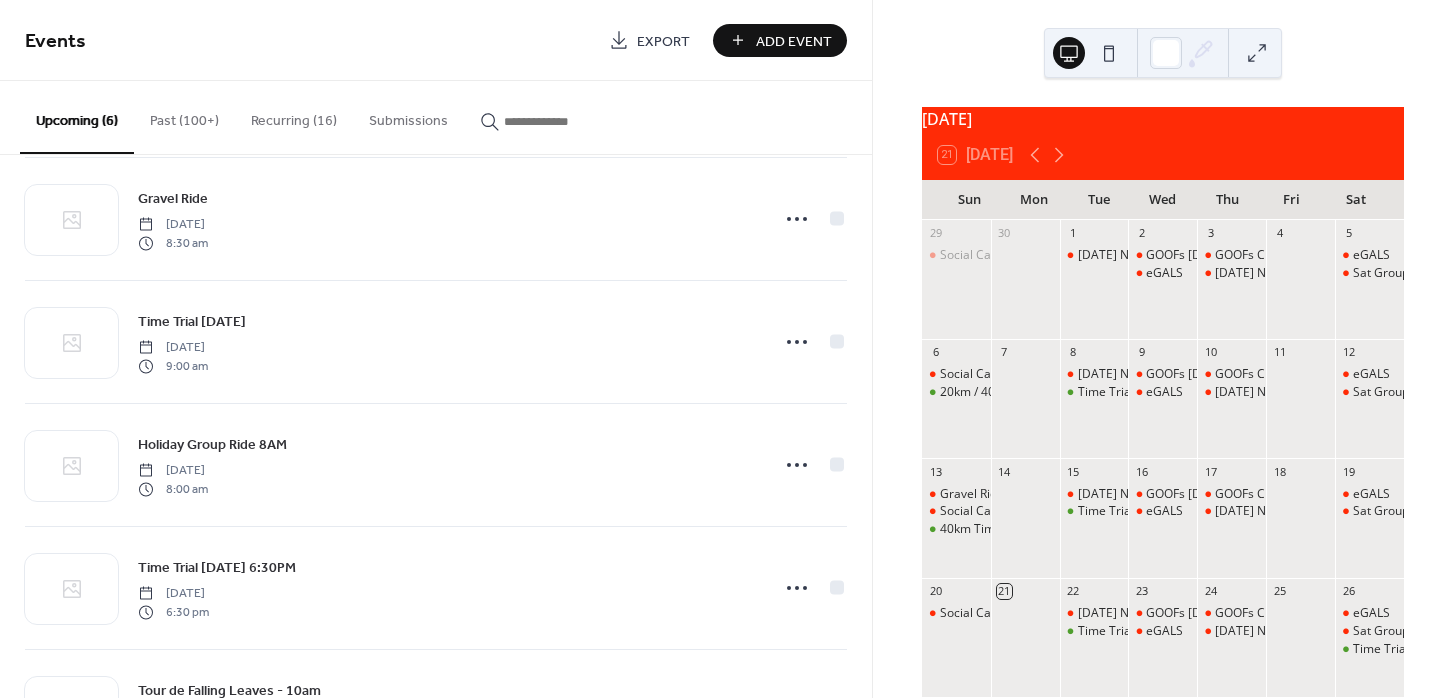 click on "Recurring (16)" at bounding box center [294, 116] 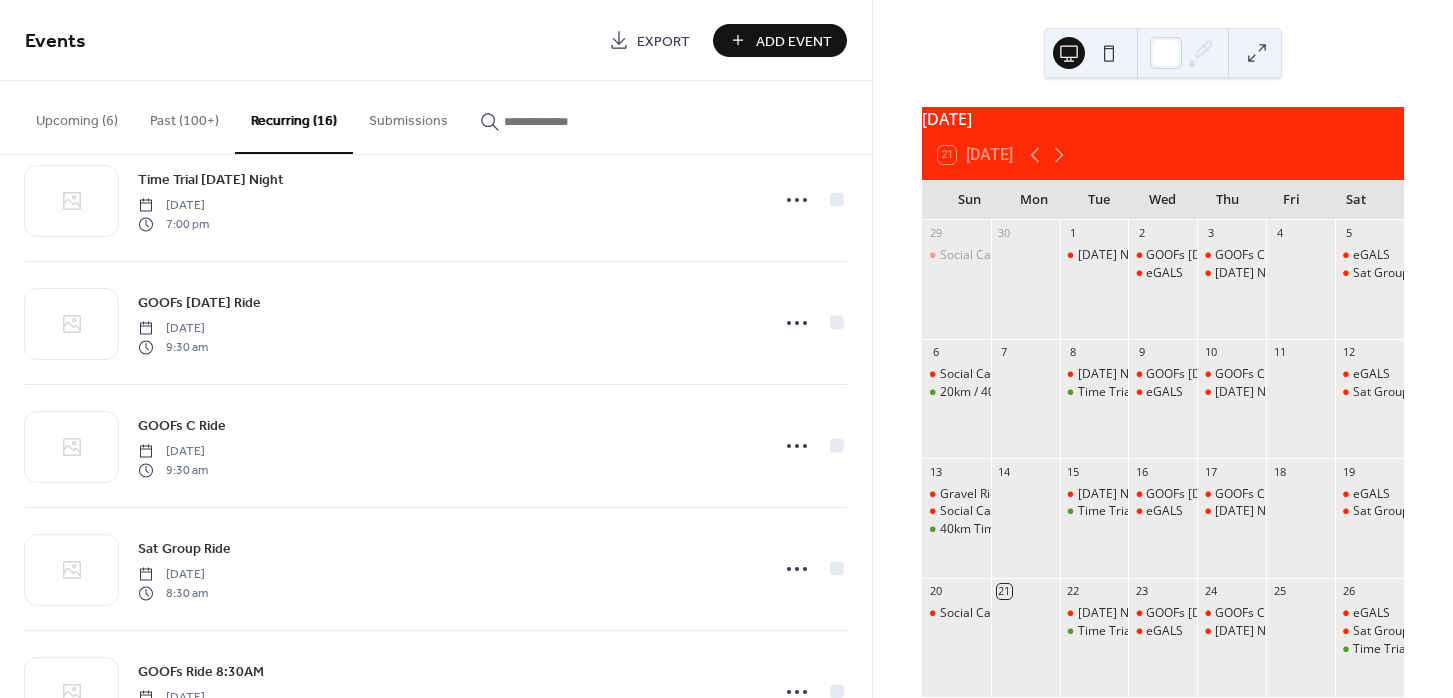 scroll, scrollTop: 1161, scrollLeft: 0, axis: vertical 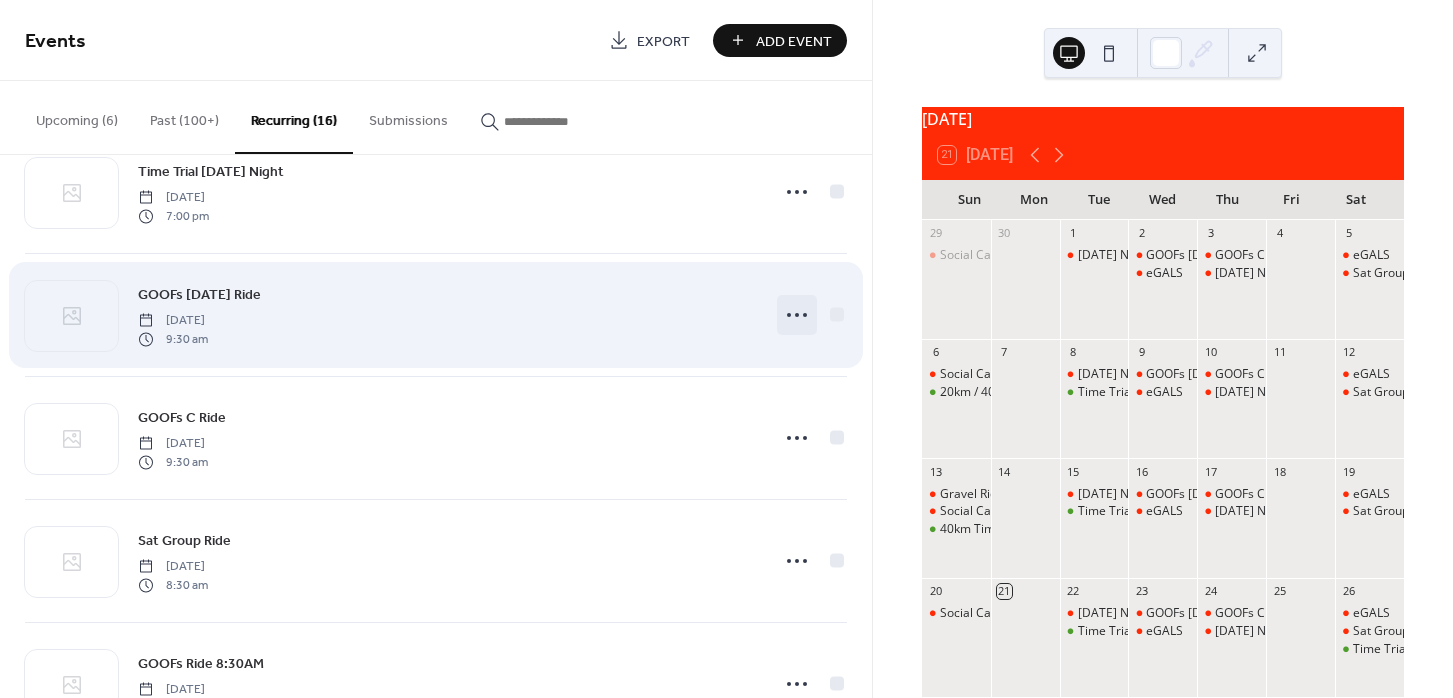 click 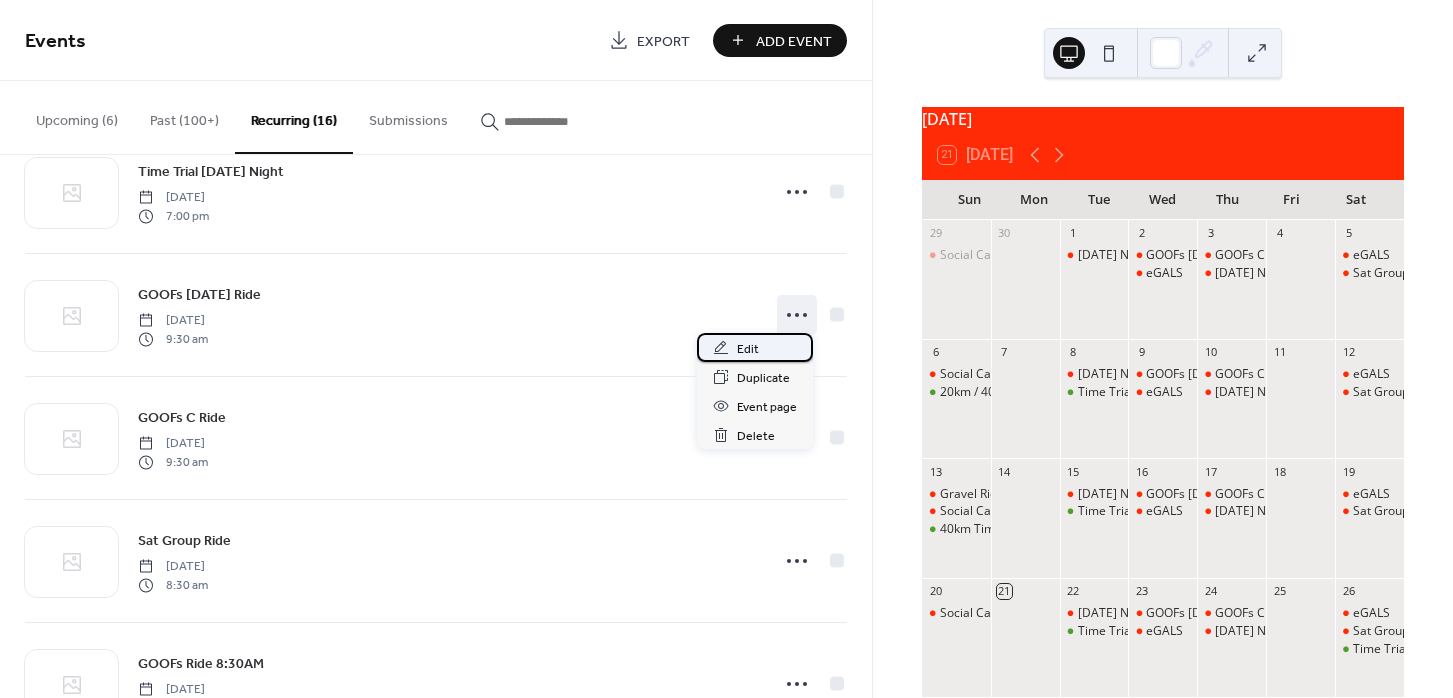 click on "Edit" at bounding box center [748, 349] 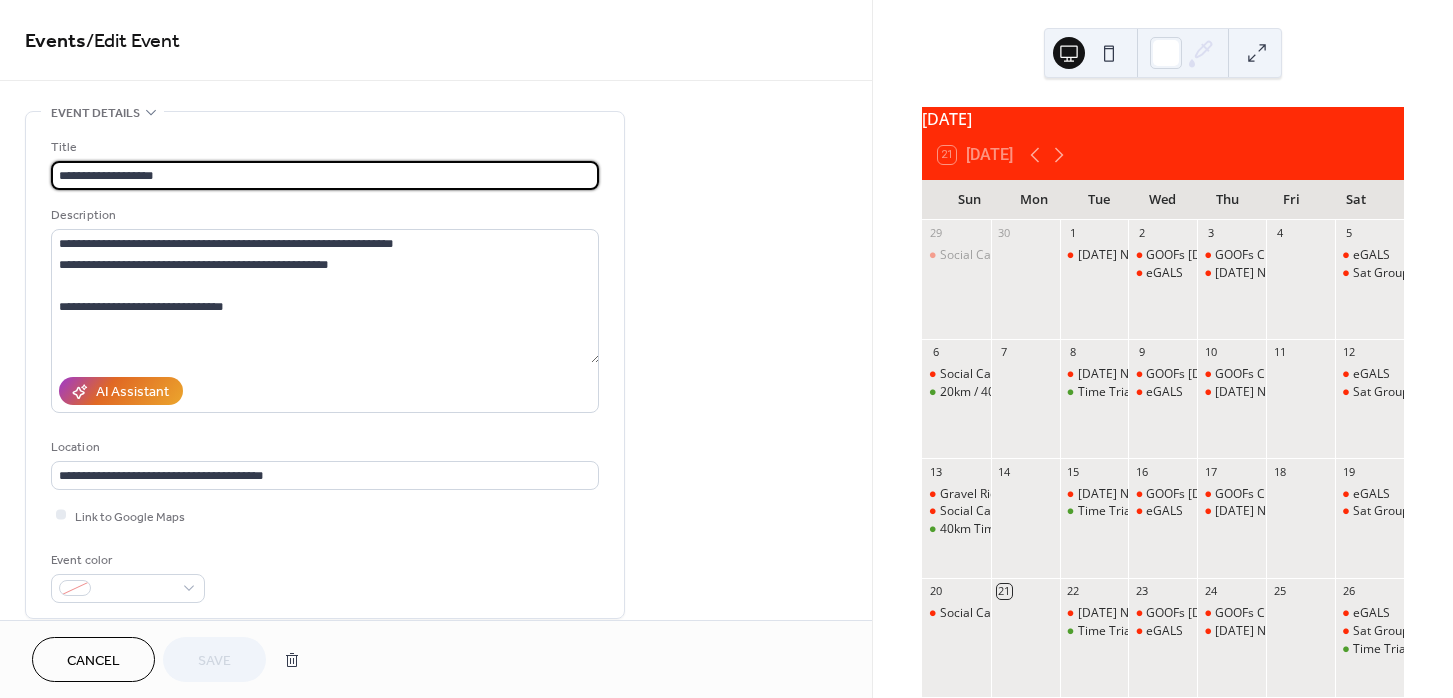 scroll, scrollTop: 0, scrollLeft: 0, axis: both 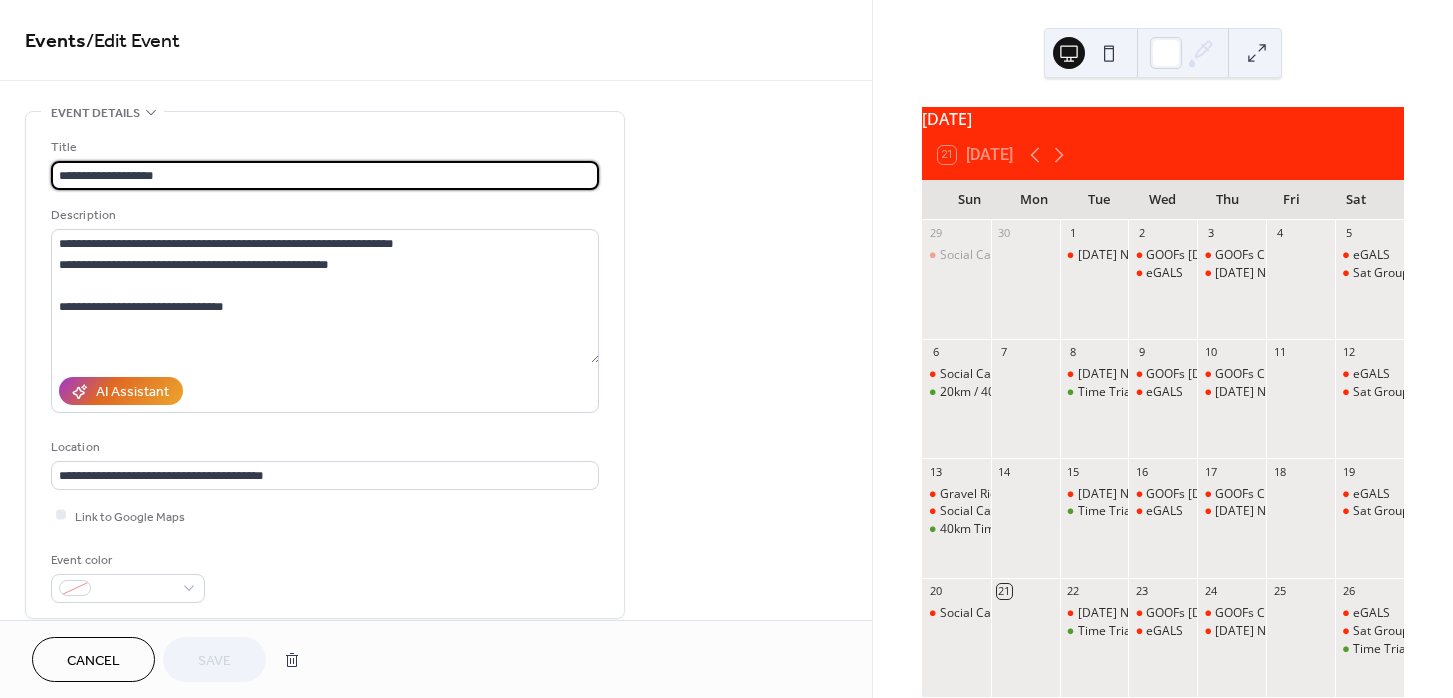 drag, startPoint x: 147, startPoint y: 178, endPoint x: 110, endPoint y: 174, distance: 37.215588 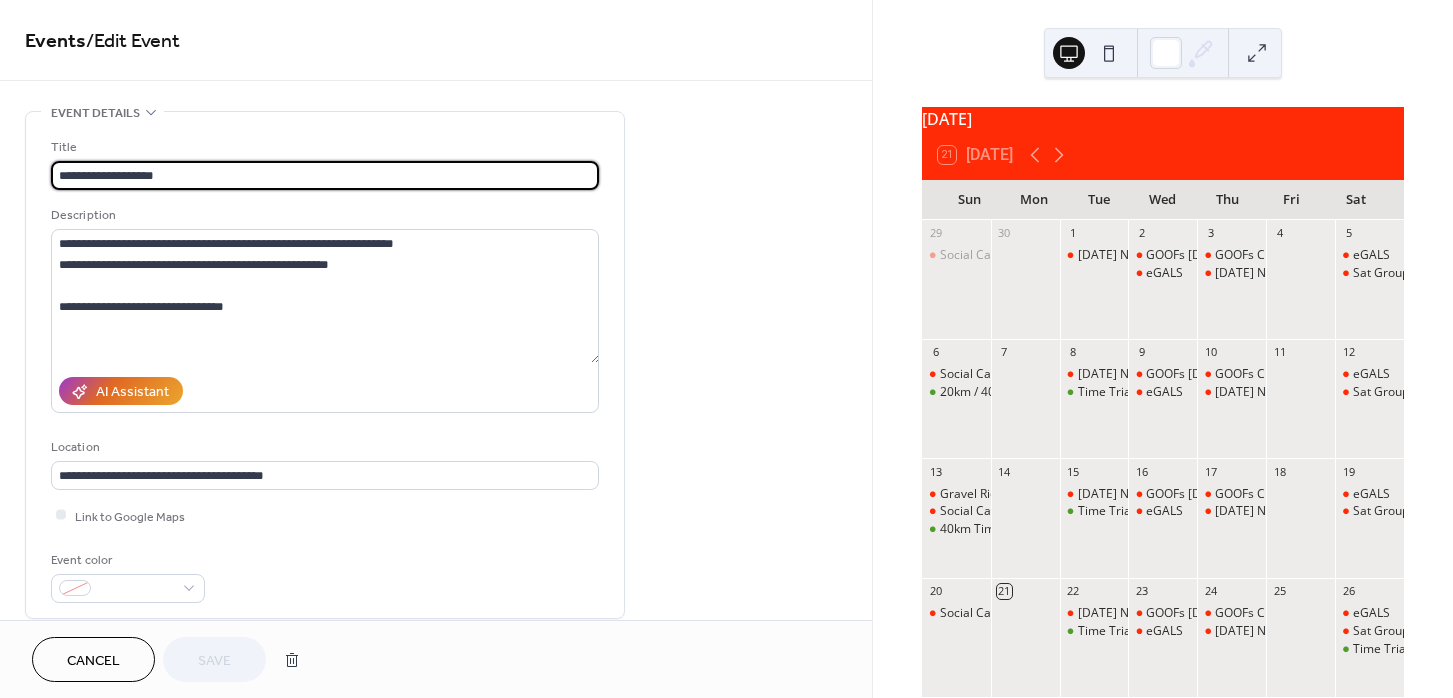 click on "**********" at bounding box center [325, 175] 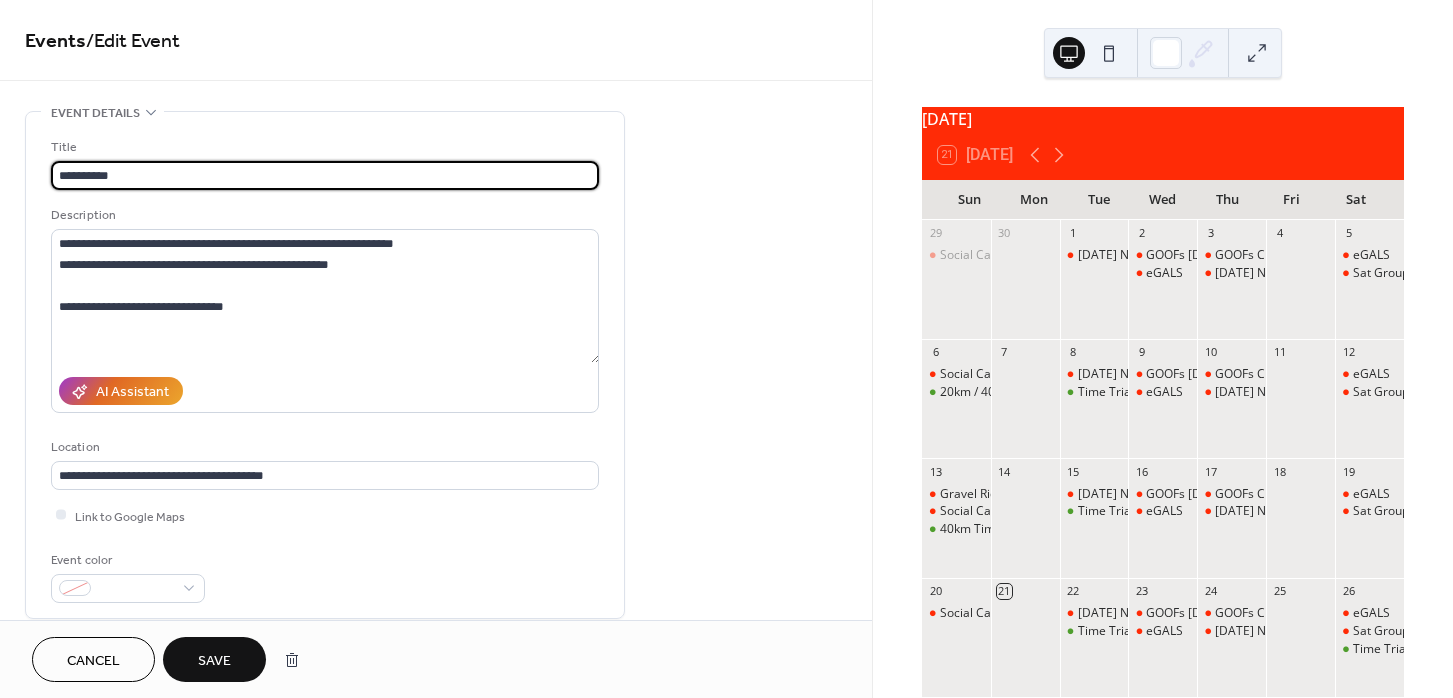 type on "**********" 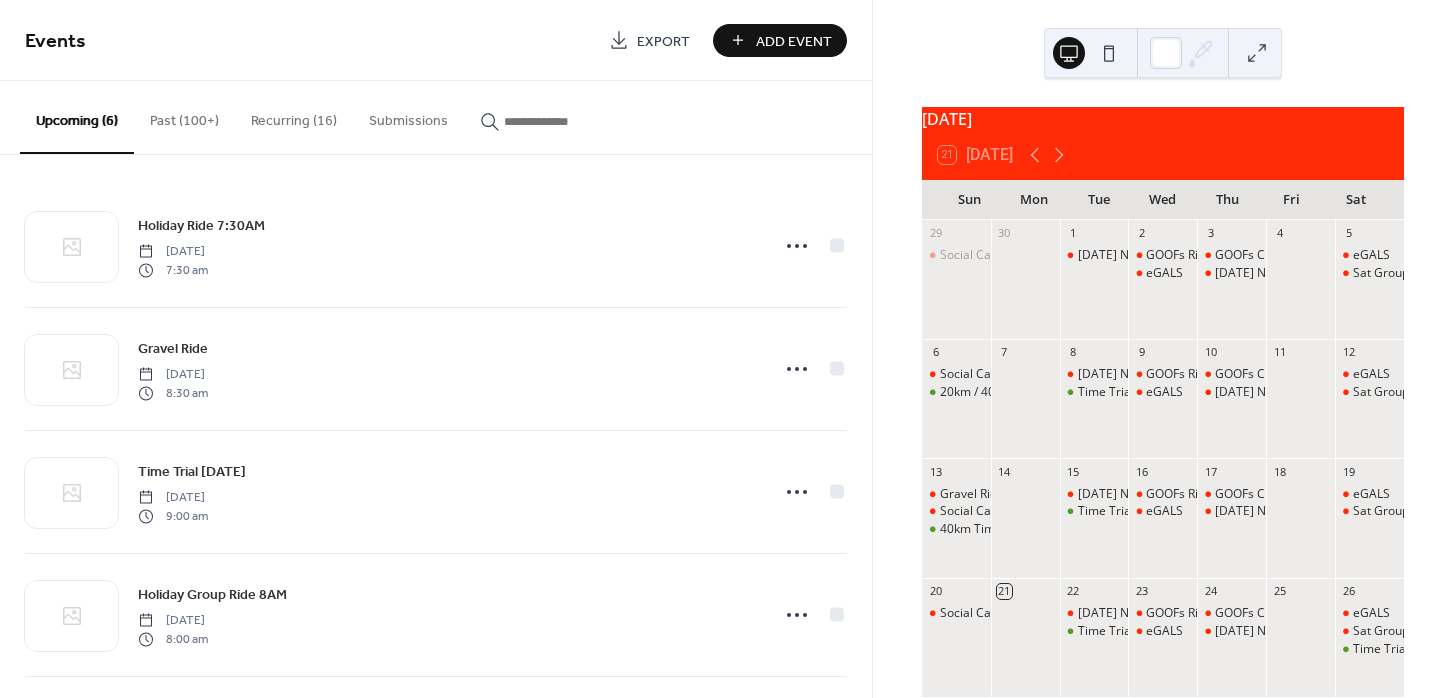 click on "Recurring (16)" at bounding box center (294, 116) 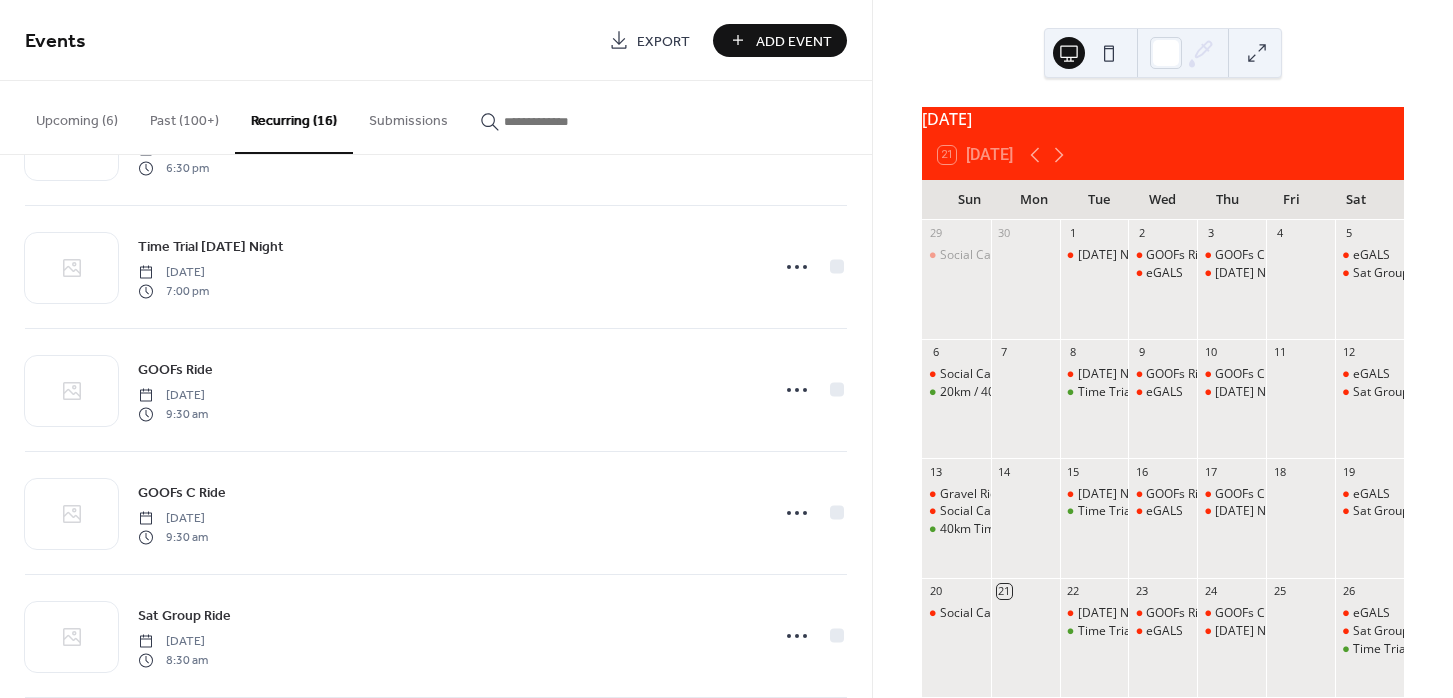 scroll, scrollTop: 1128, scrollLeft: 0, axis: vertical 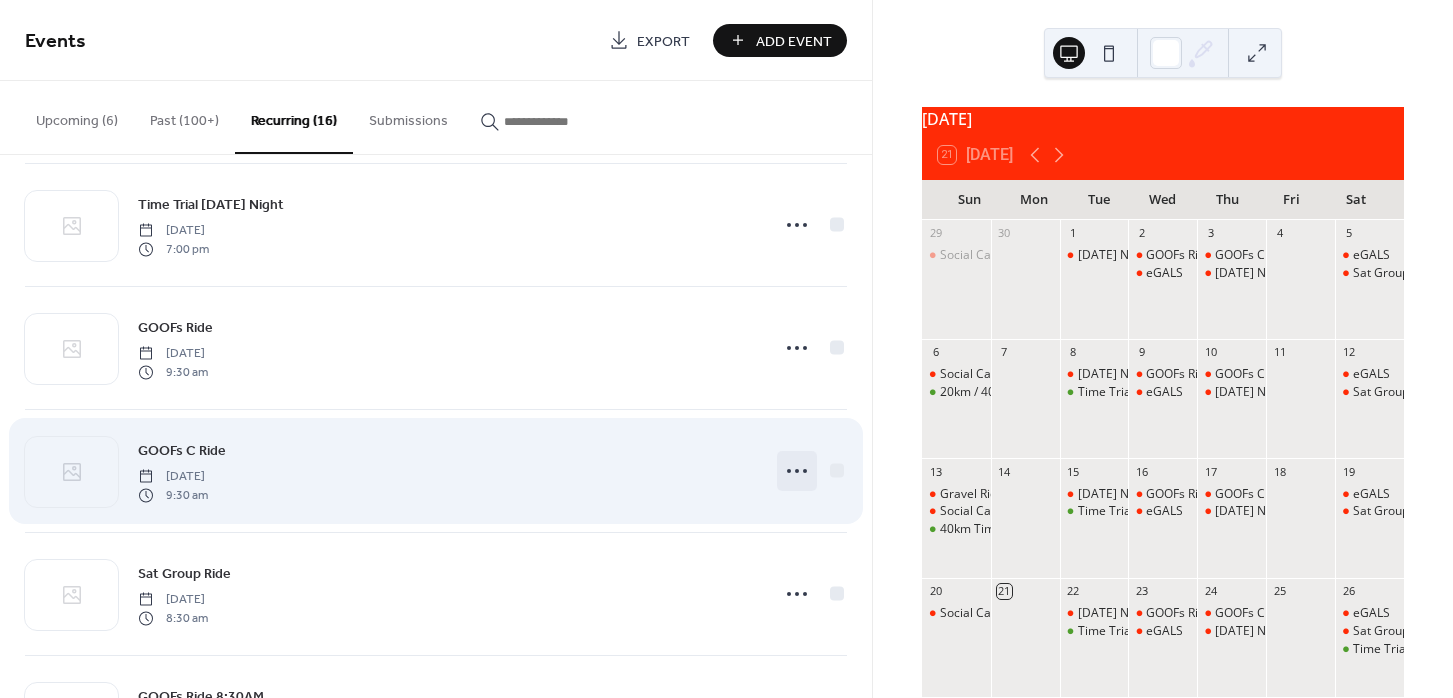 click 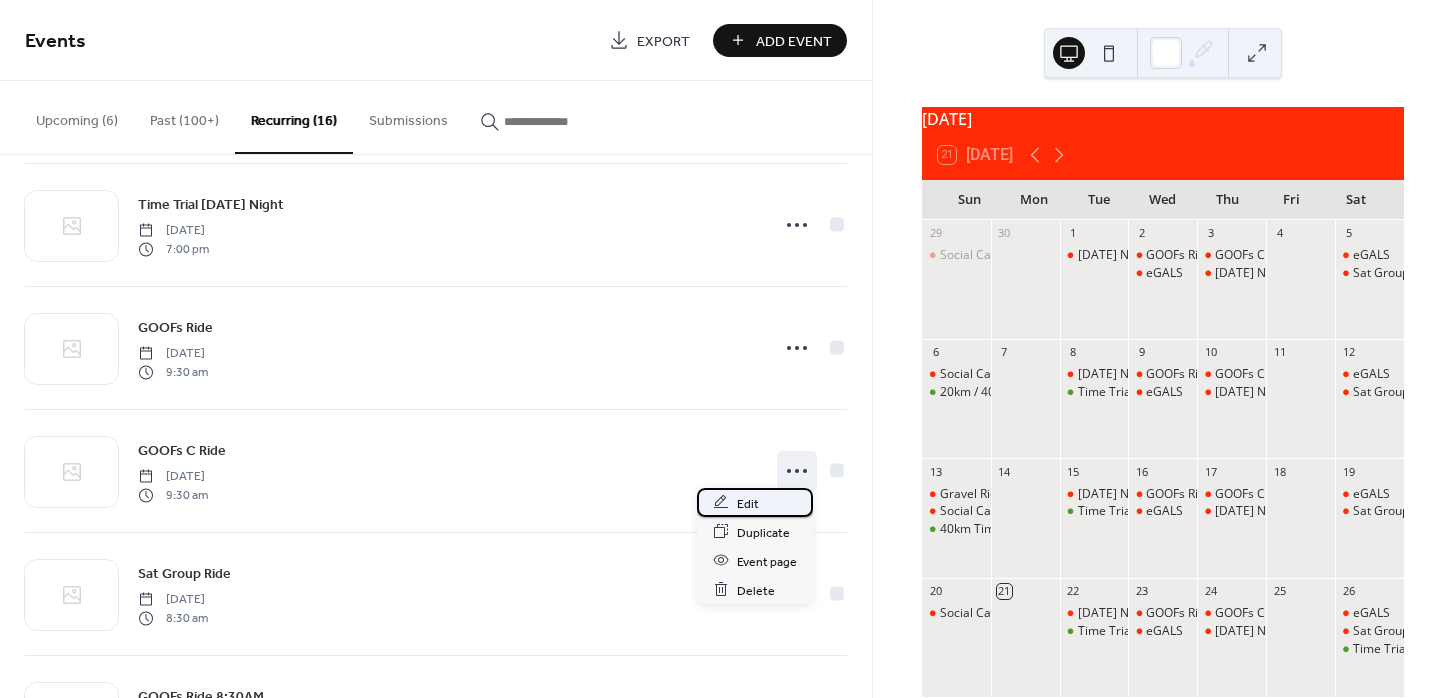 click on "Edit" at bounding box center (748, 503) 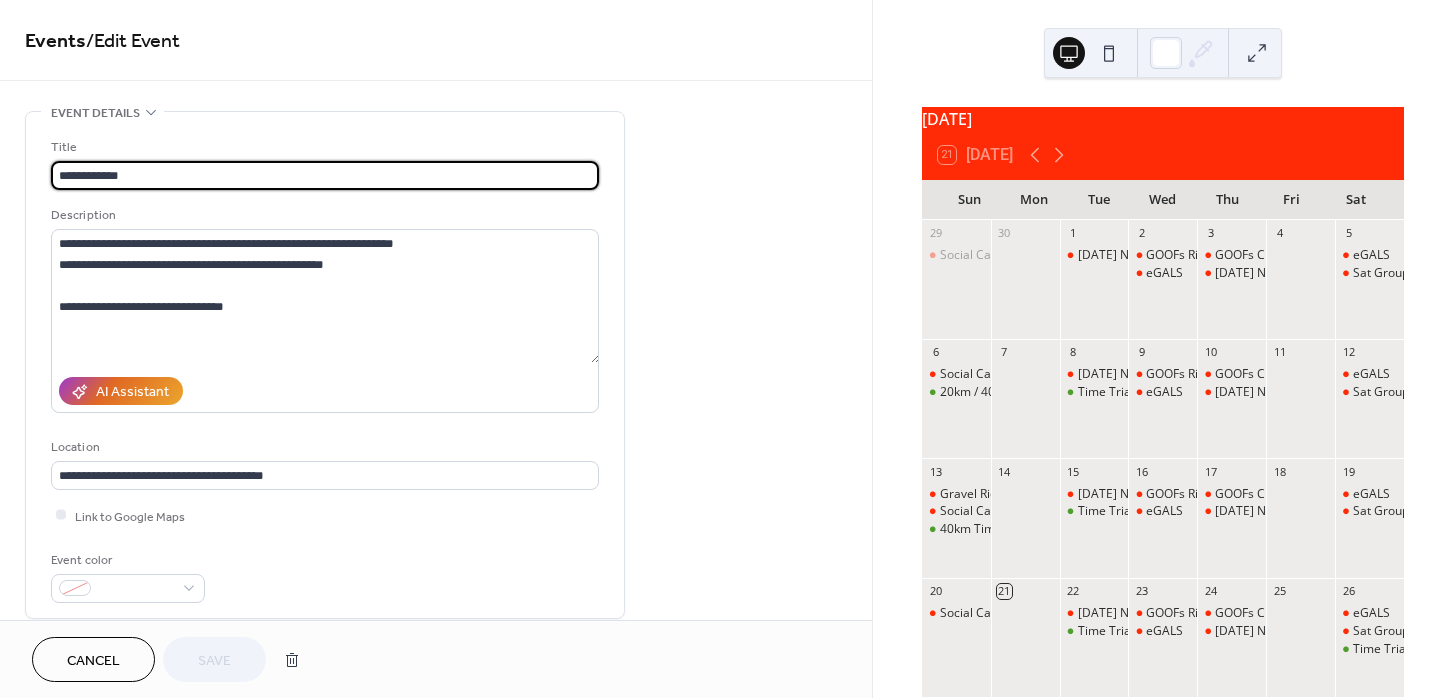 click on "**********" at bounding box center [325, 175] 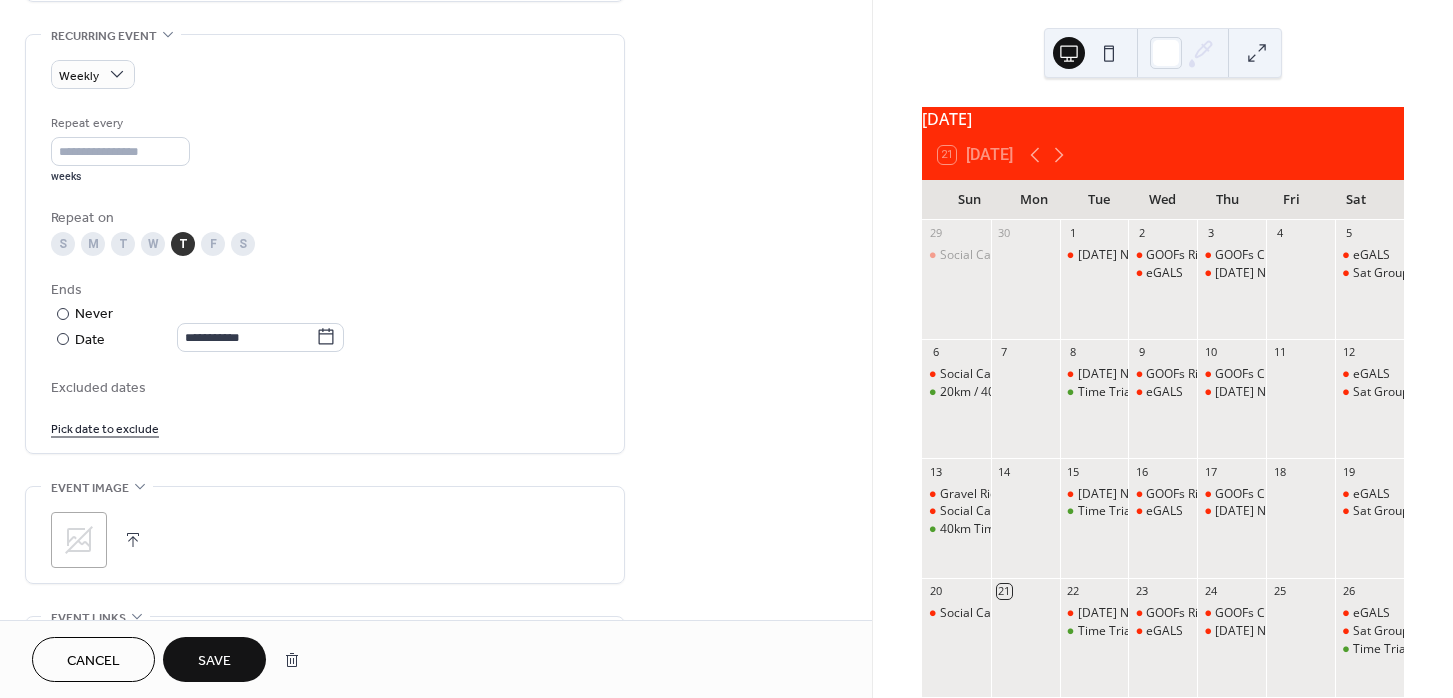 scroll, scrollTop: 855, scrollLeft: 0, axis: vertical 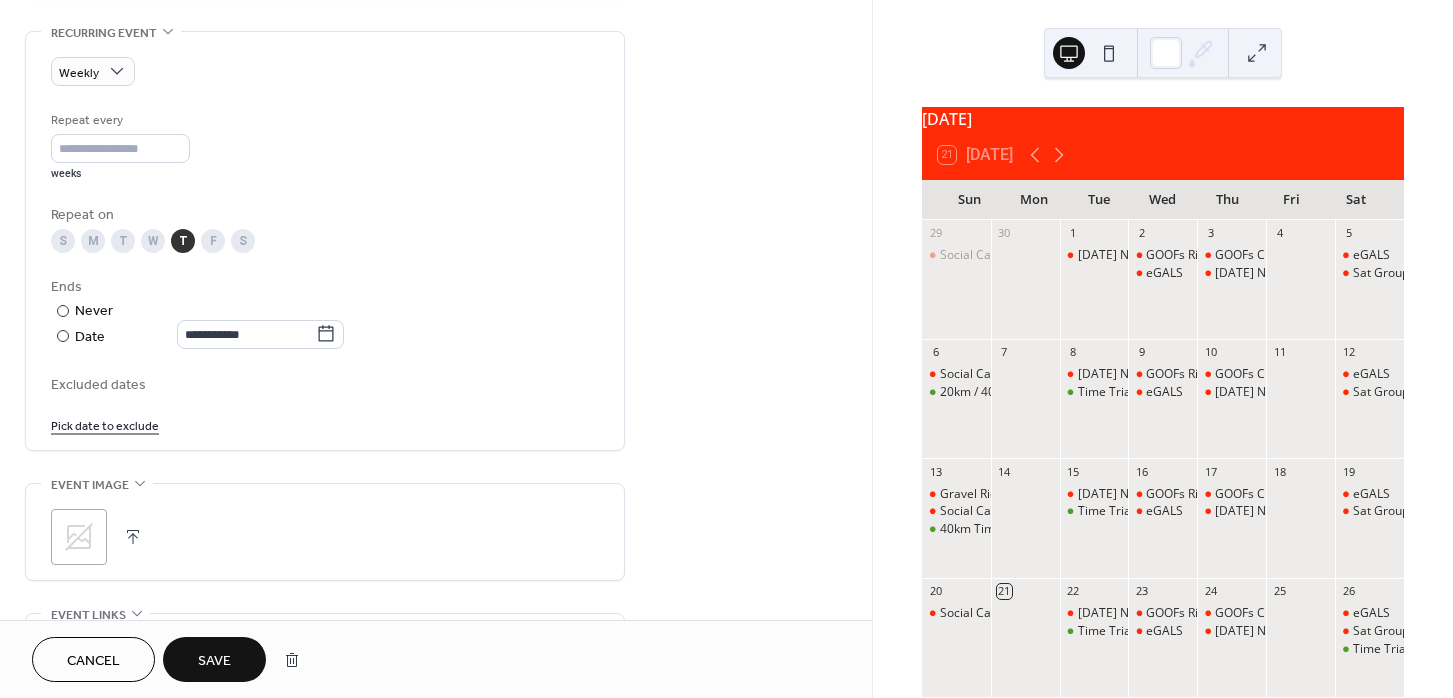 type on "**********" 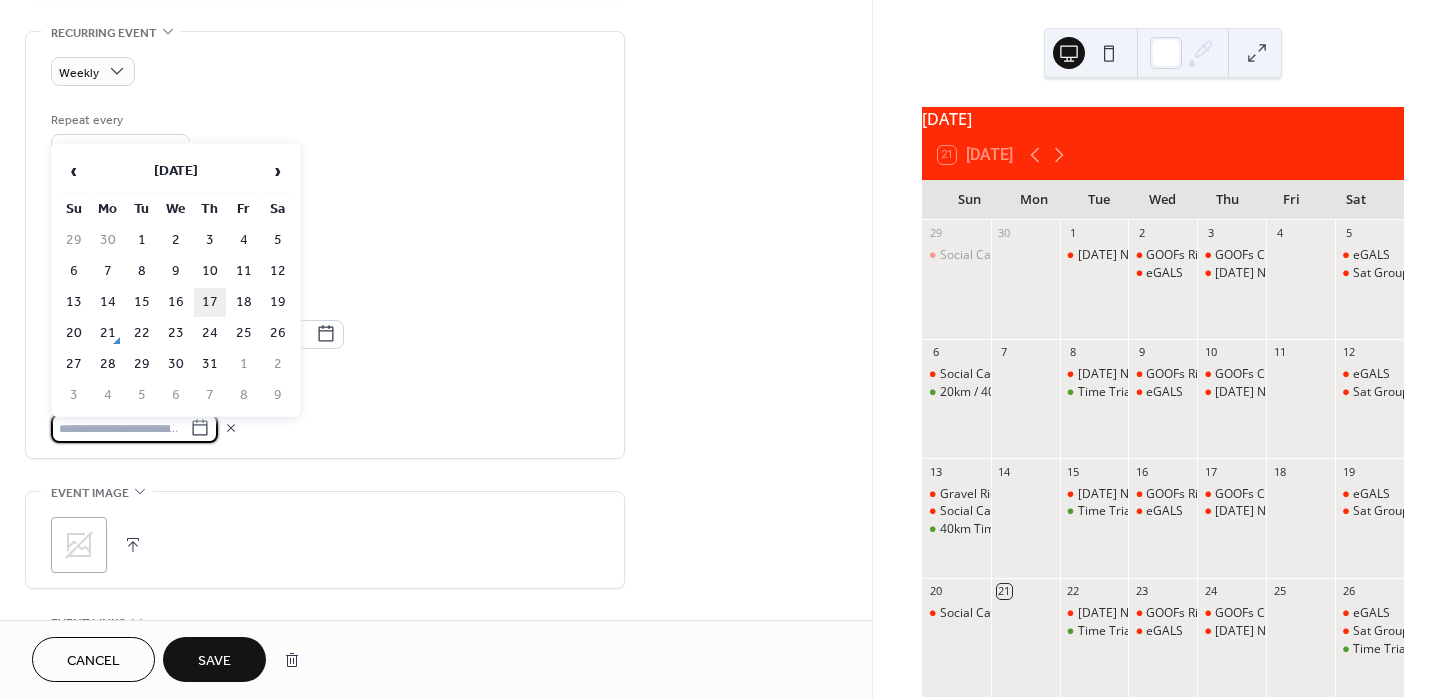 click on "17" at bounding box center (210, 302) 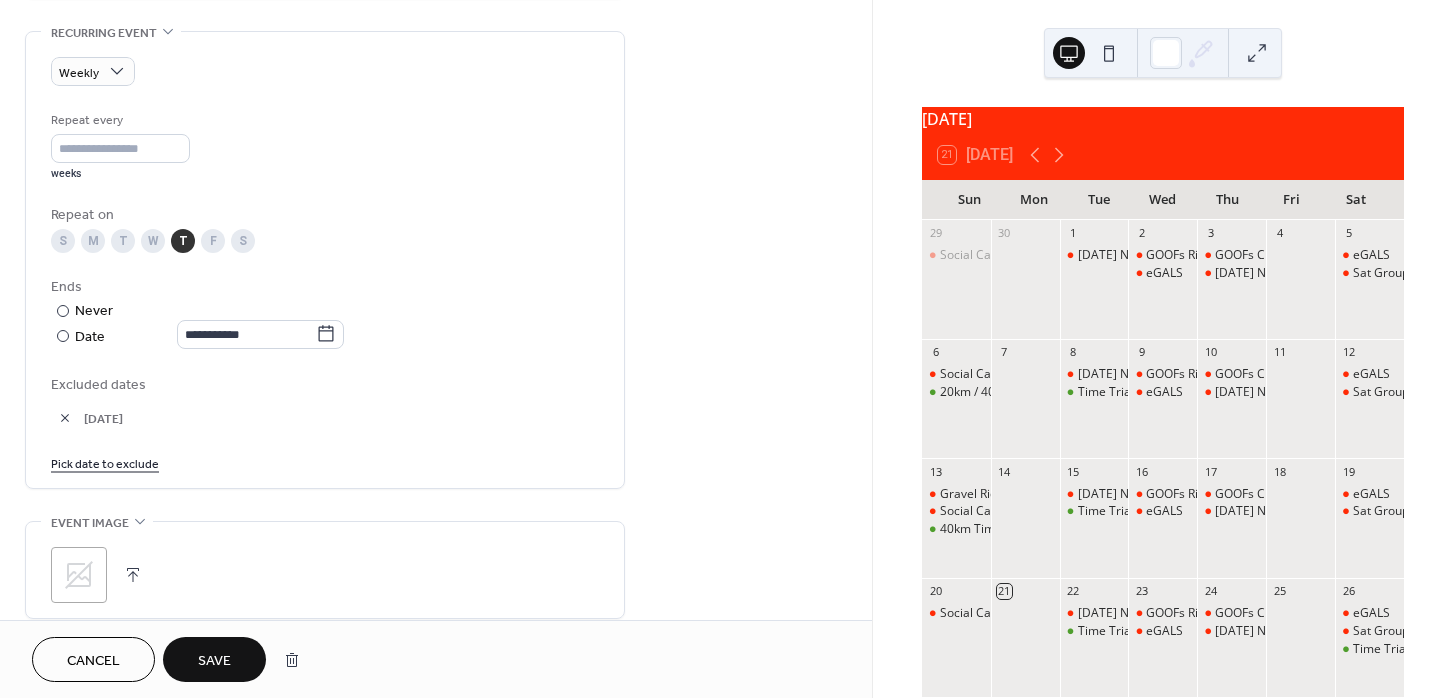 click on "Pick date to exclude" at bounding box center (105, 462) 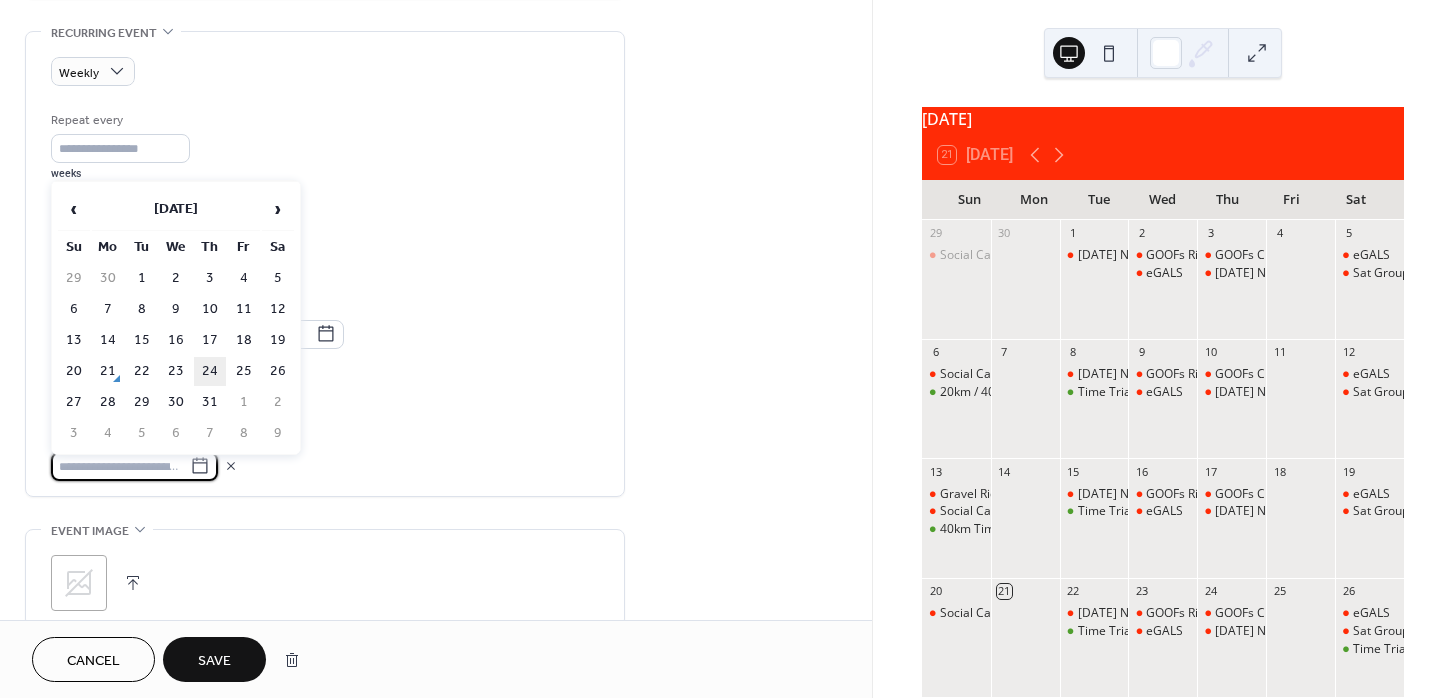click on "24" at bounding box center (210, 371) 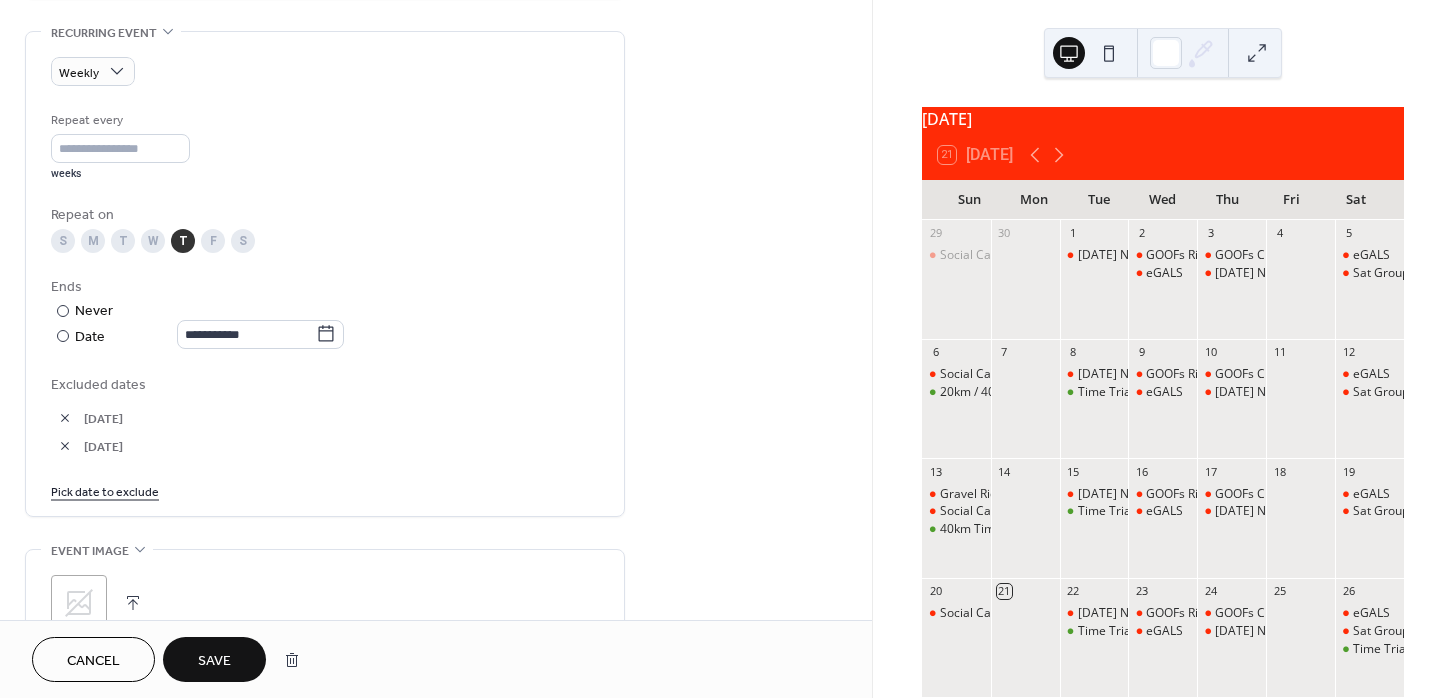click on "Save" at bounding box center (214, 661) 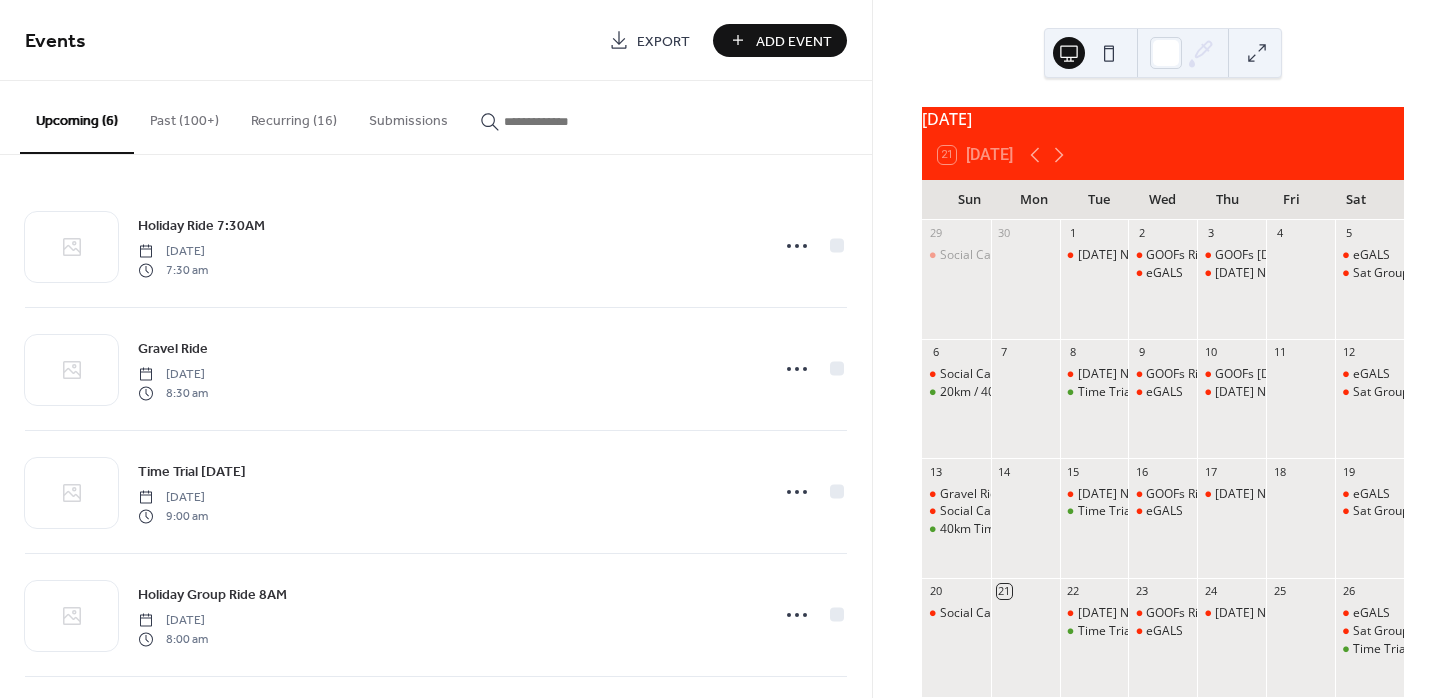 click on "Recurring (16)" at bounding box center [294, 116] 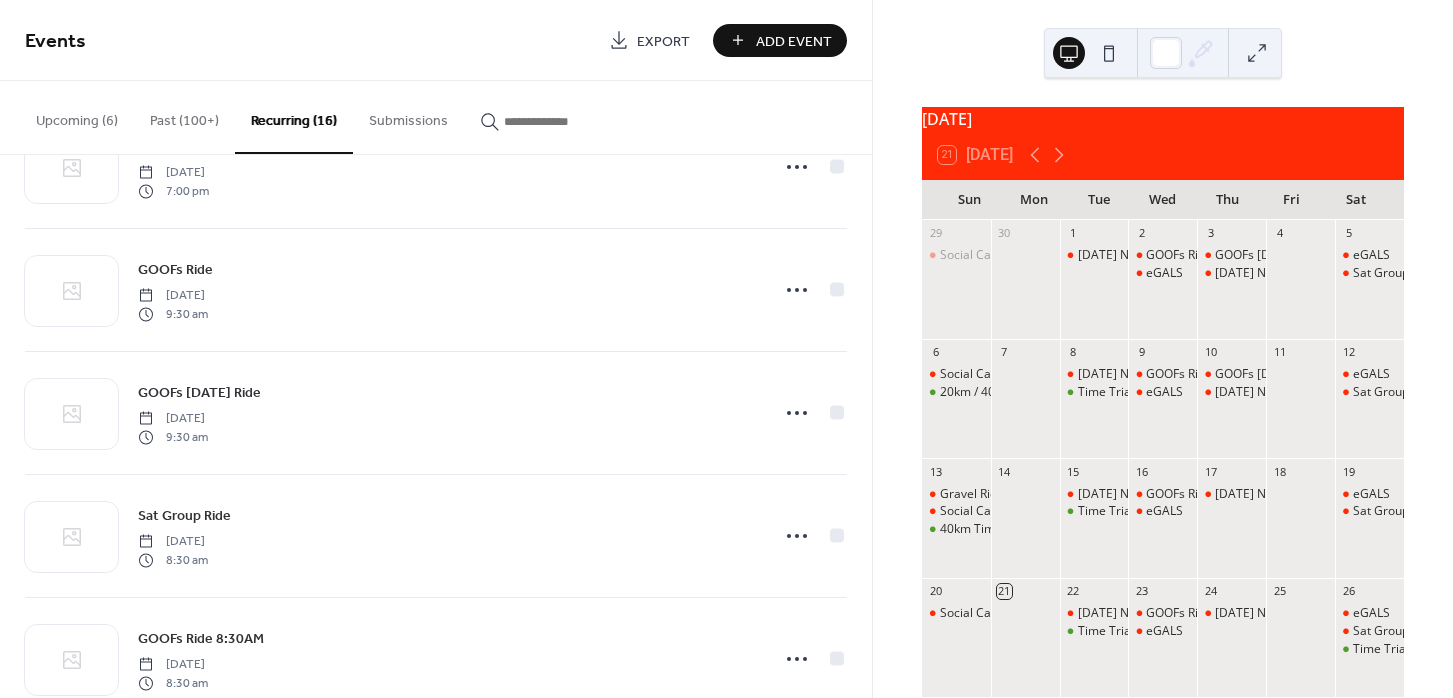 scroll, scrollTop: 1190, scrollLeft: 0, axis: vertical 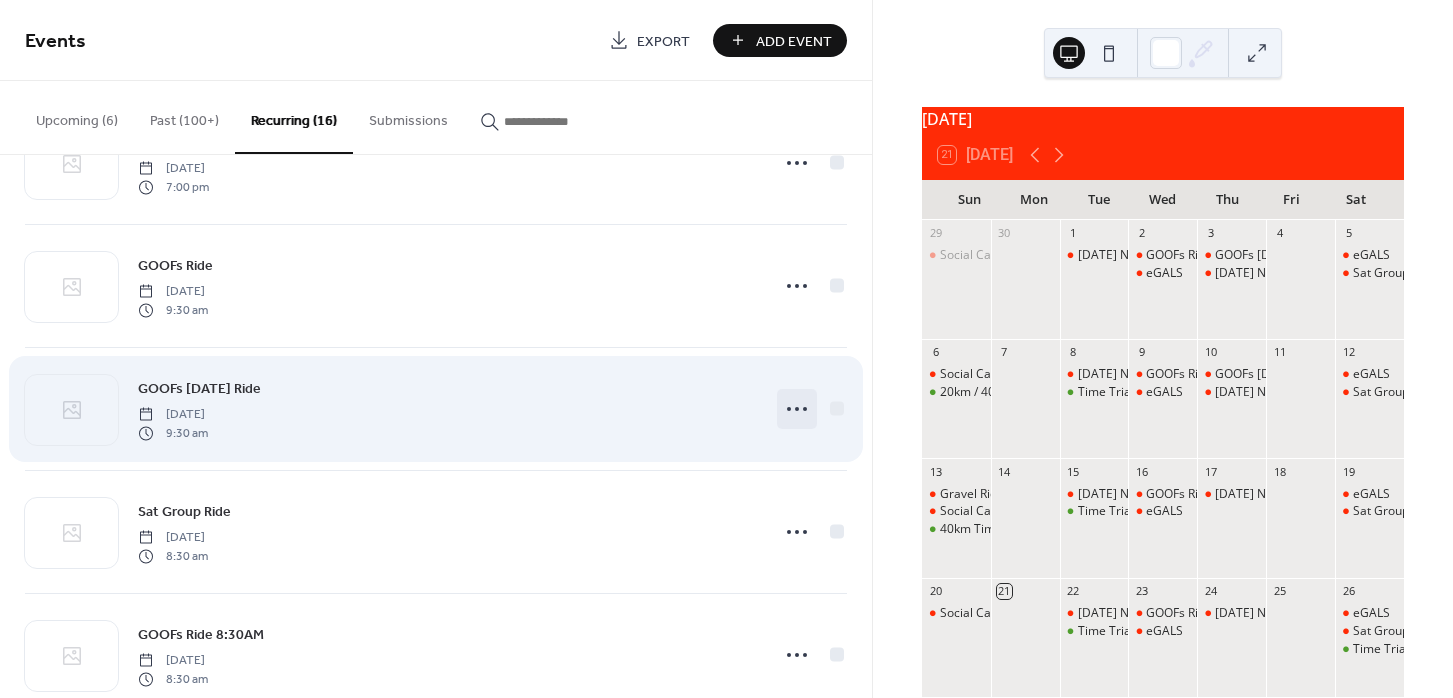 click 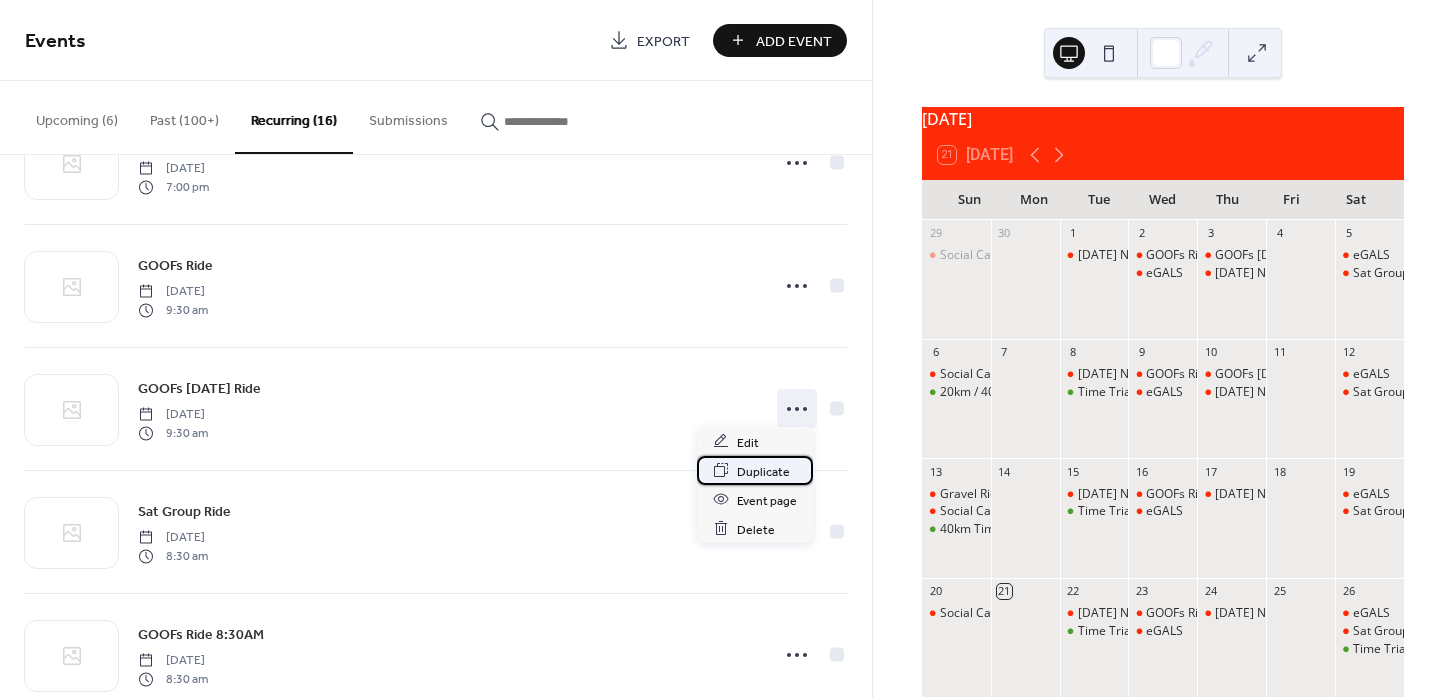 click on "Duplicate" at bounding box center [763, 471] 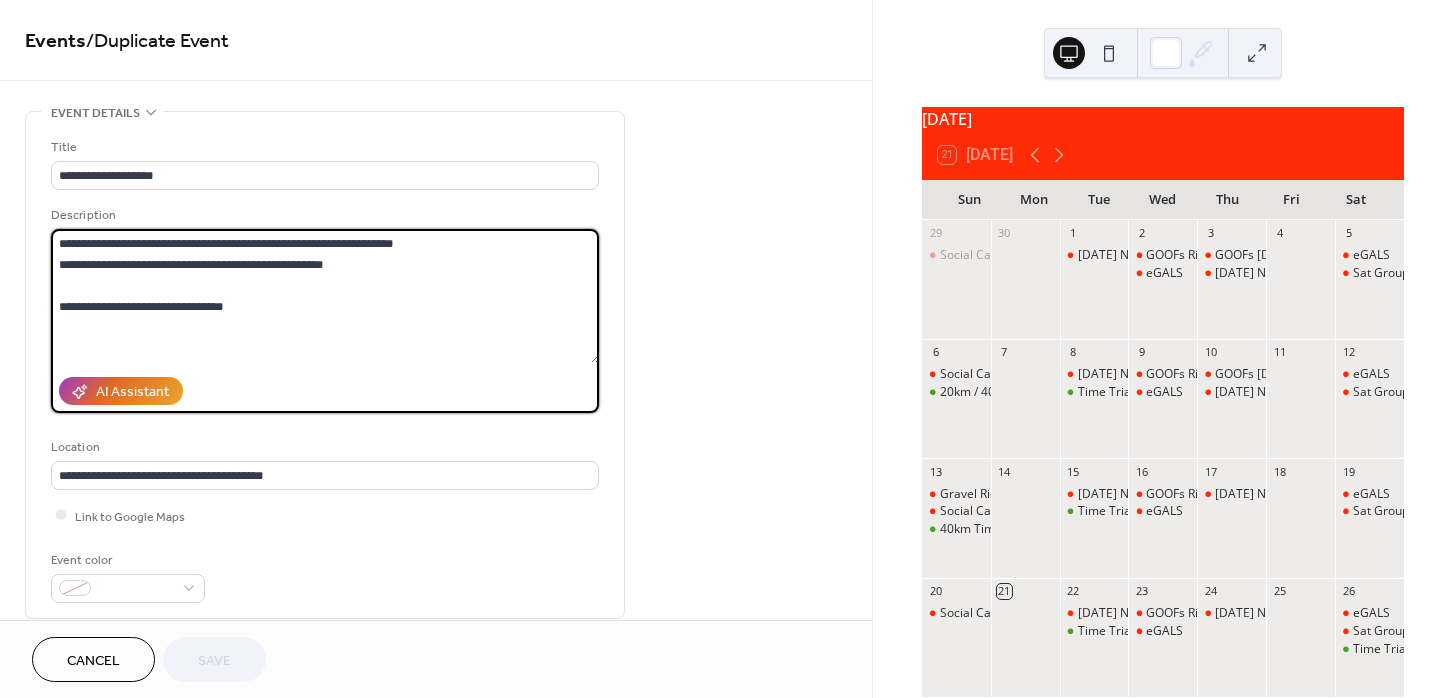 click on "**********" at bounding box center [325, 296] 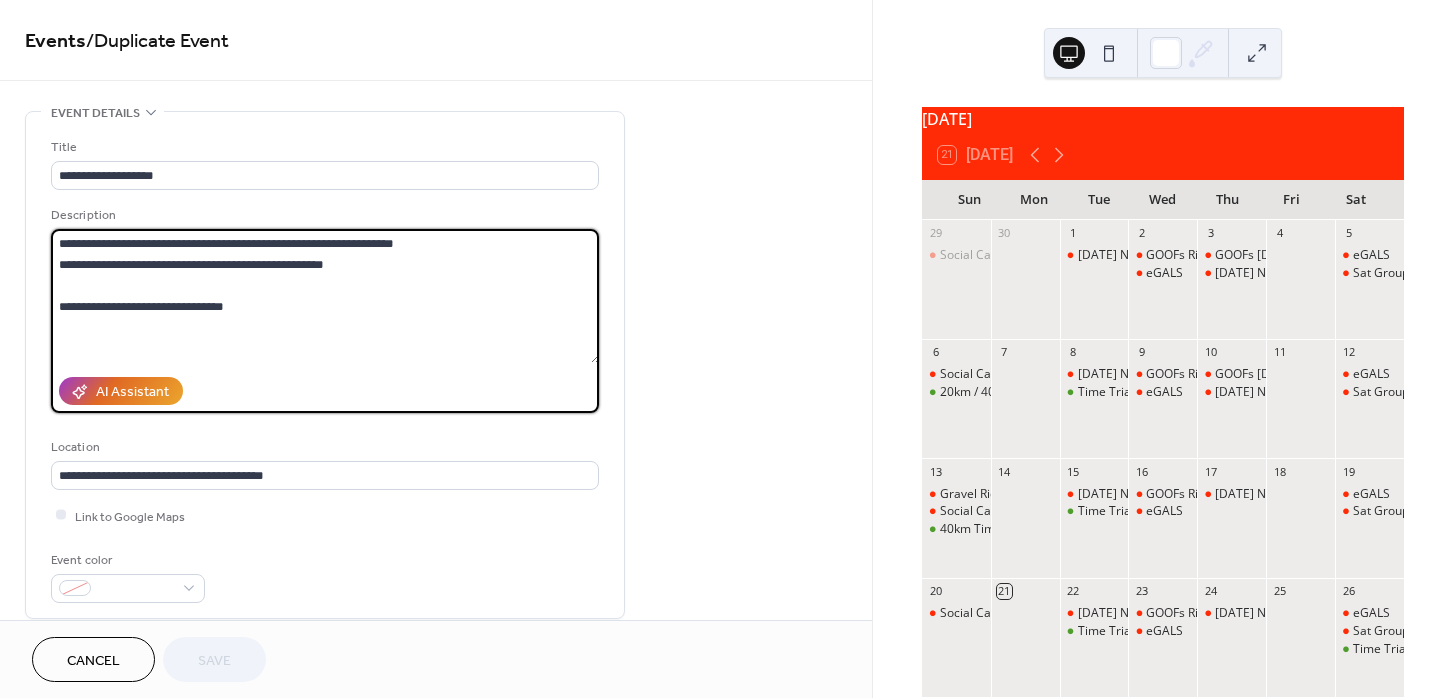 paste on "**********" 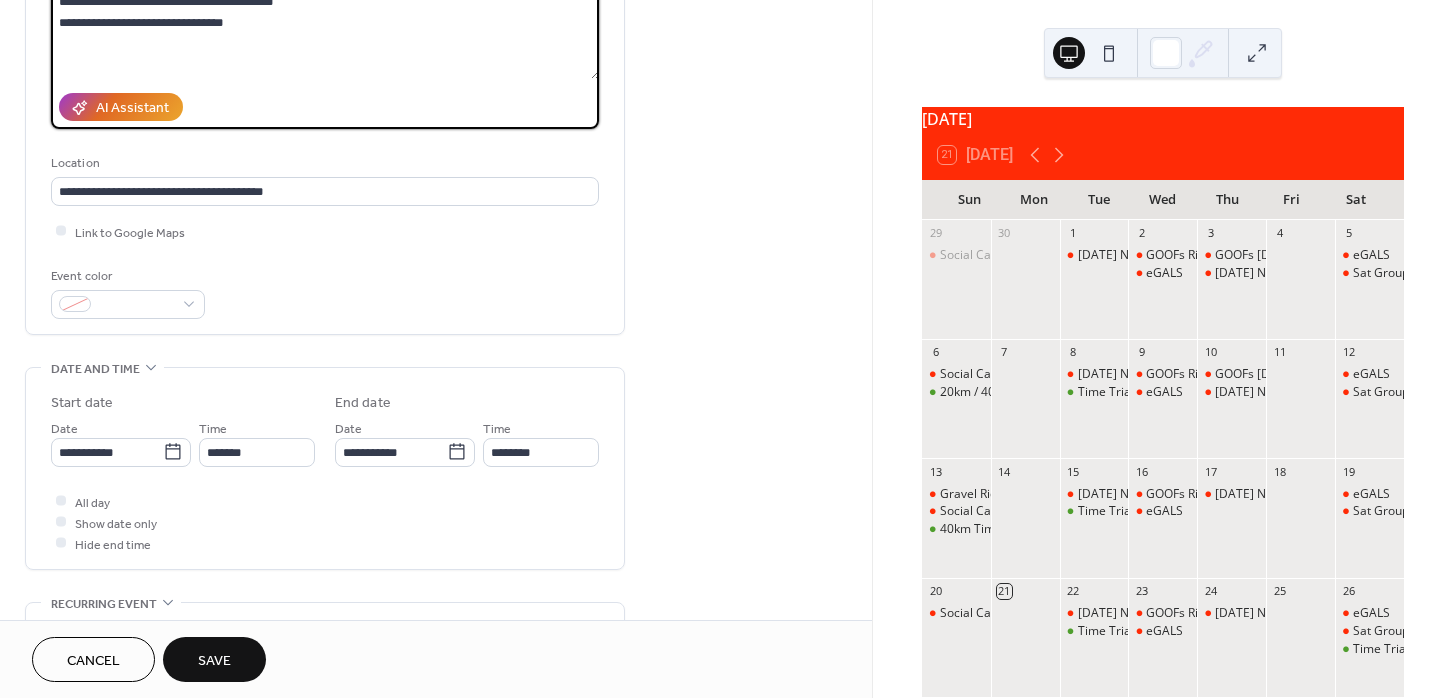 scroll, scrollTop: 308, scrollLeft: 0, axis: vertical 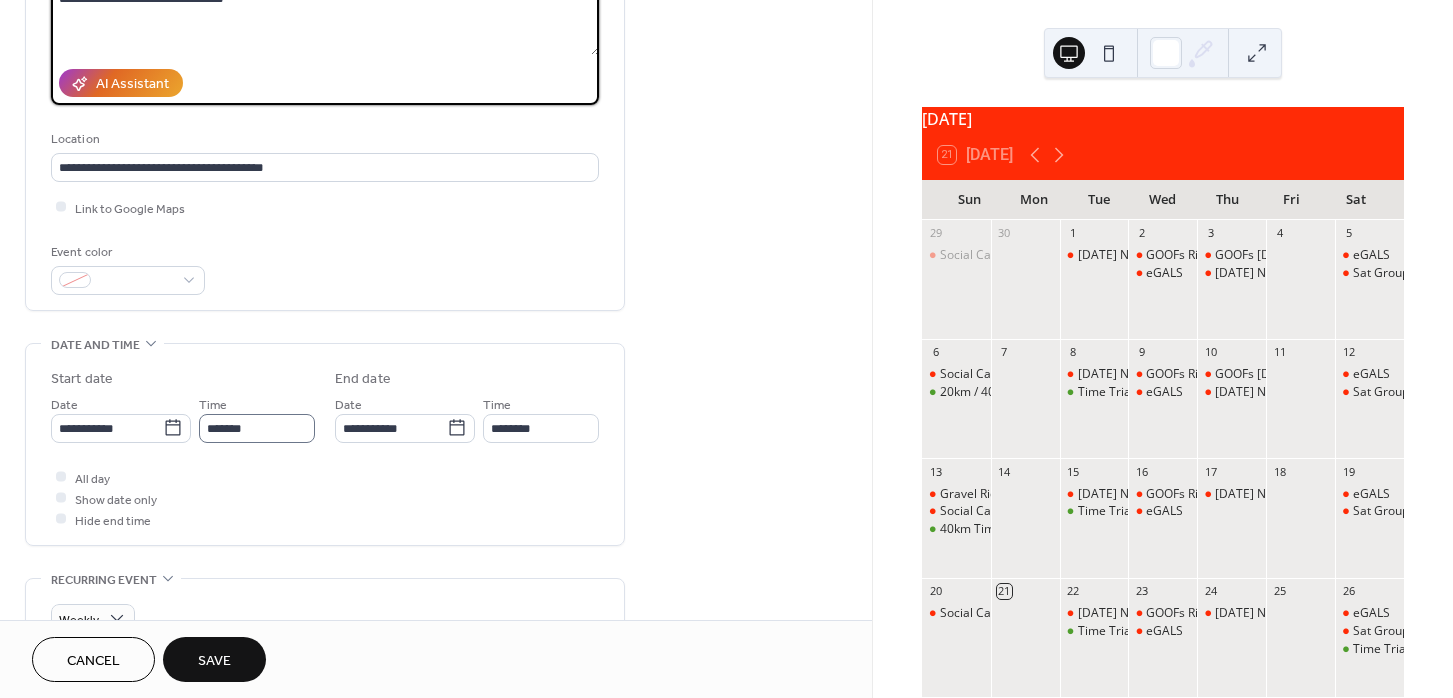 type on "**********" 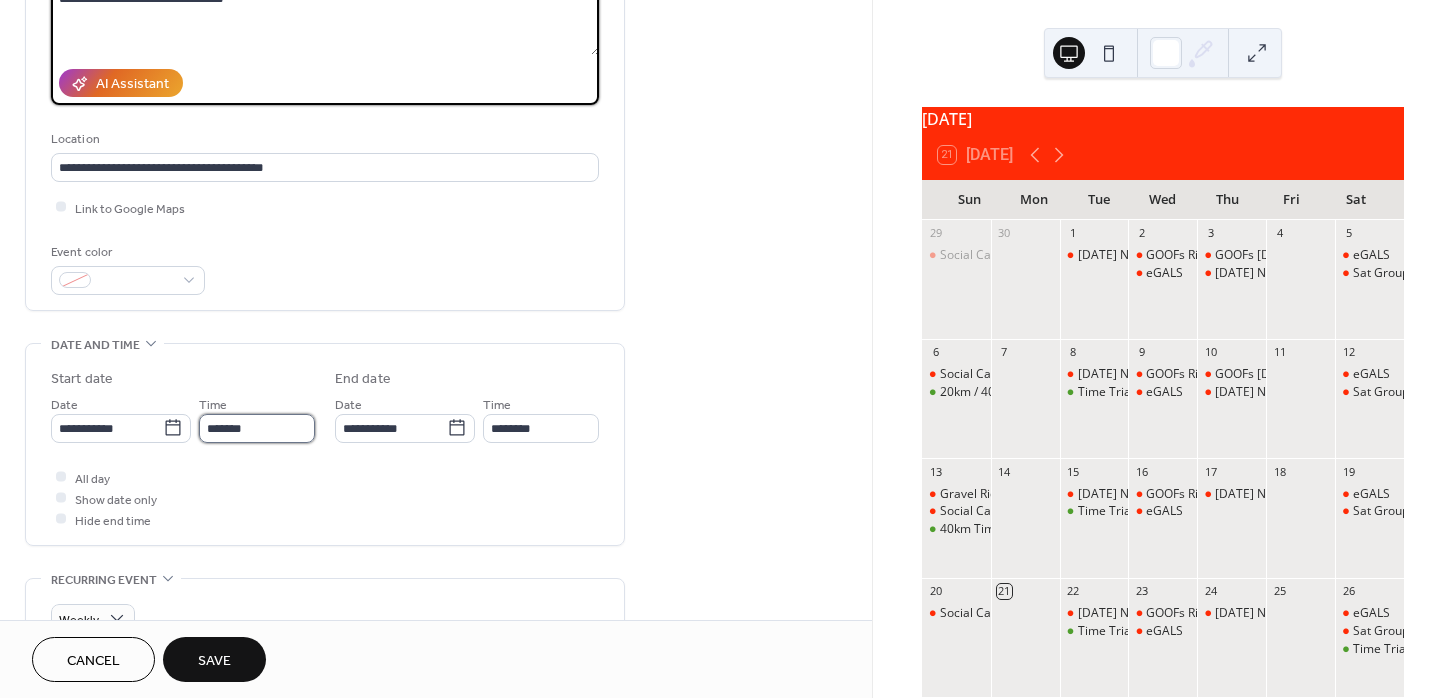 click on "*******" at bounding box center (257, 428) 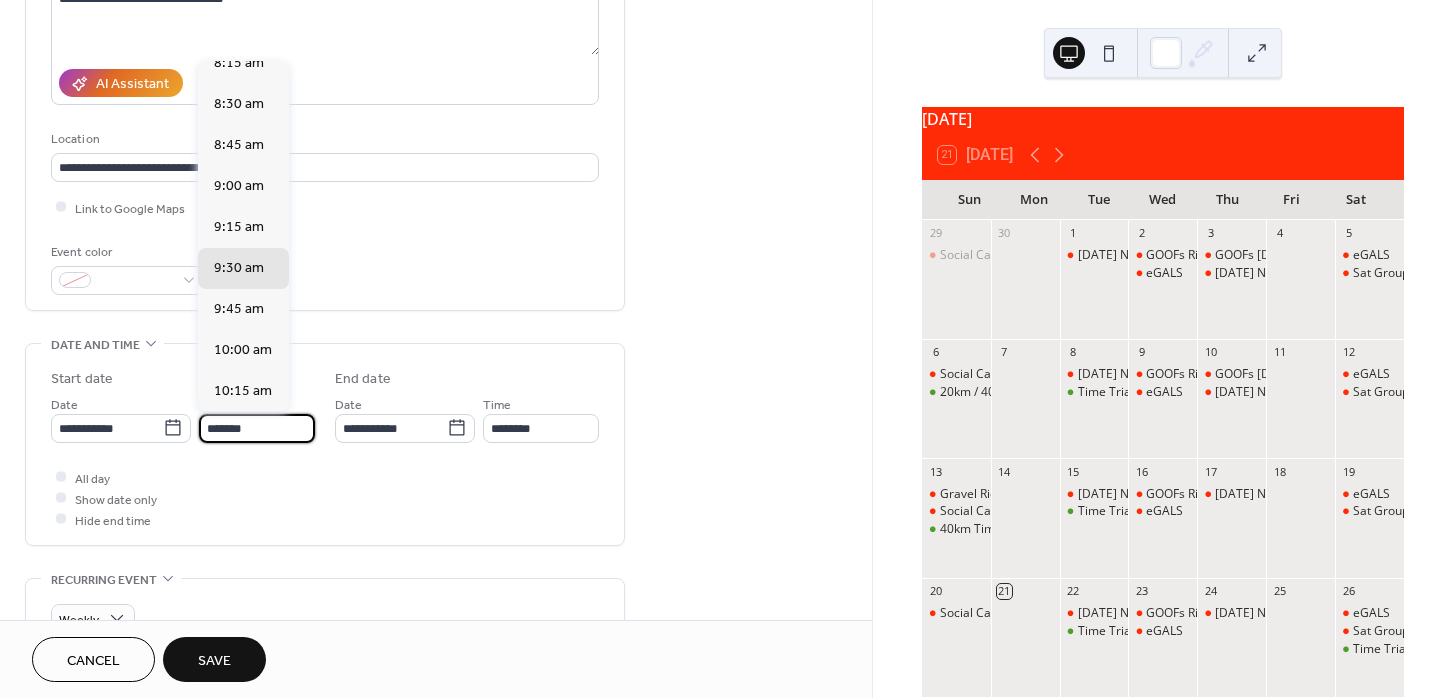 scroll, scrollTop: 1342, scrollLeft: 0, axis: vertical 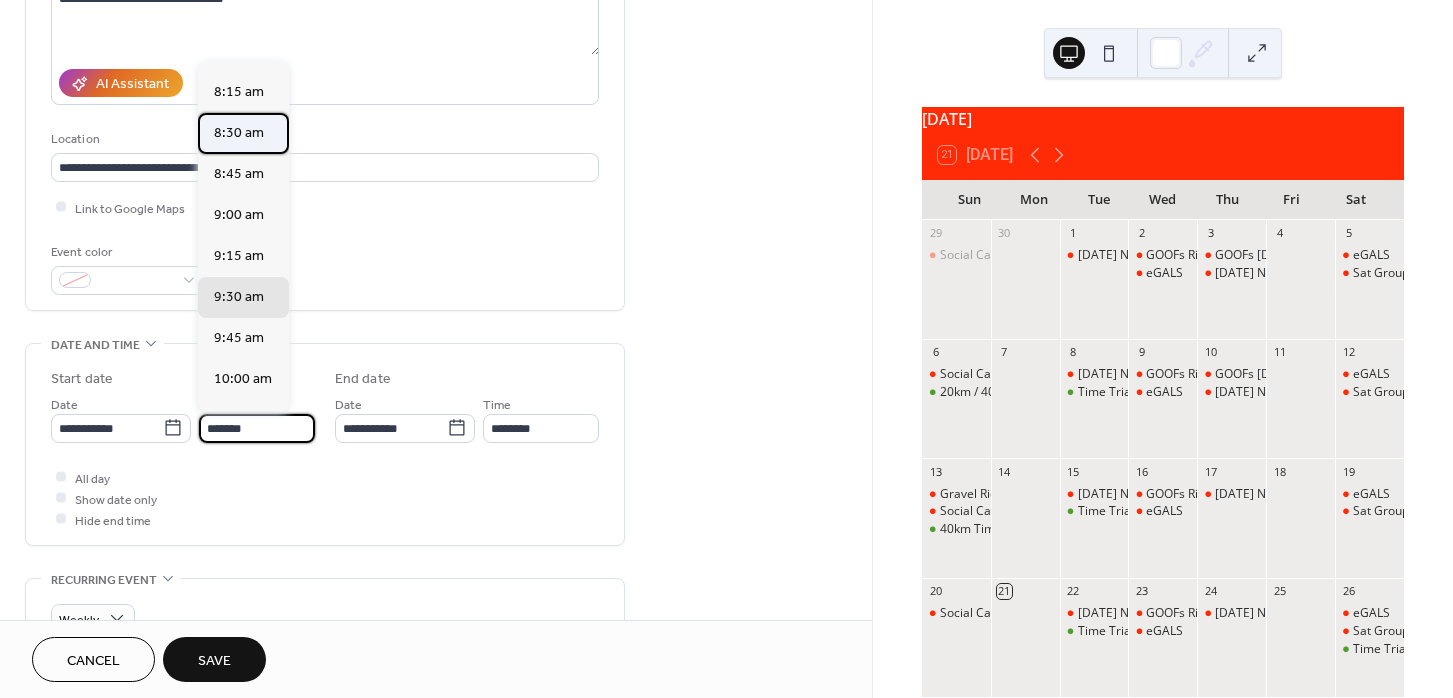 click on "8:30 am" at bounding box center [239, 133] 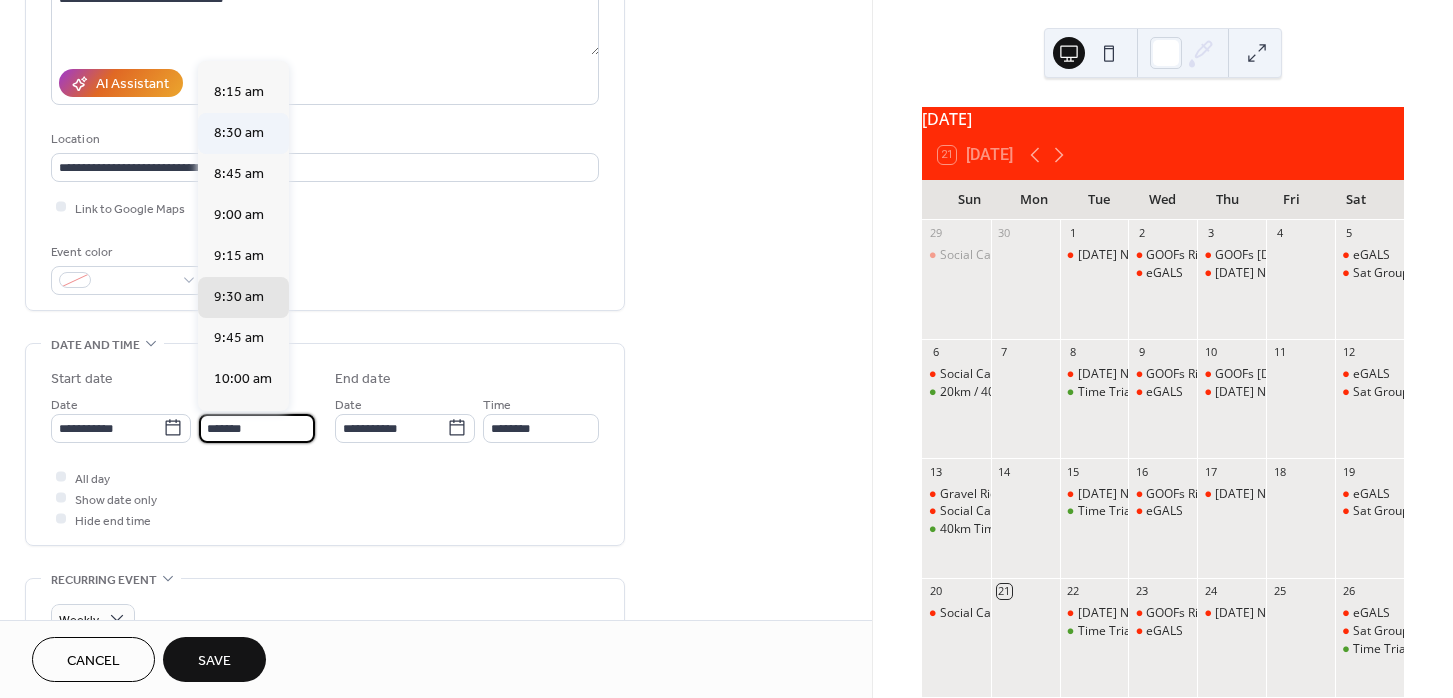 type on "*******" 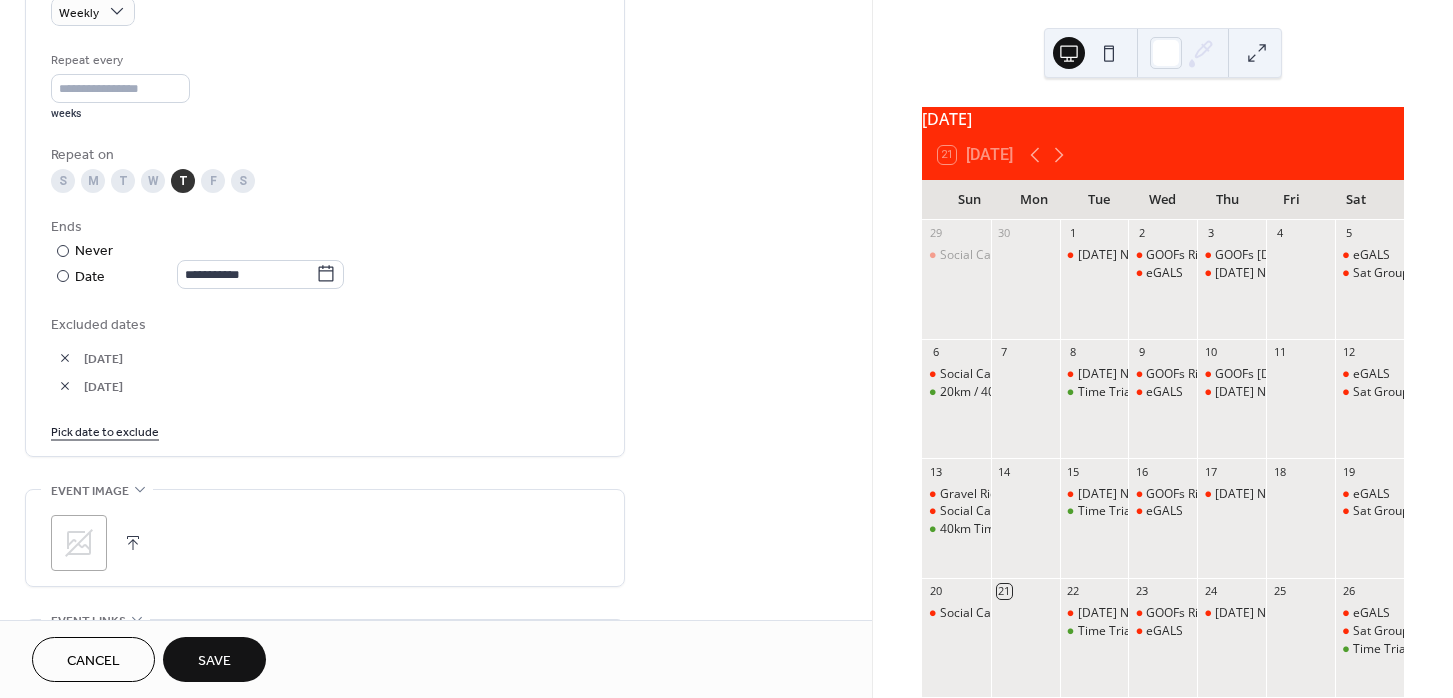 scroll, scrollTop: 905, scrollLeft: 0, axis: vertical 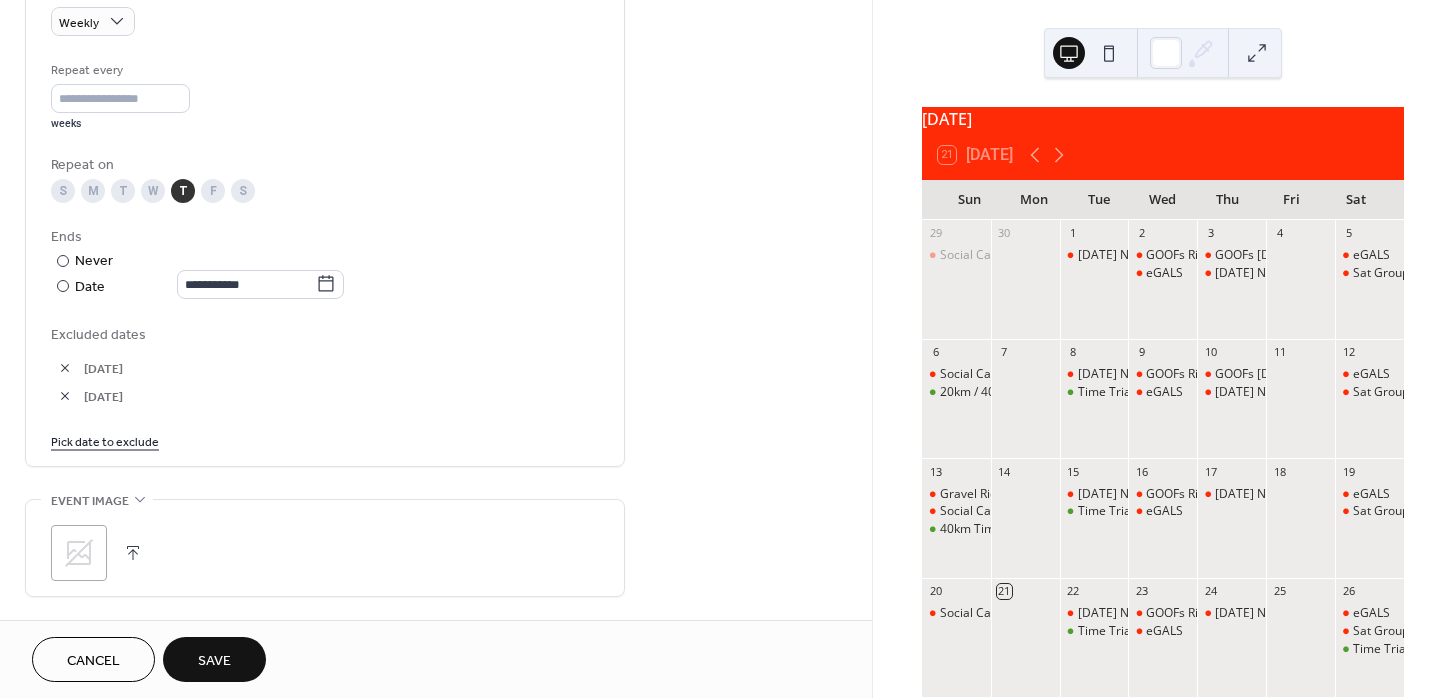 click at bounding box center [65, 368] 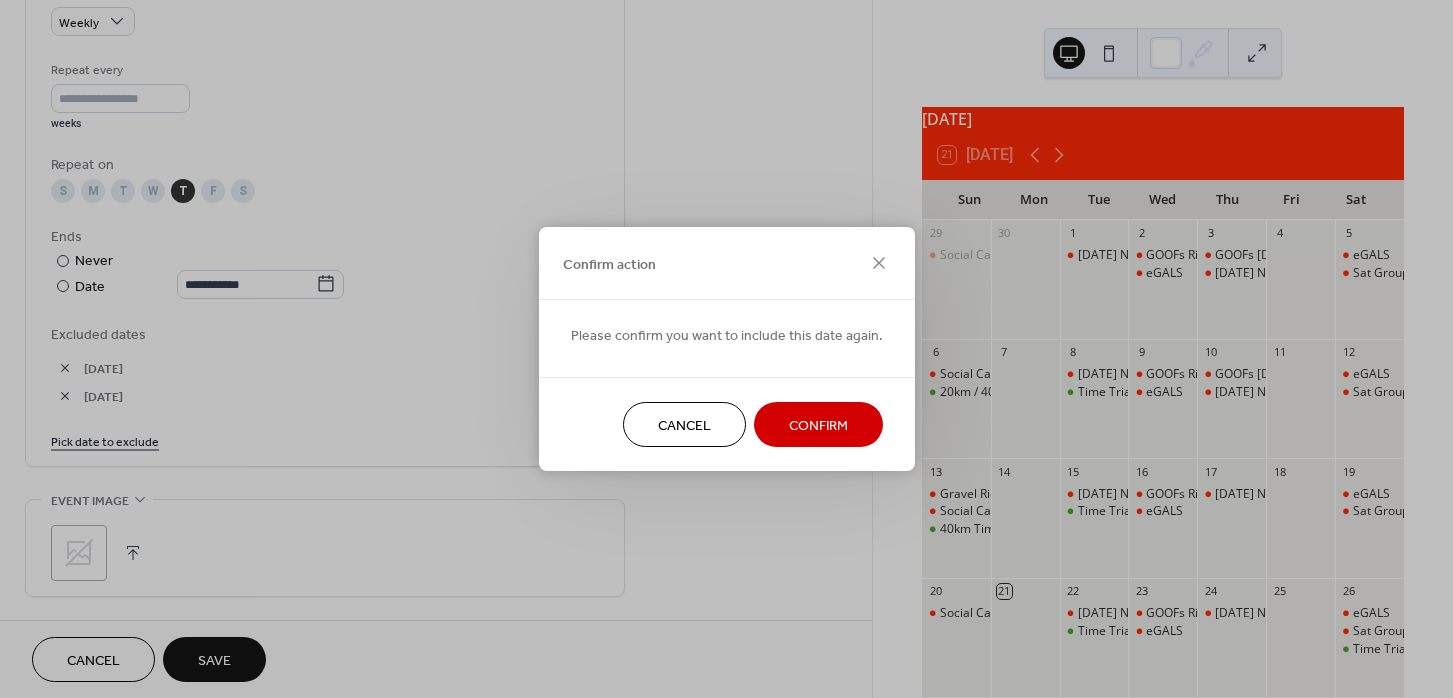 click on "Confirm" at bounding box center (818, 426) 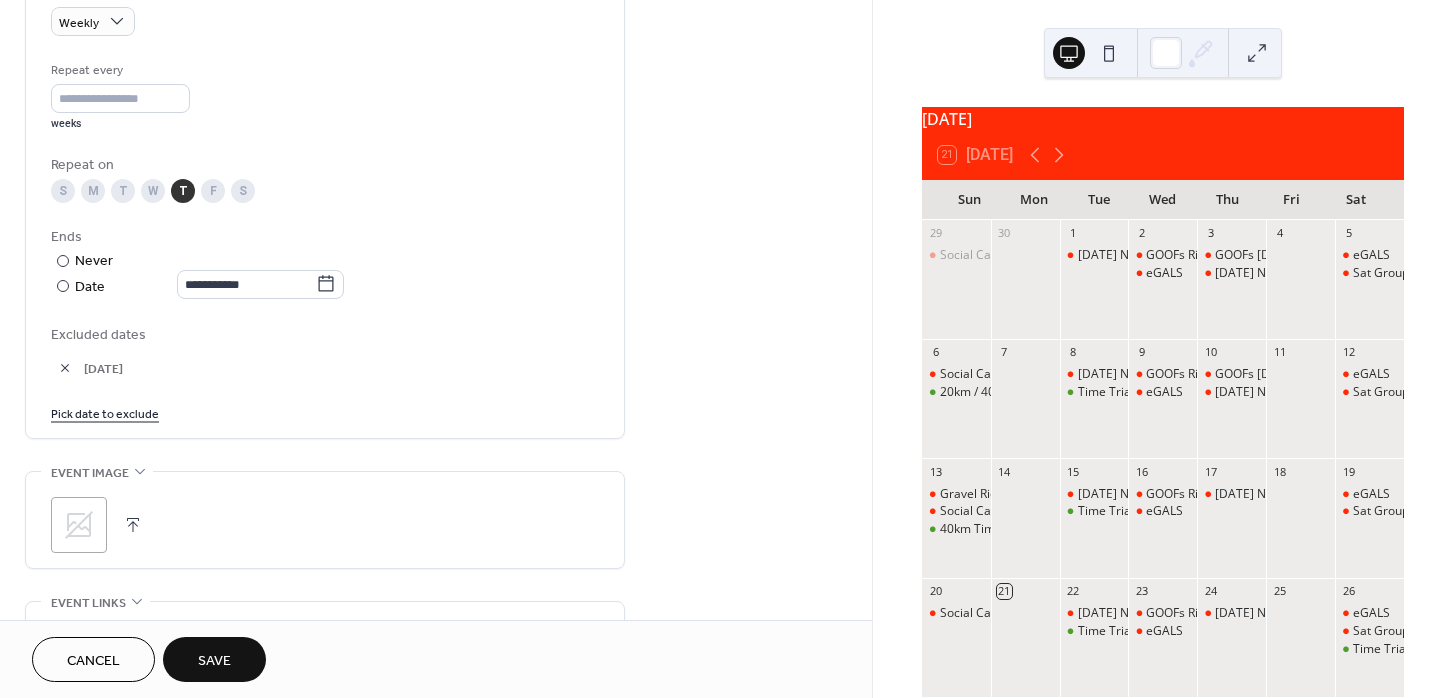 click at bounding box center (65, 368) 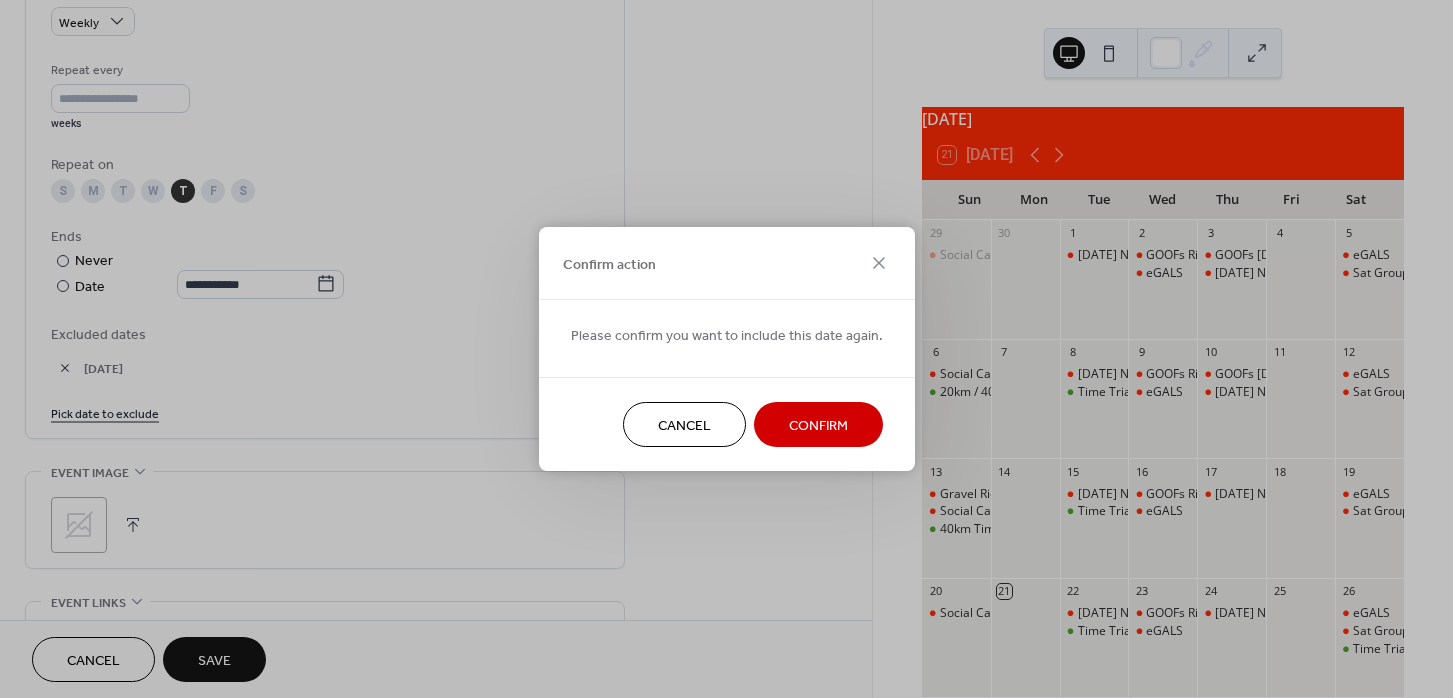 click on "Confirm" at bounding box center (818, 424) 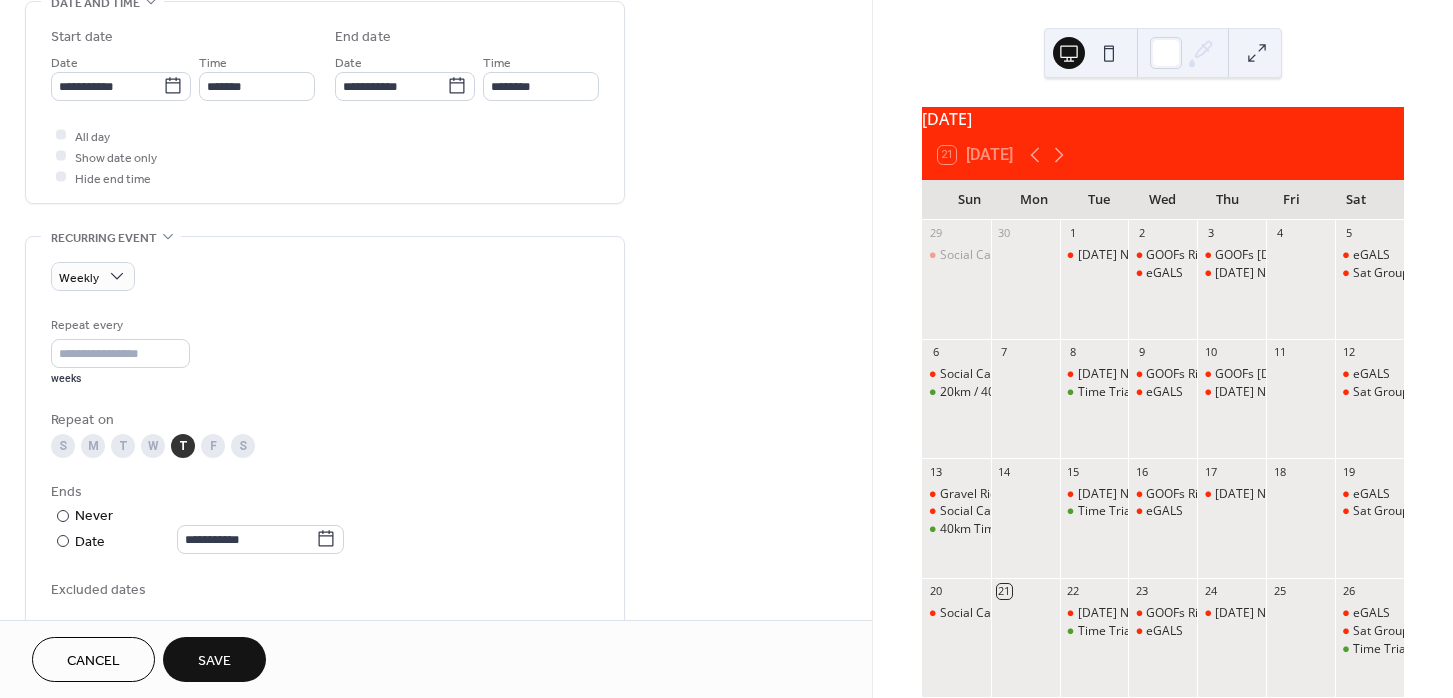 scroll, scrollTop: 627, scrollLeft: 0, axis: vertical 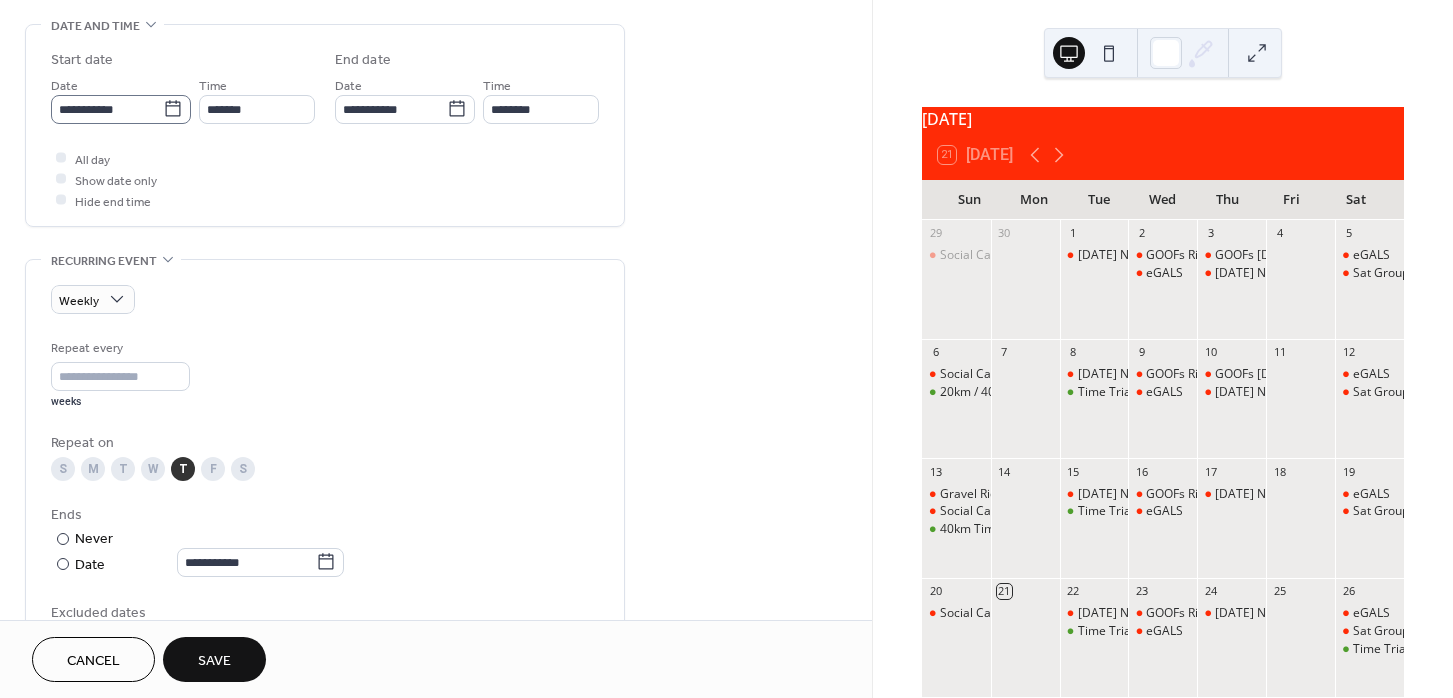 click 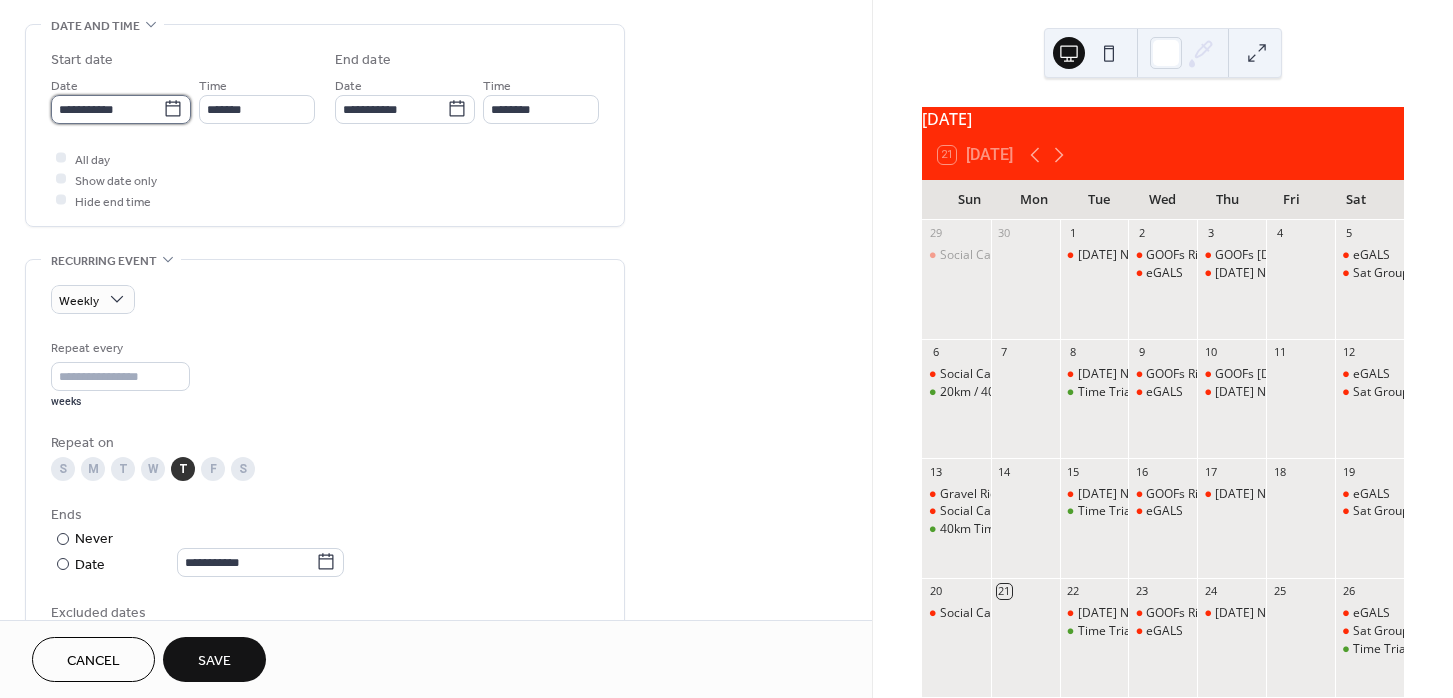 click on "**********" at bounding box center (107, 109) 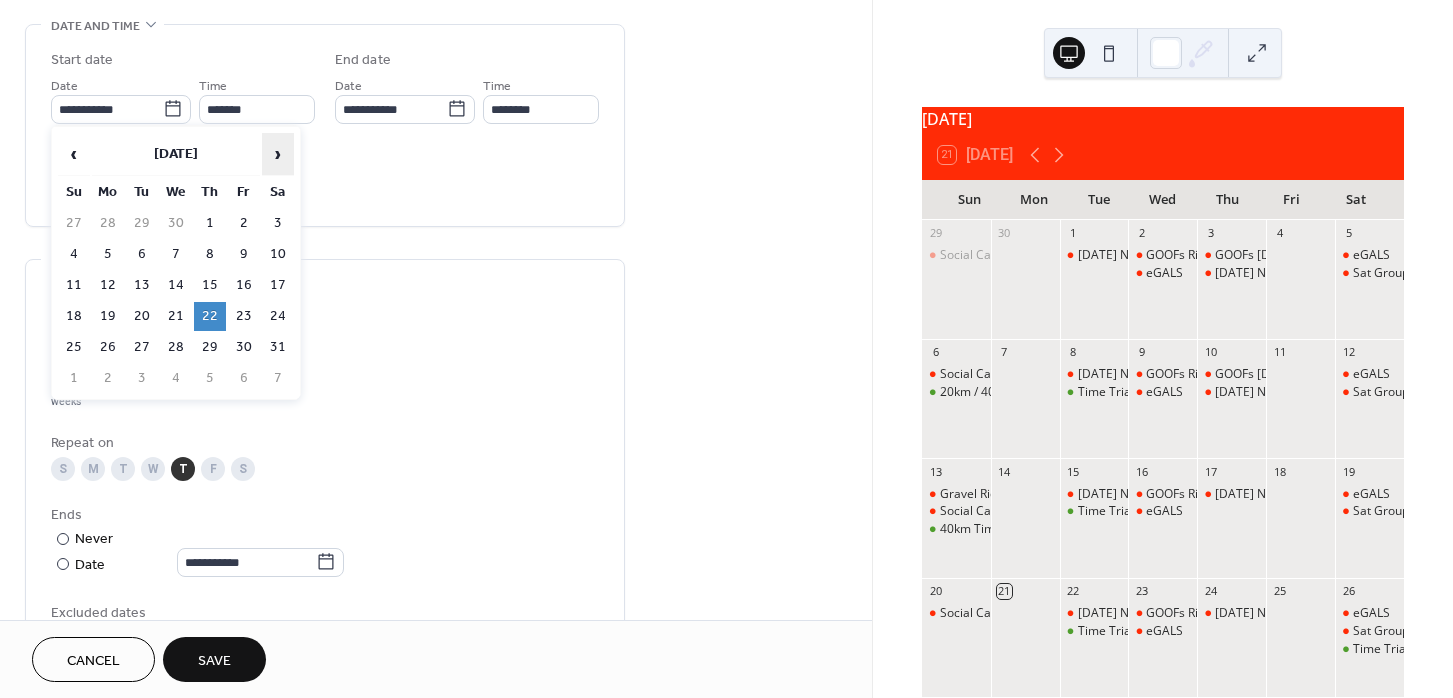click on "›" at bounding box center [278, 154] 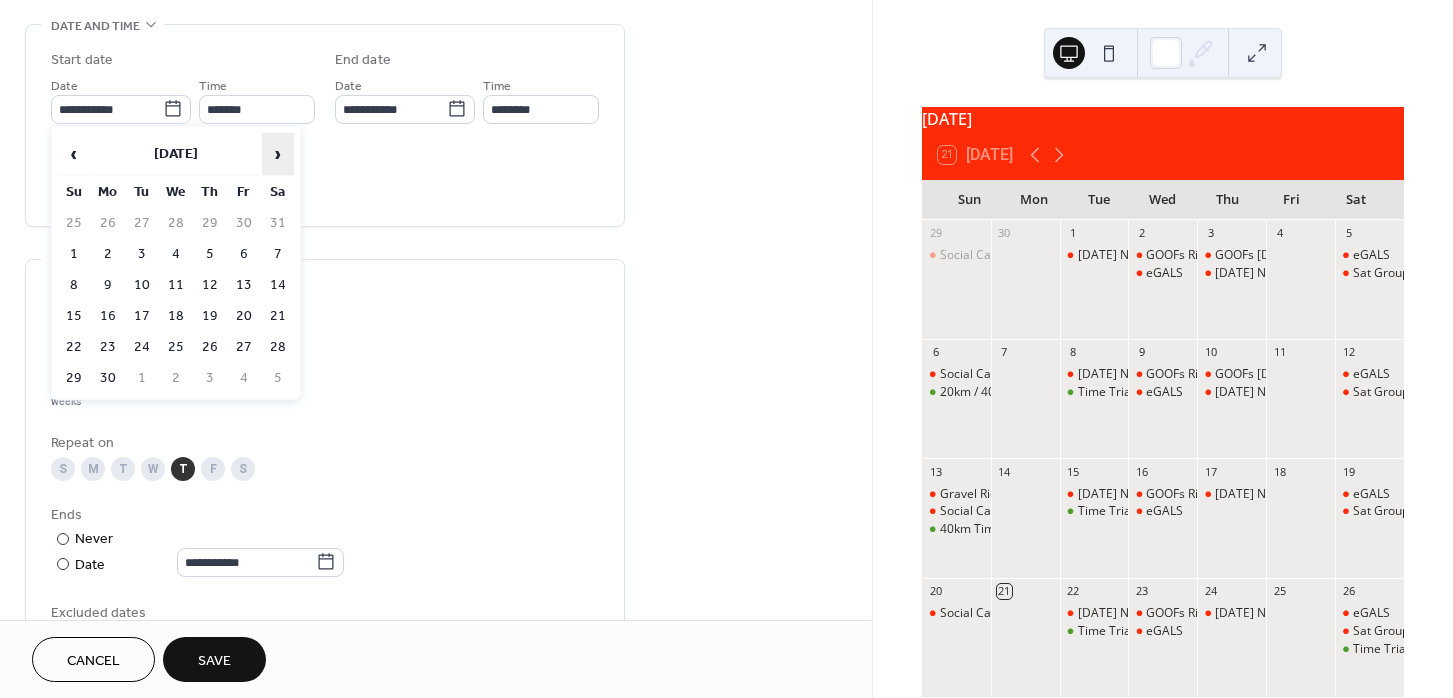 click on "›" at bounding box center (278, 154) 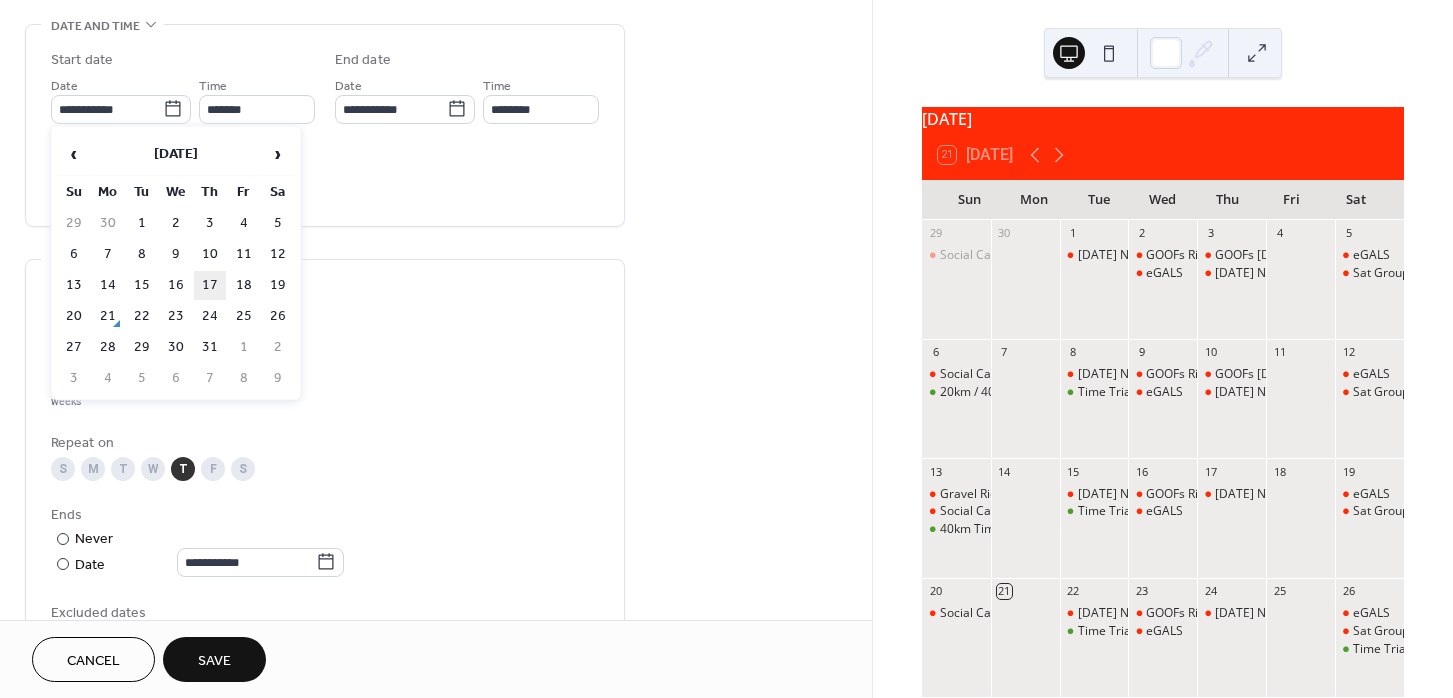 click on "17" at bounding box center (210, 285) 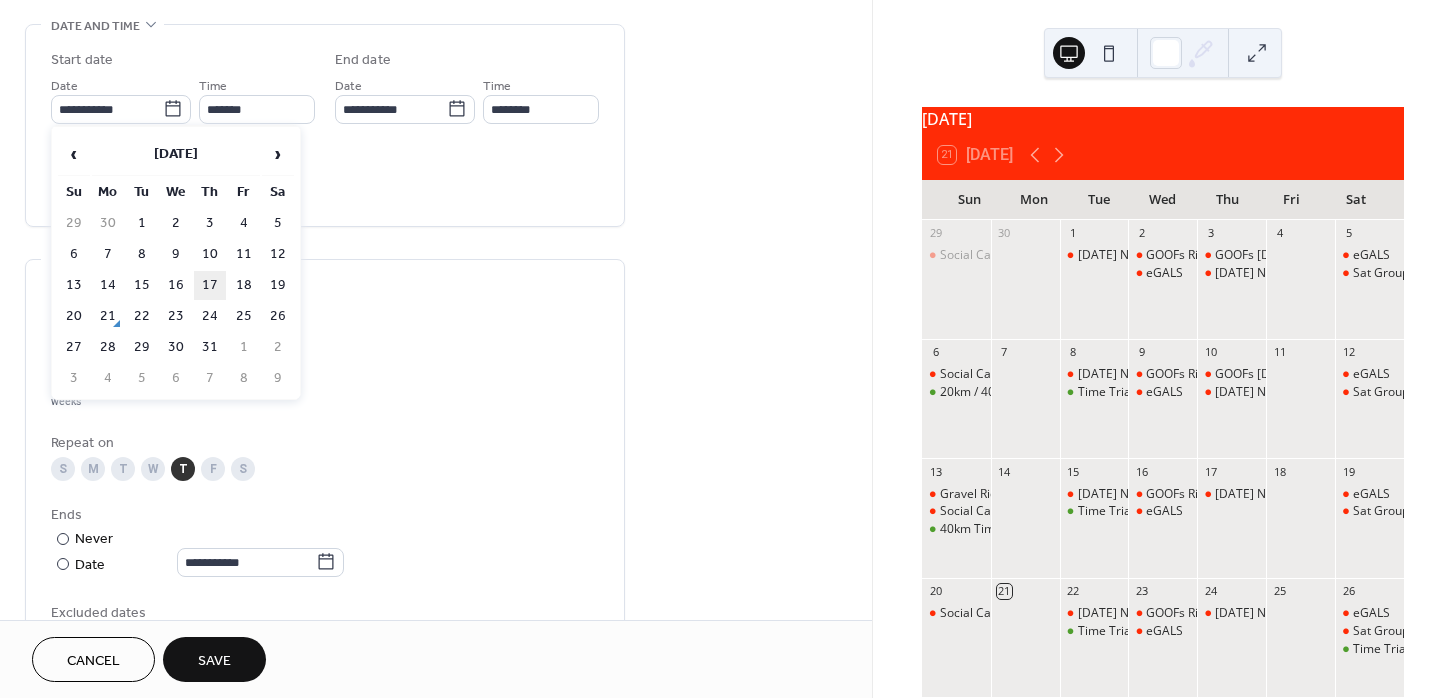 type on "**********" 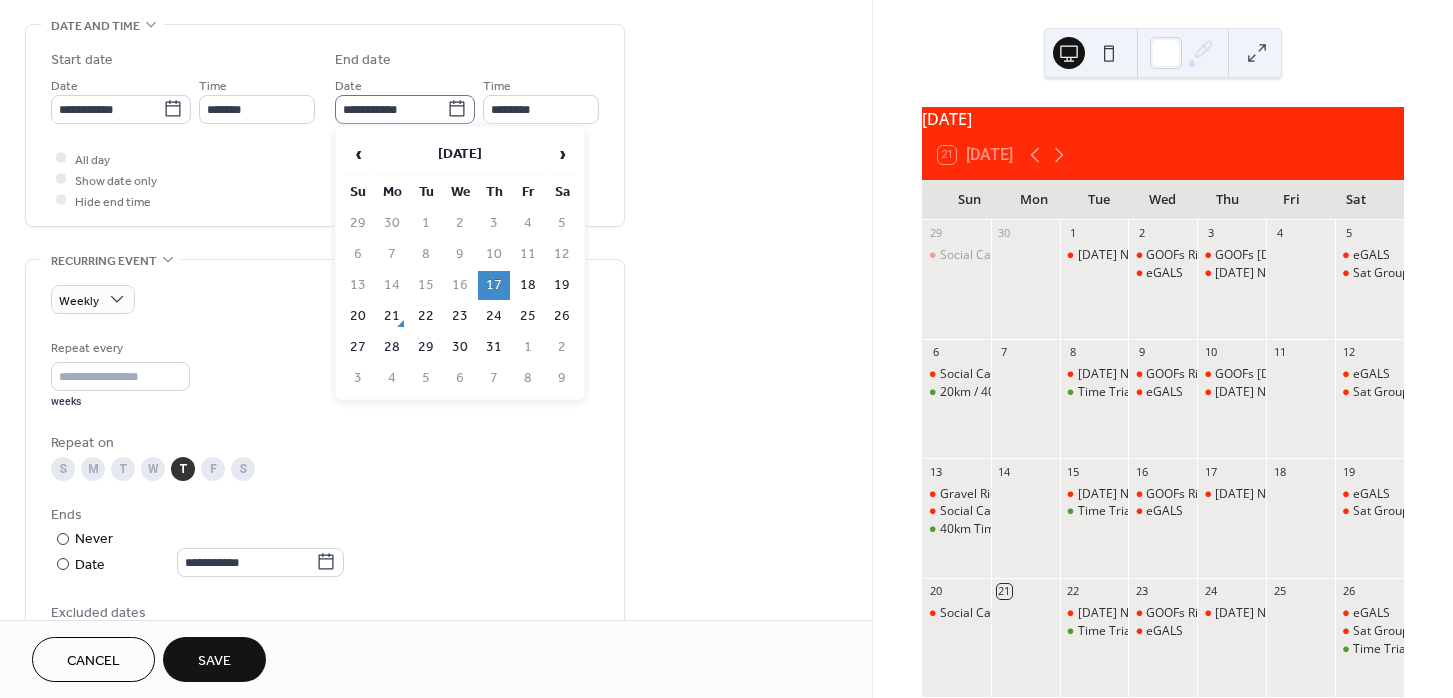 click 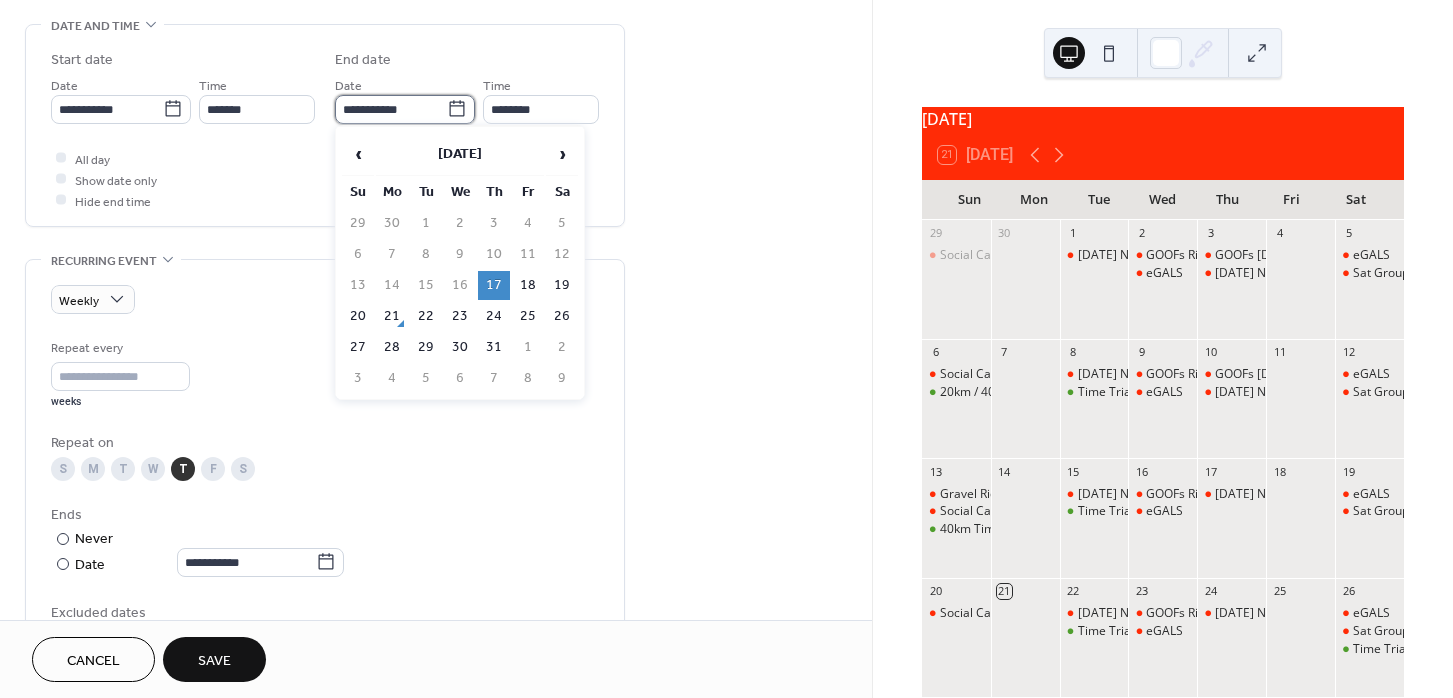 click on "**********" at bounding box center [391, 109] 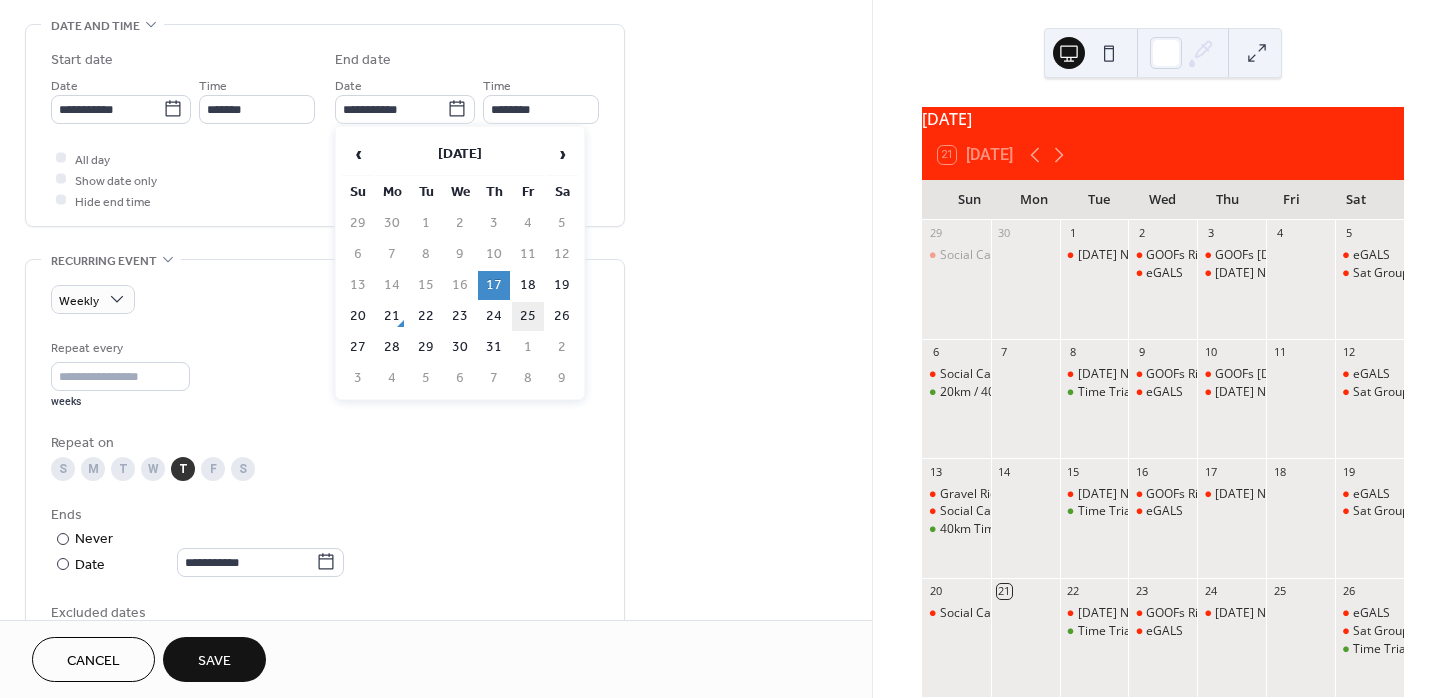 click on "25" at bounding box center (528, 316) 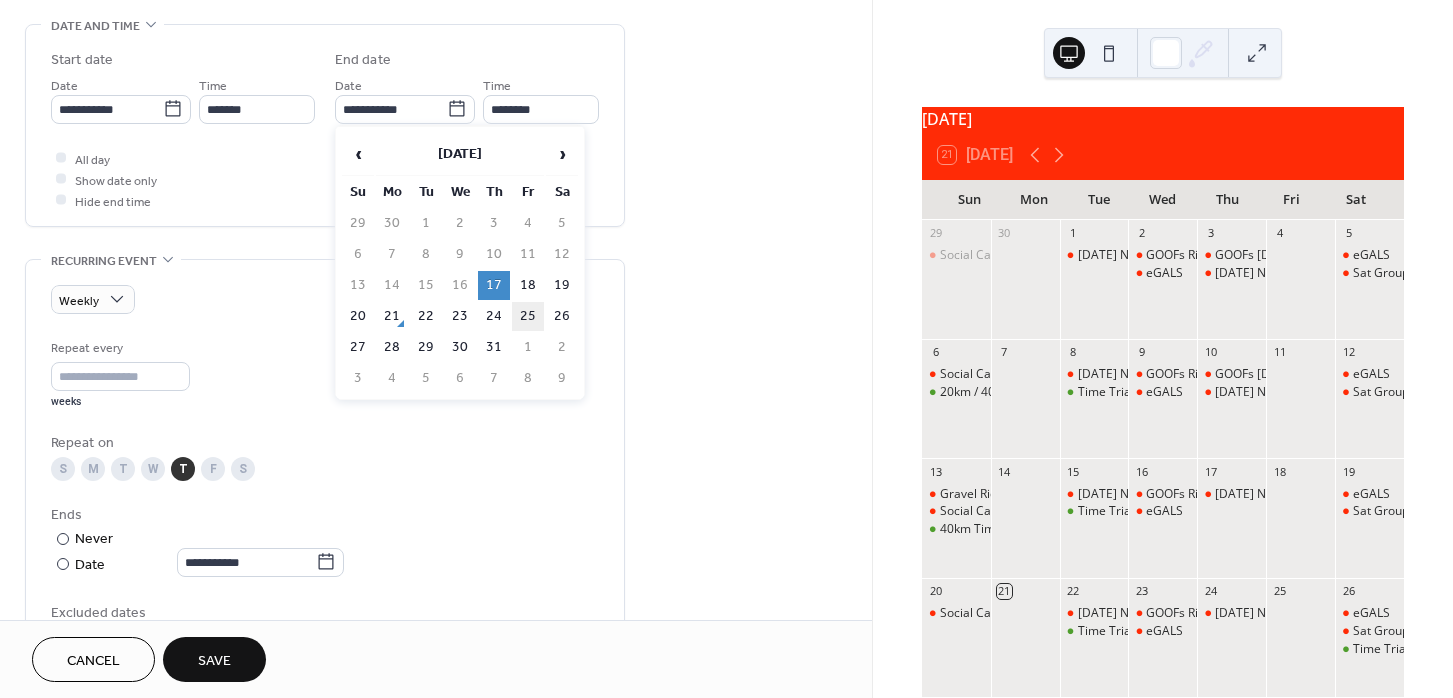 type on "**********" 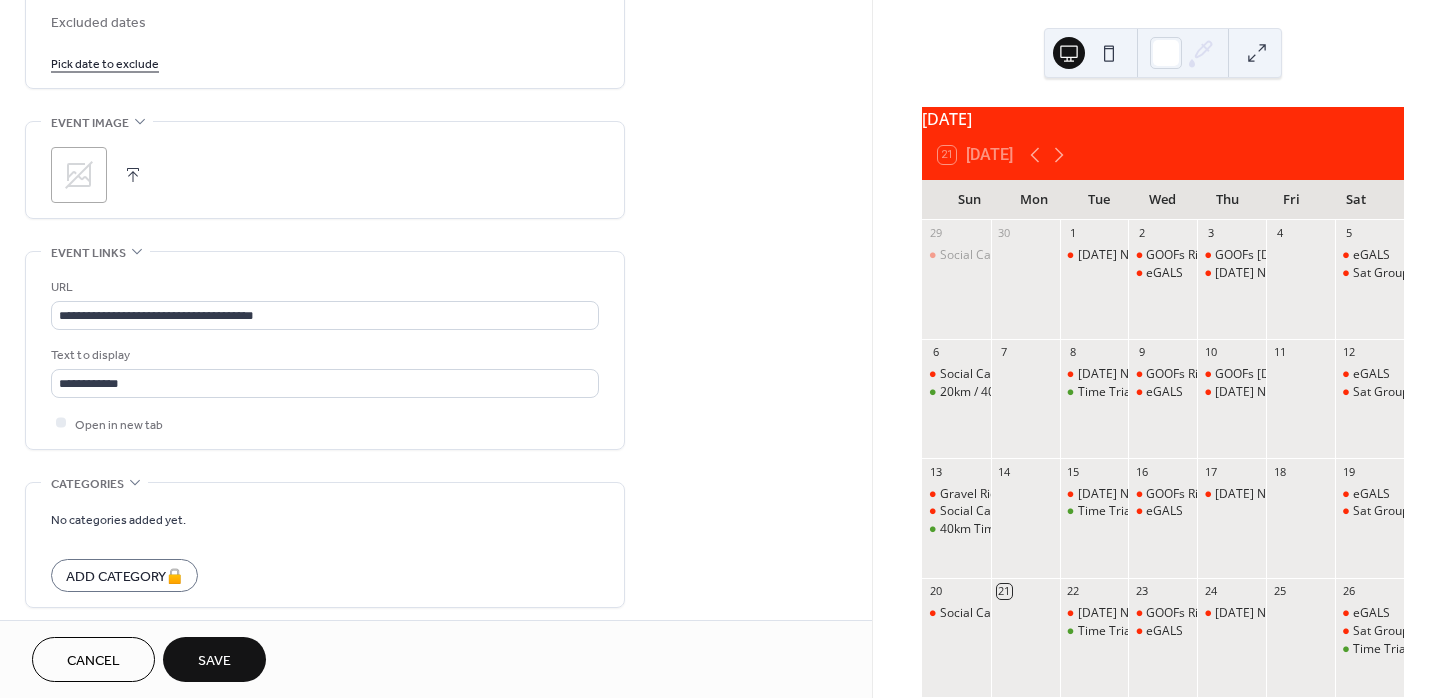 scroll, scrollTop: 1220, scrollLeft: 0, axis: vertical 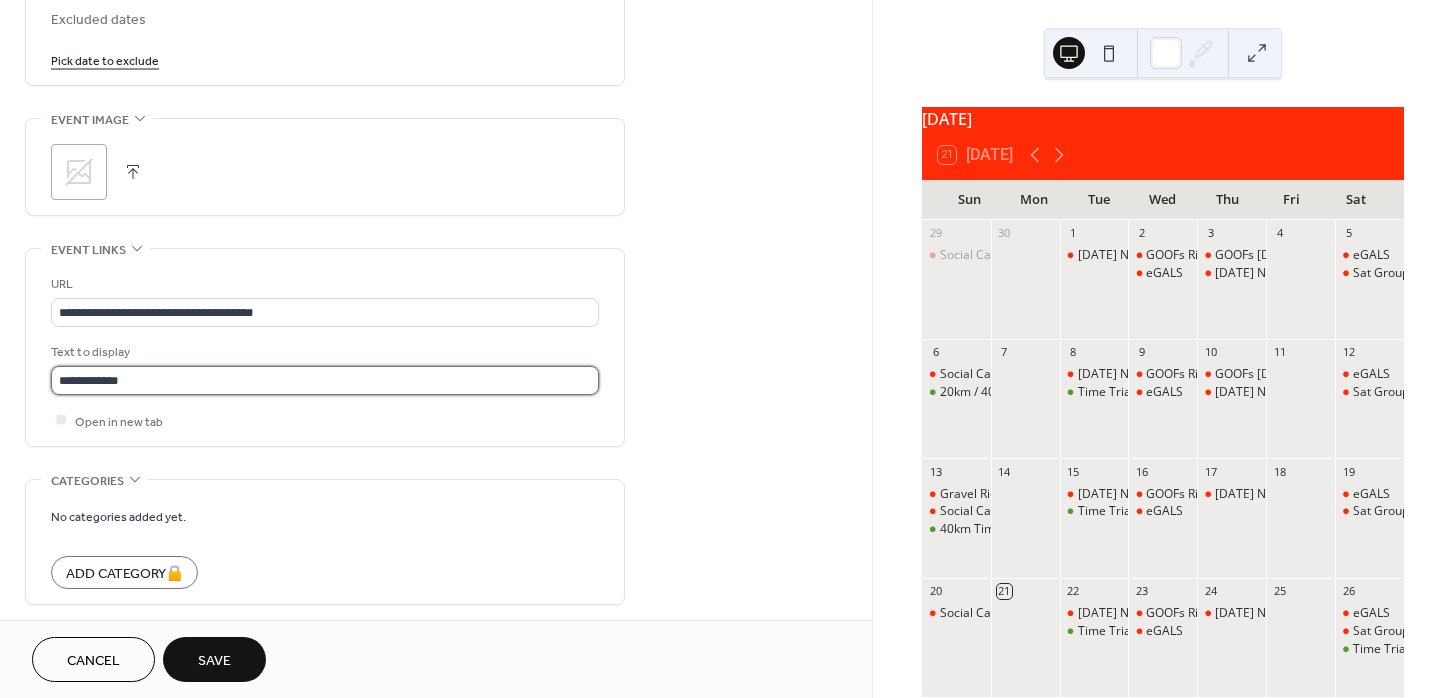 click on "**********" at bounding box center [325, 380] 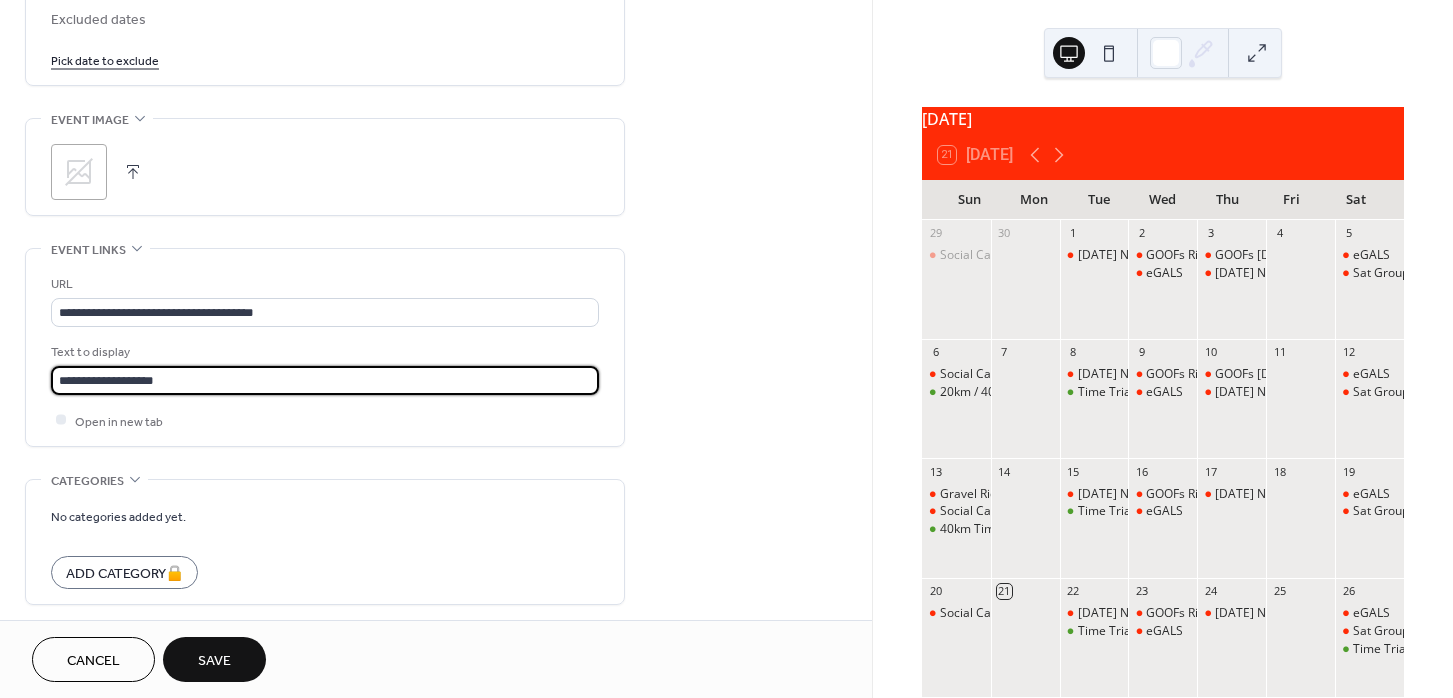 type on "**********" 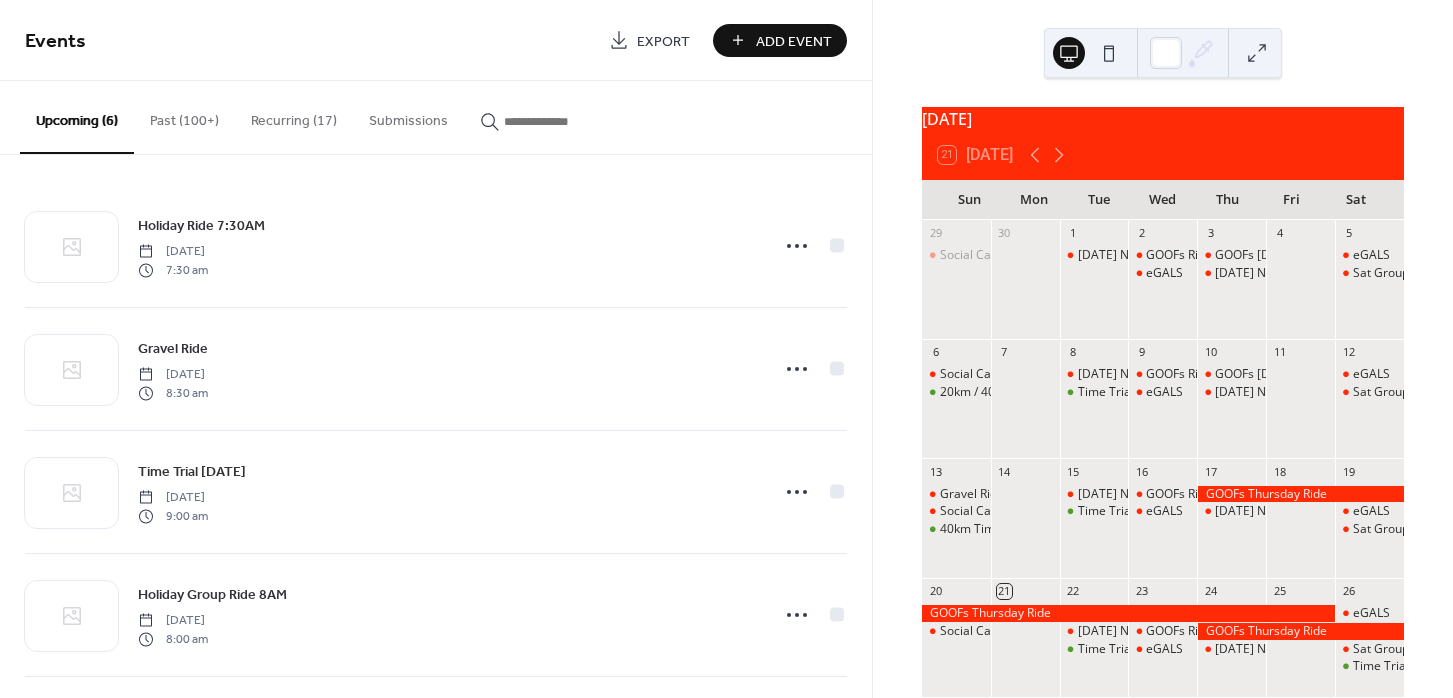 click on "Recurring (17)" at bounding box center (294, 116) 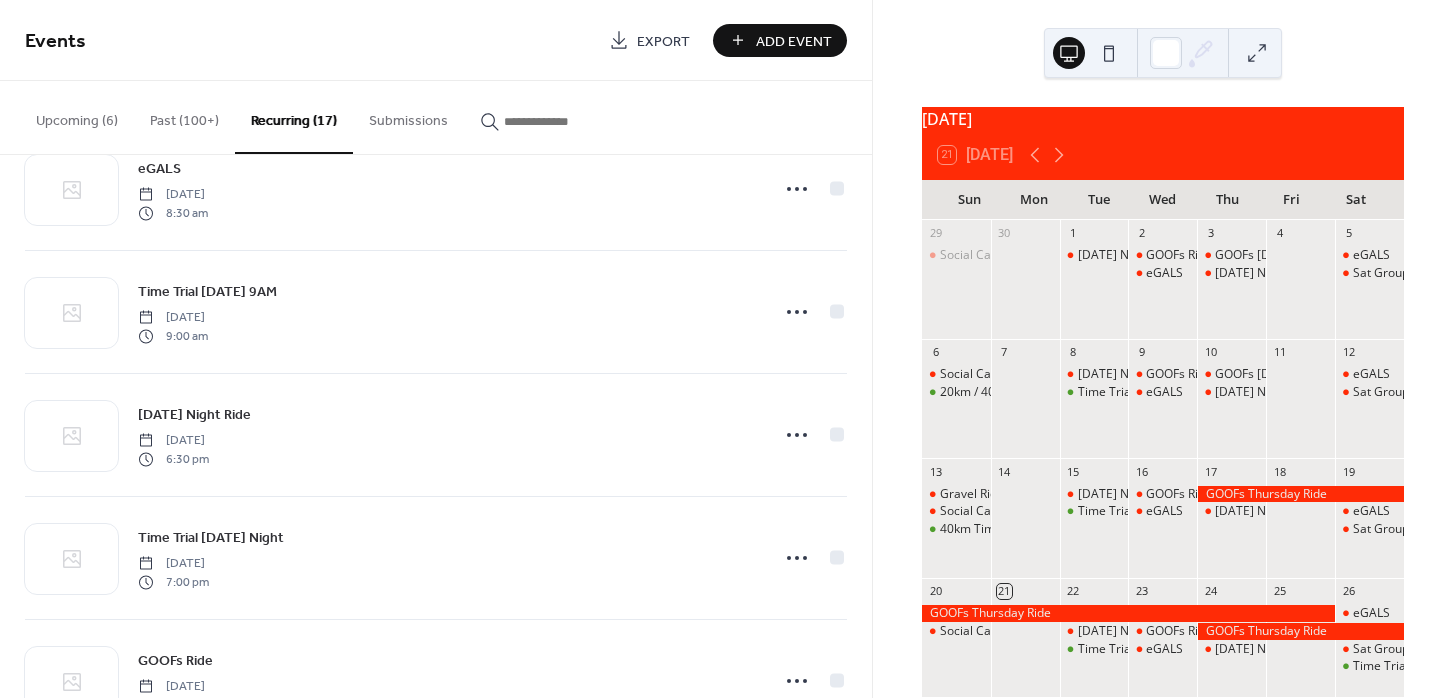 scroll, scrollTop: 954, scrollLeft: 0, axis: vertical 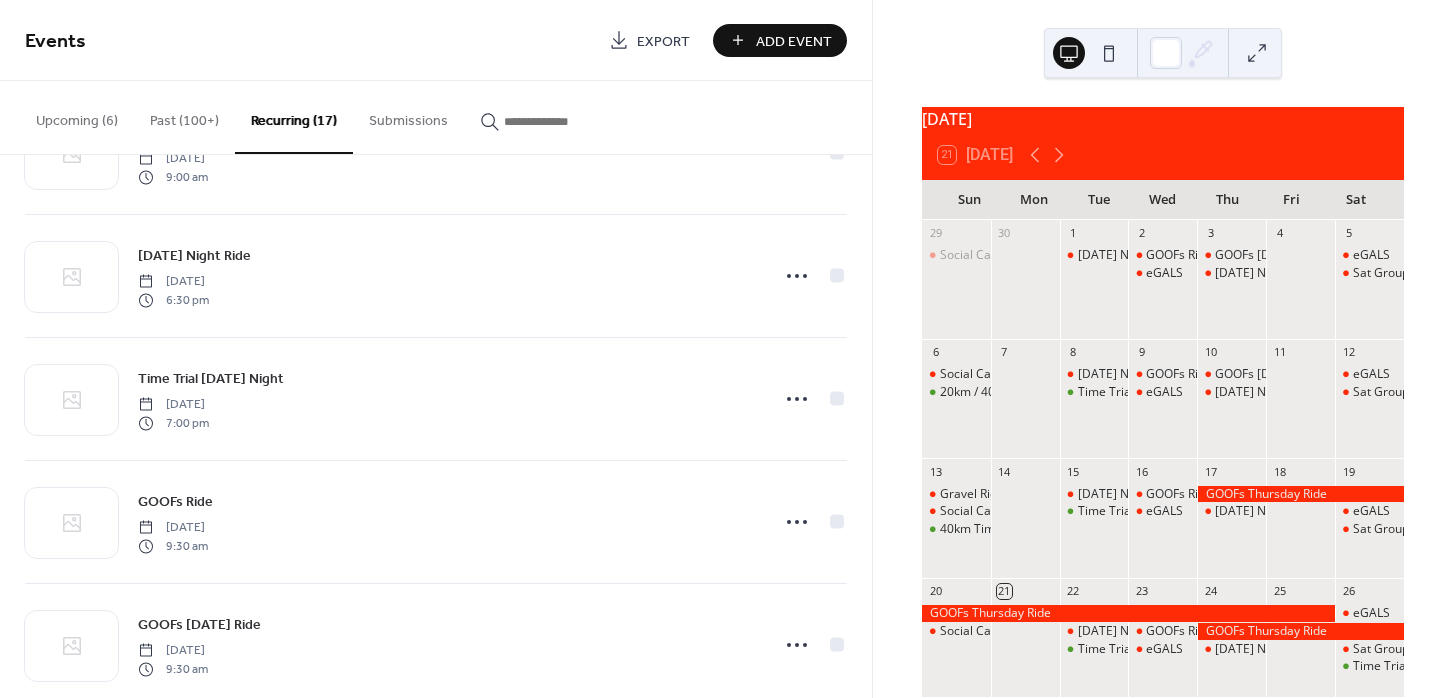 click at bounding box center (1300, 494) 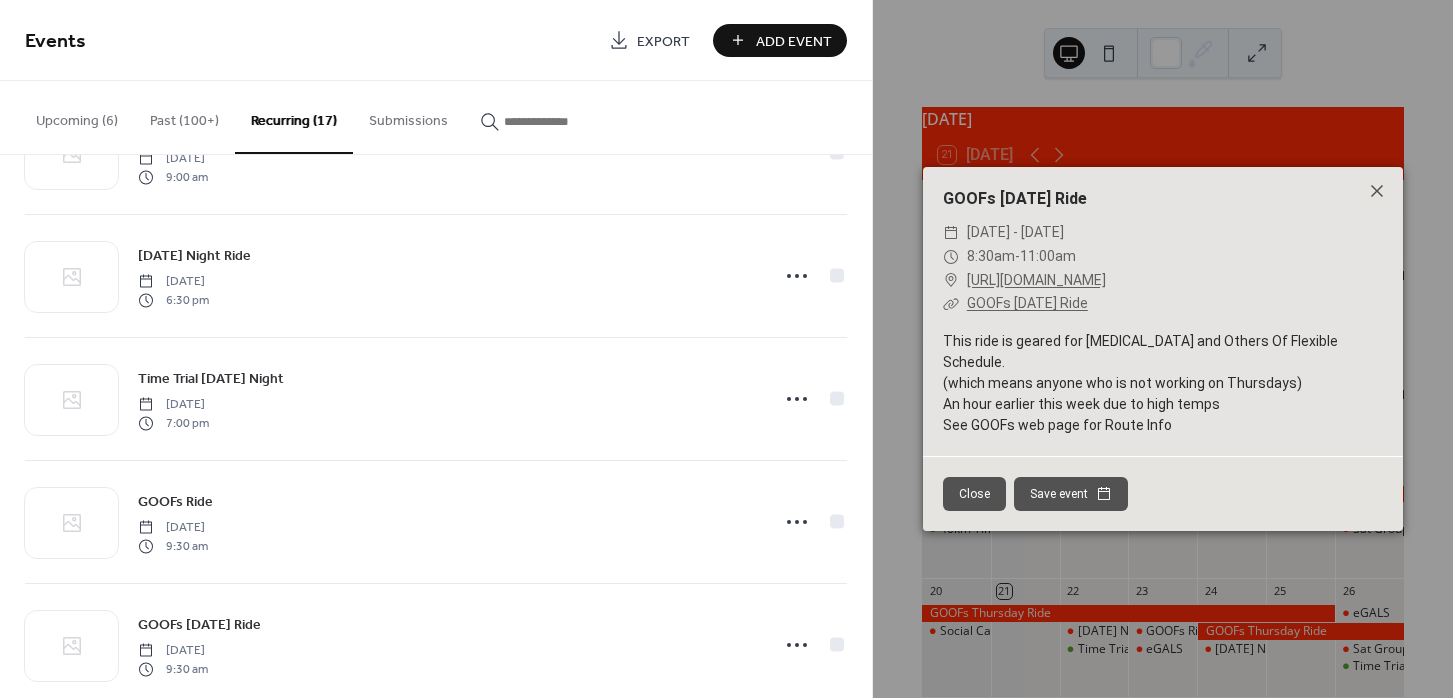 click on "Close" at bounding box center [974, 494] 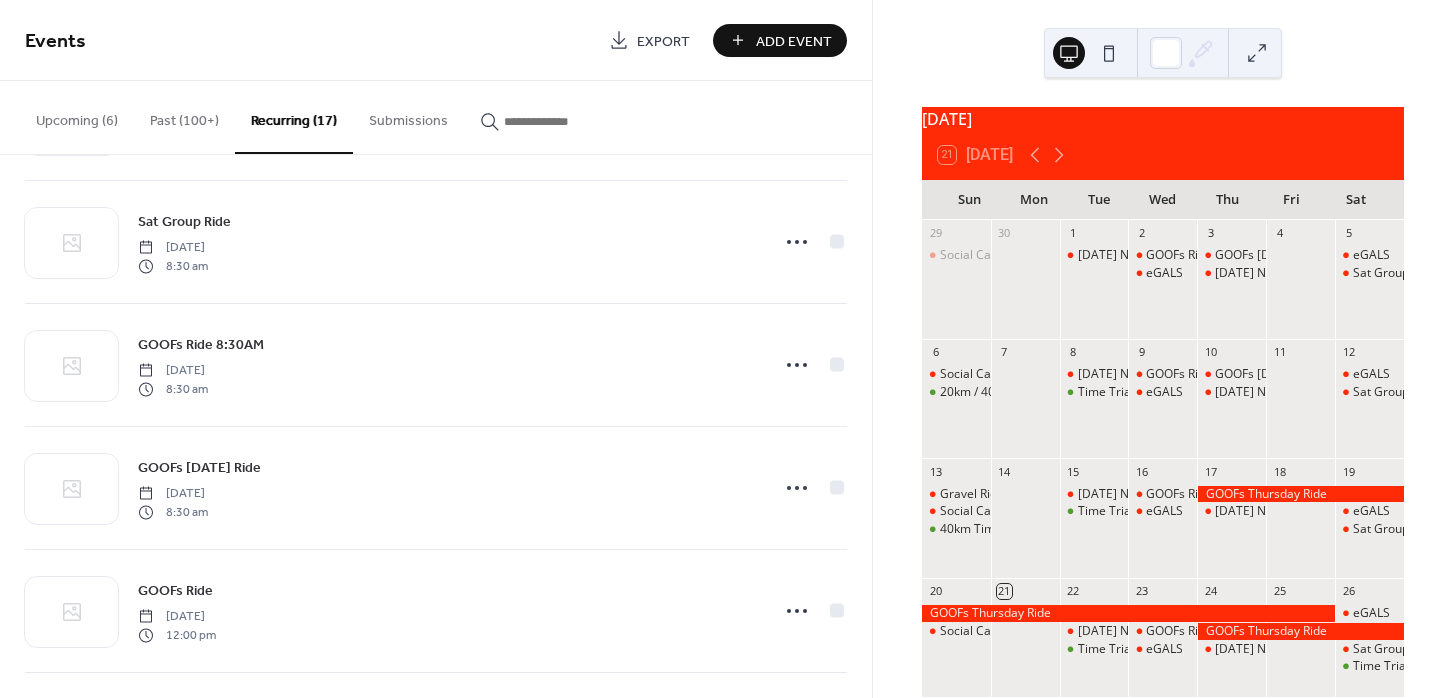 scroll, scrollTop: 1487, scrollLeft: 0, axis: vertical 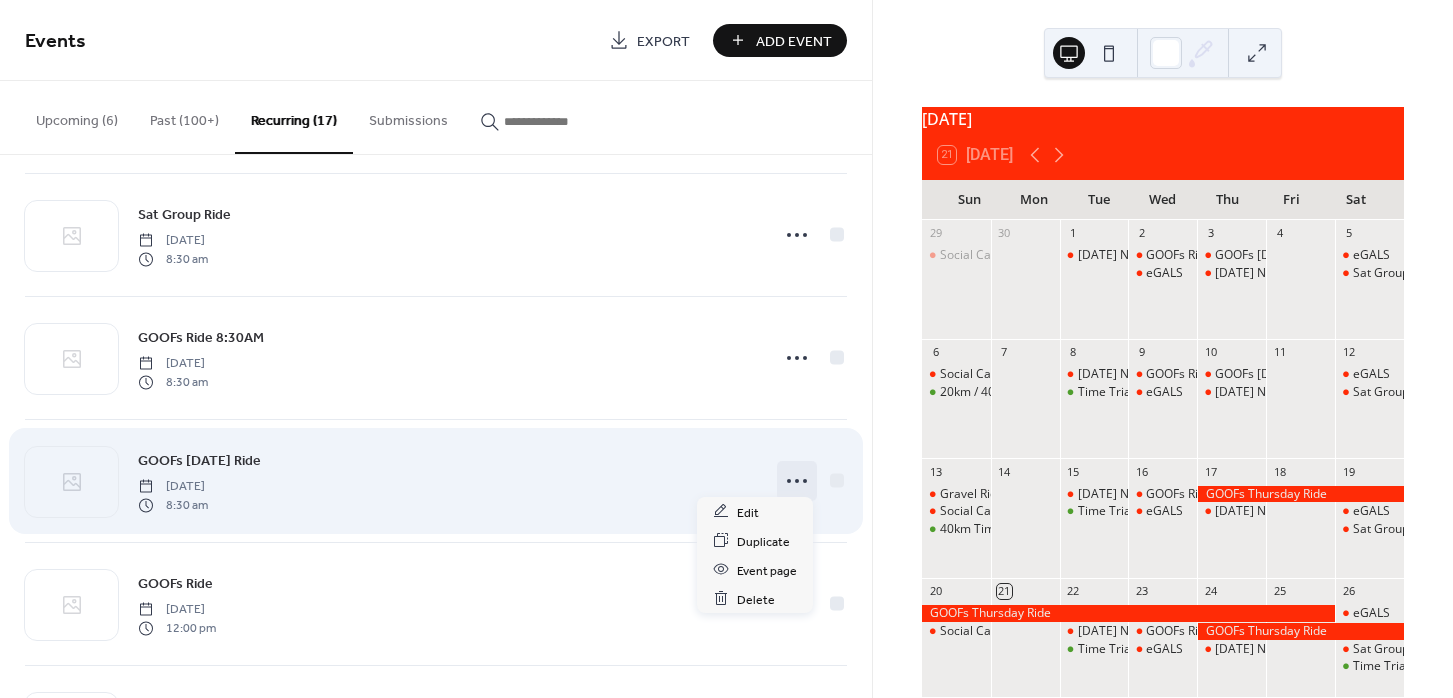 click 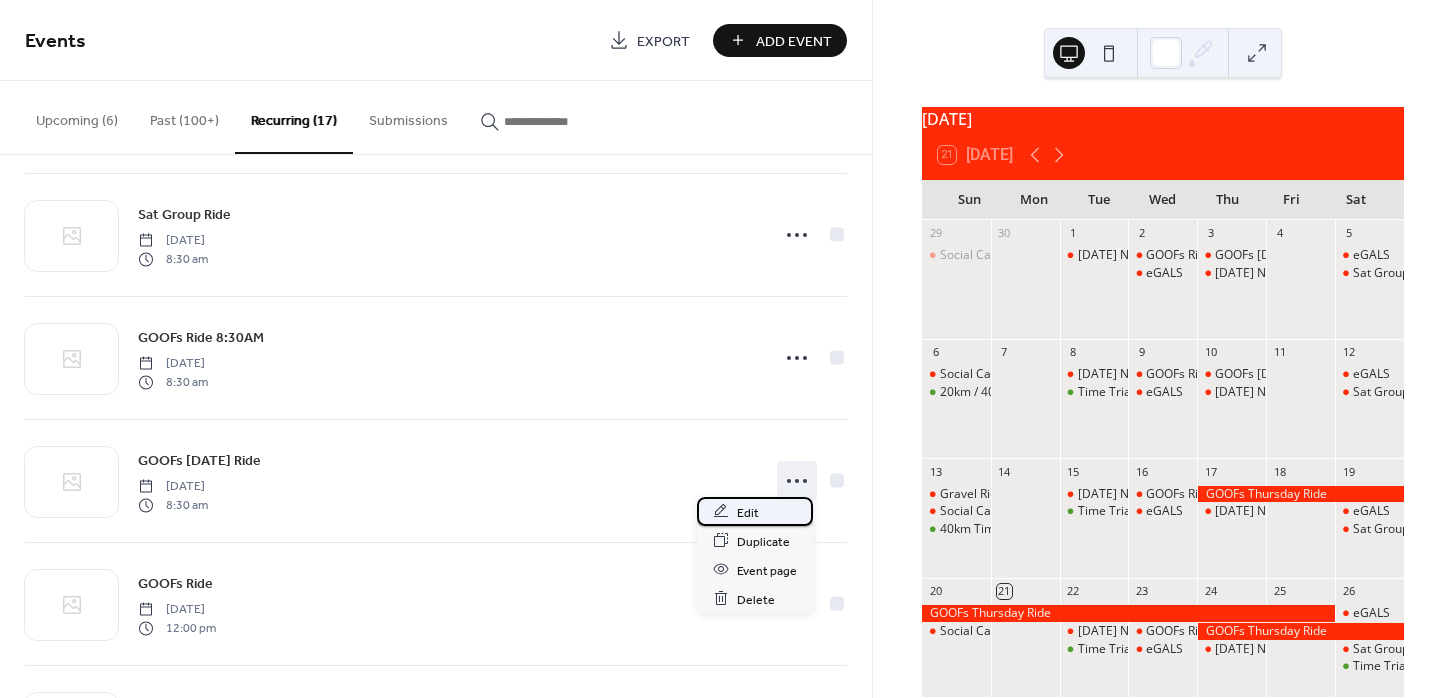 click on "Edit" at bounding box center (748, 512) 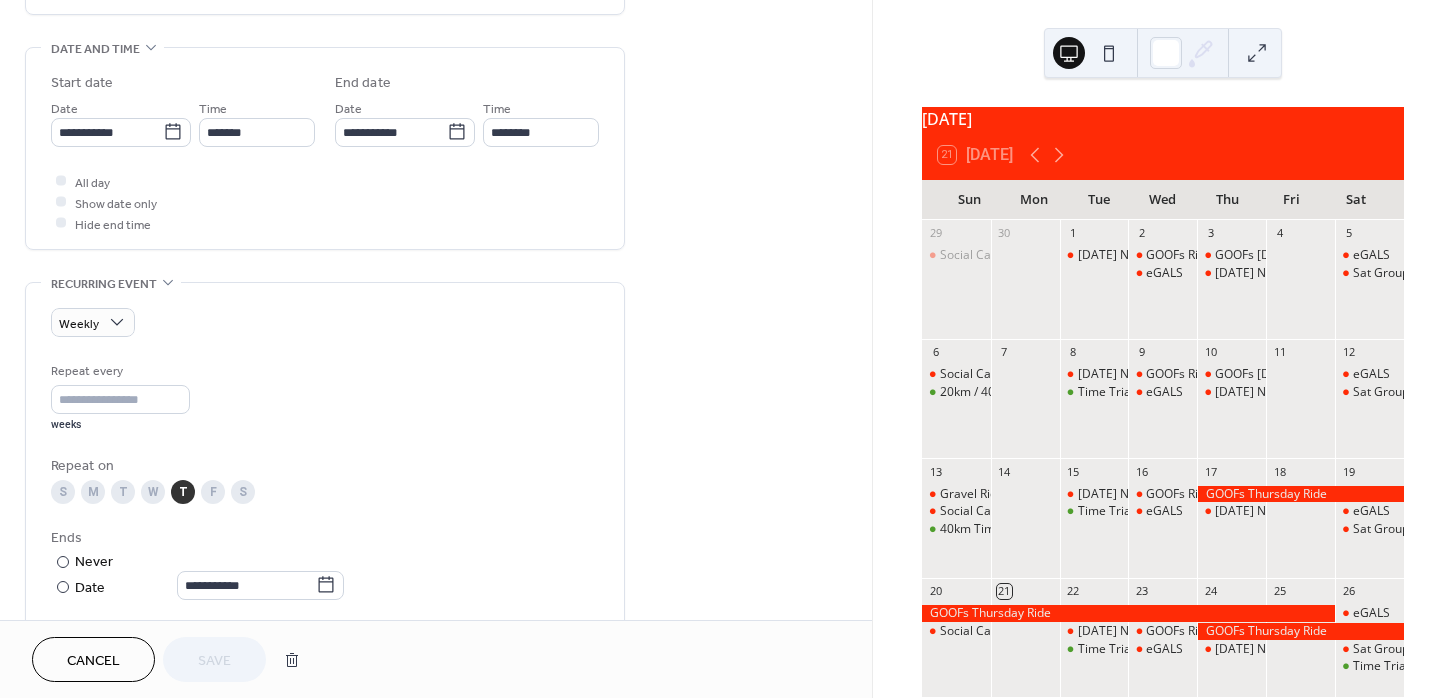 scroll, scrollTop: 631, scrollLeft: 0, axis: vertical 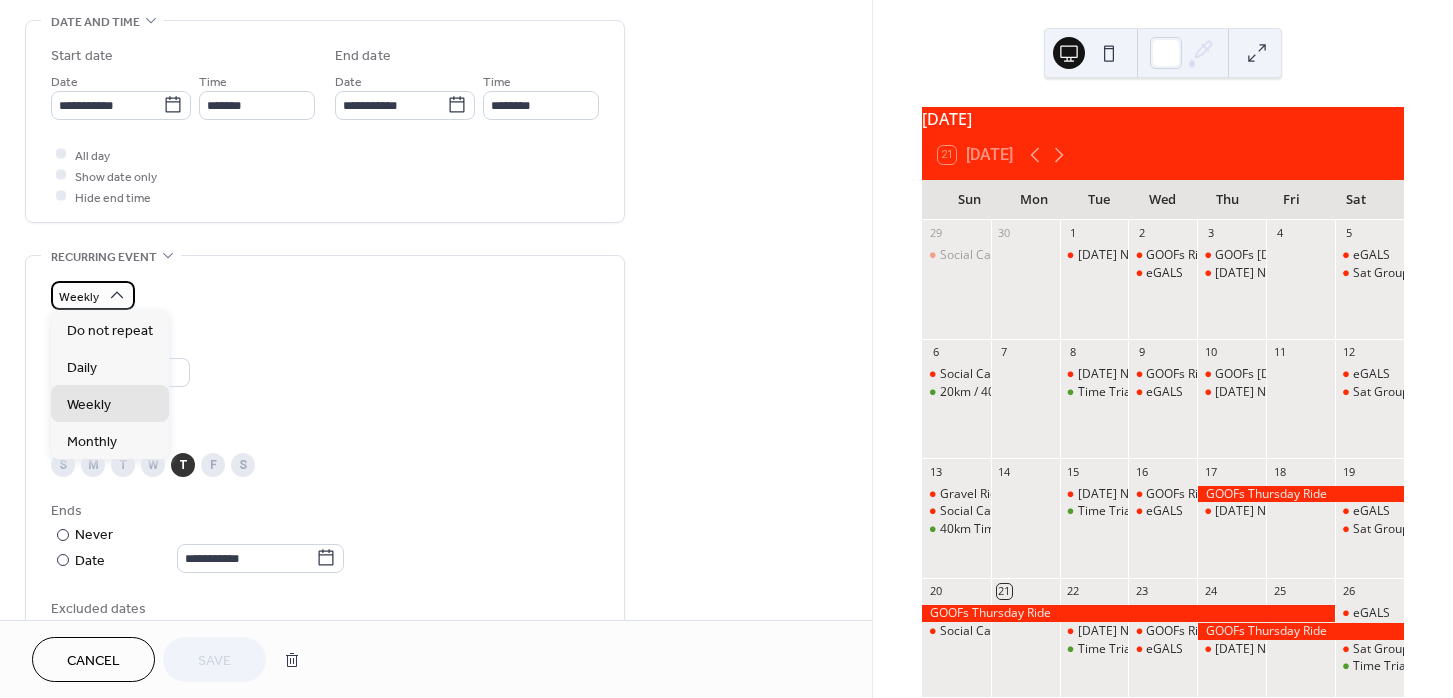 click 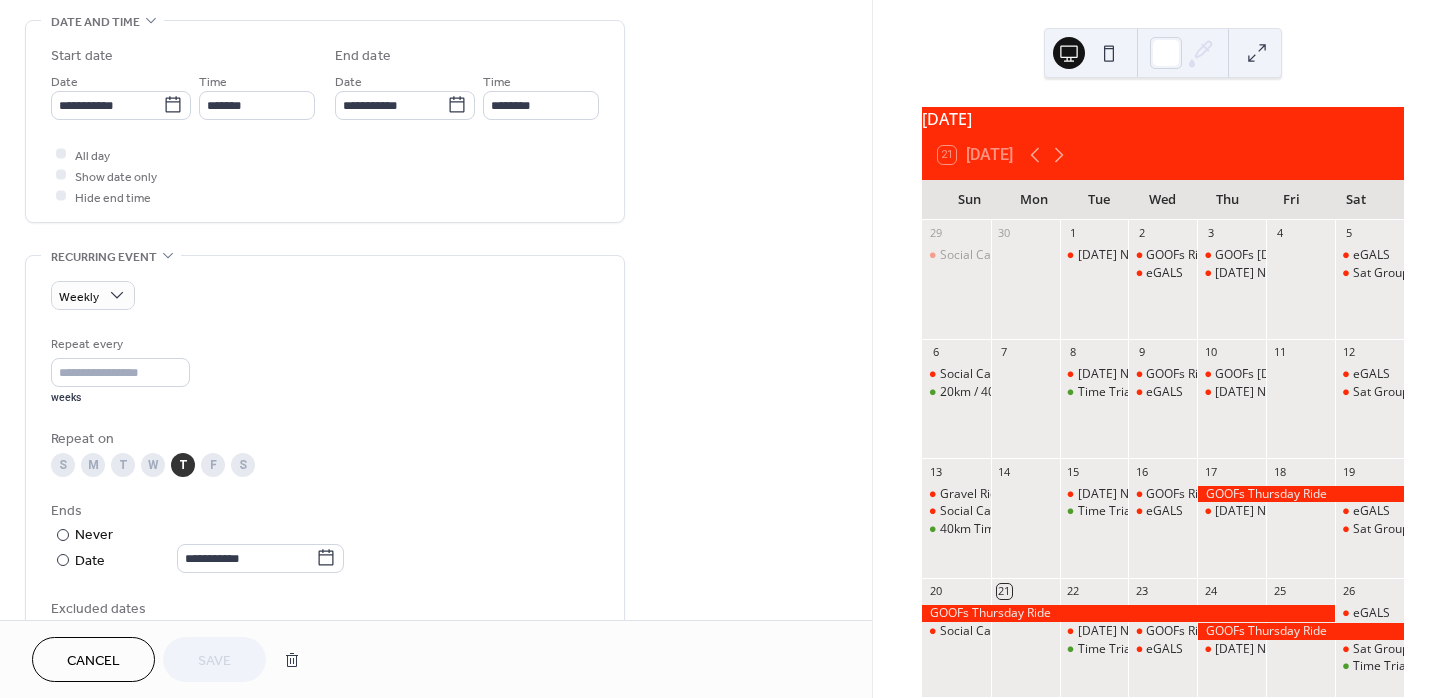 click on "Repeat every * weeks" at bounding box center [325, 369] 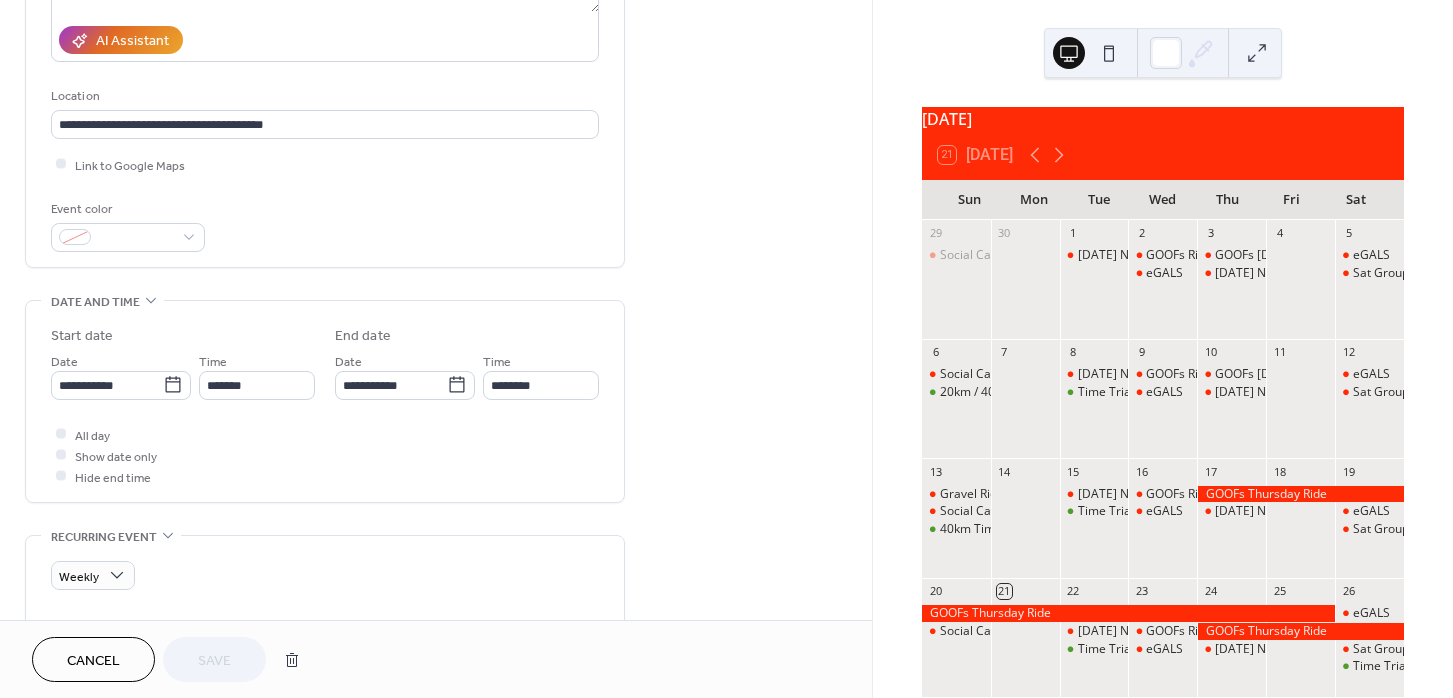 scroll, scrollTop: 374, scrollLeft: 0, axis: vertical 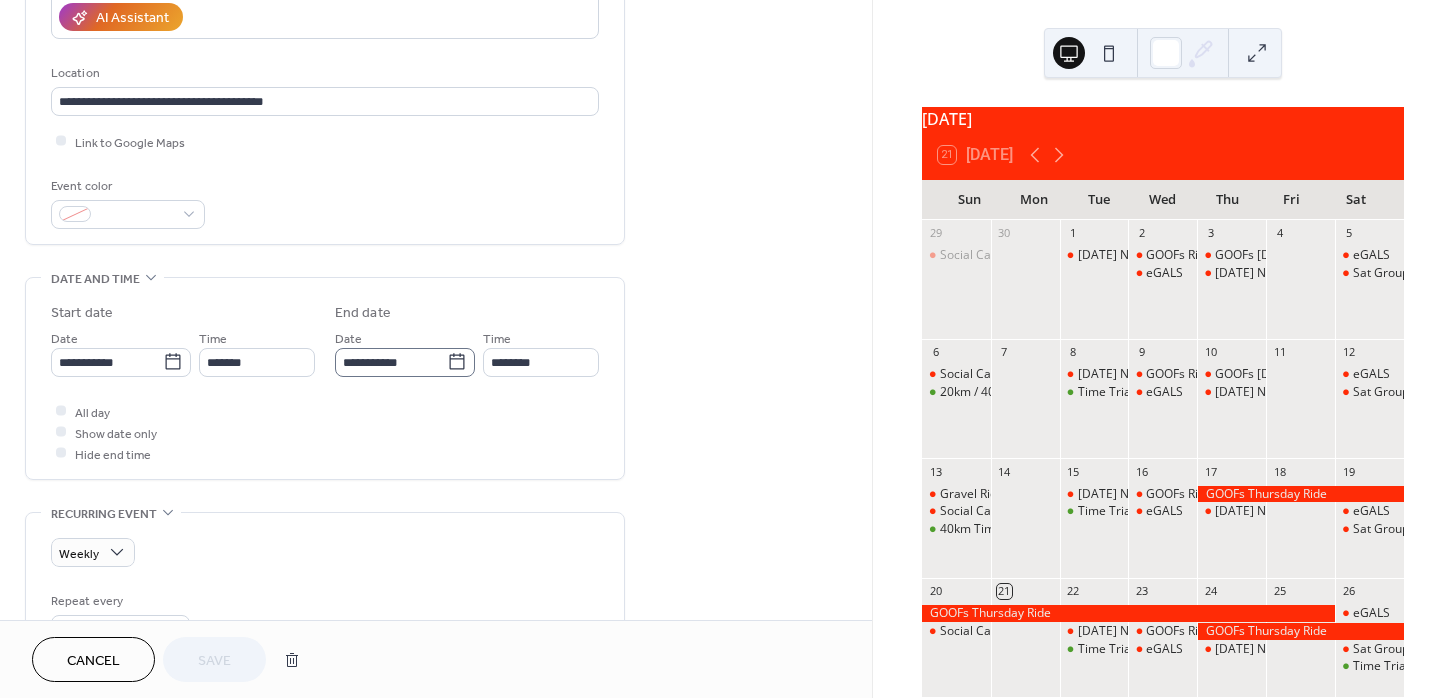click 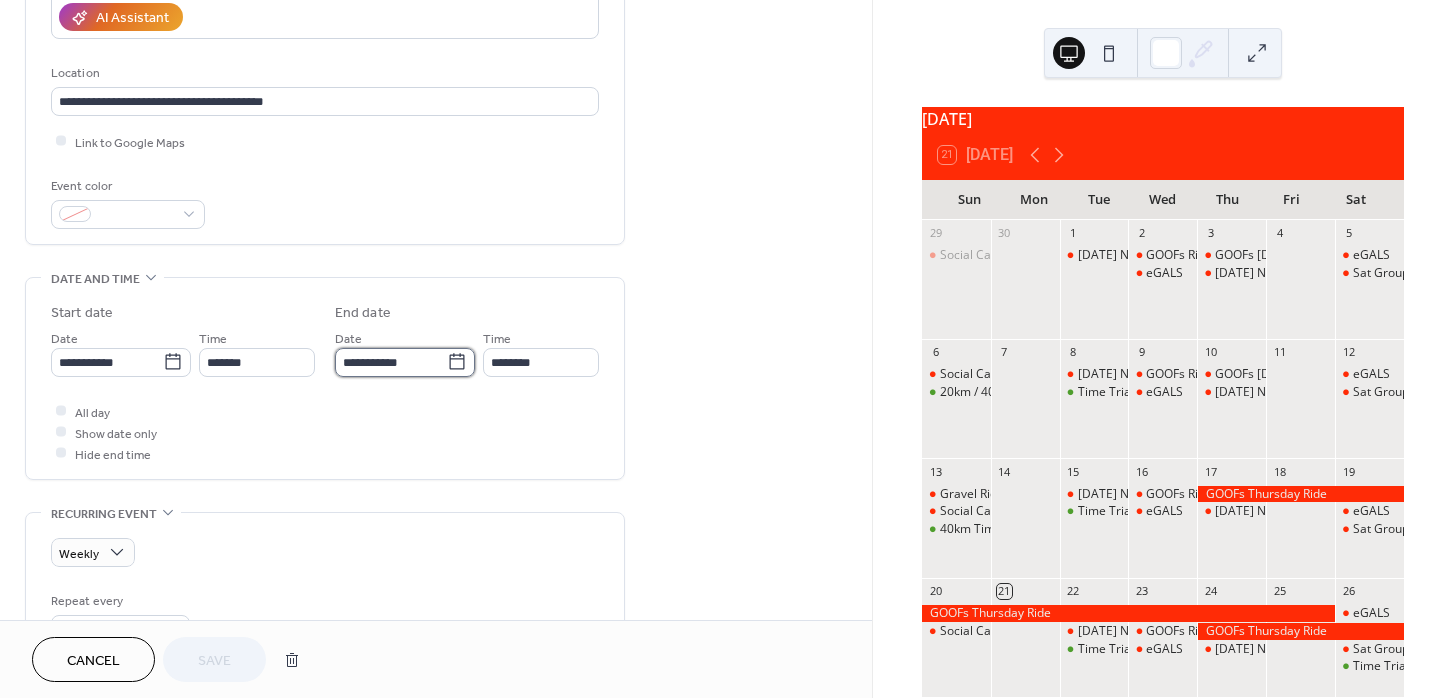 click on "**********" at bounding box center (391, 362) 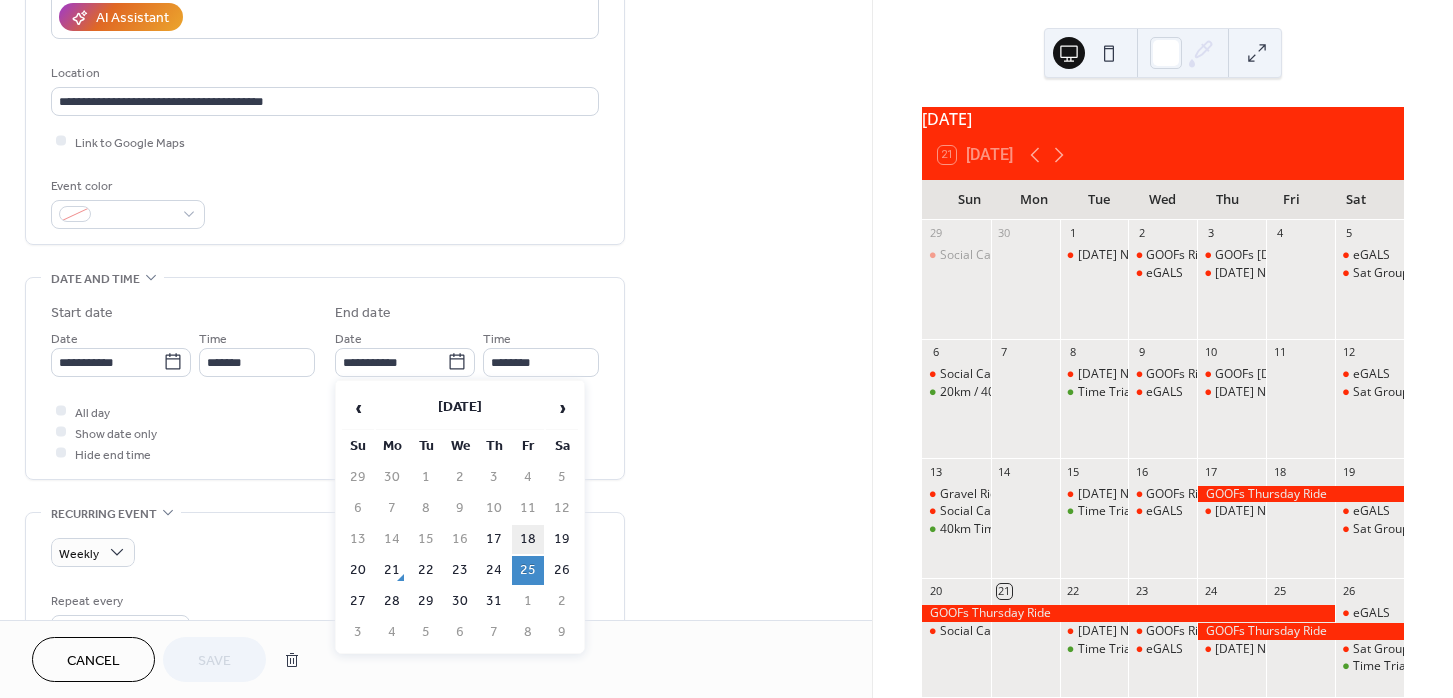 click on "18" at bounding box center [528, 539] 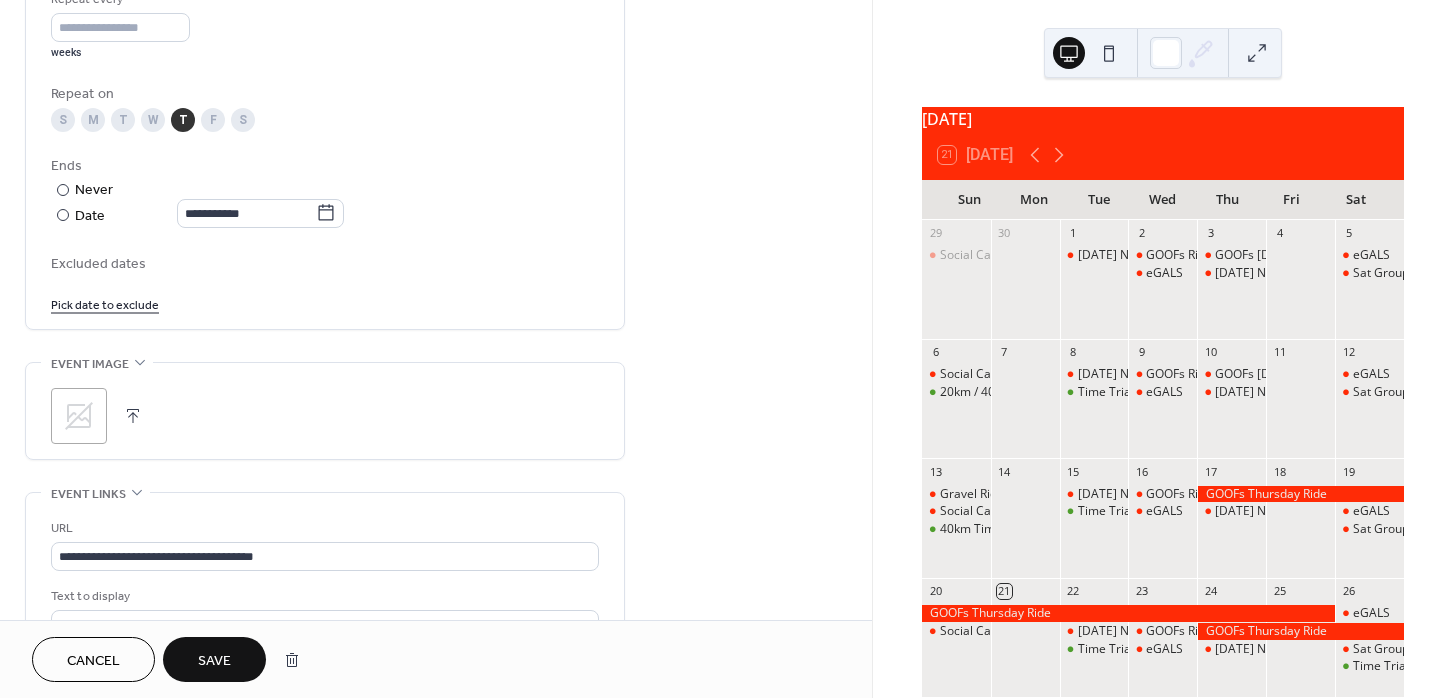 scroll, scrollTop: 963, scrollLeft: 0, axis: vertical 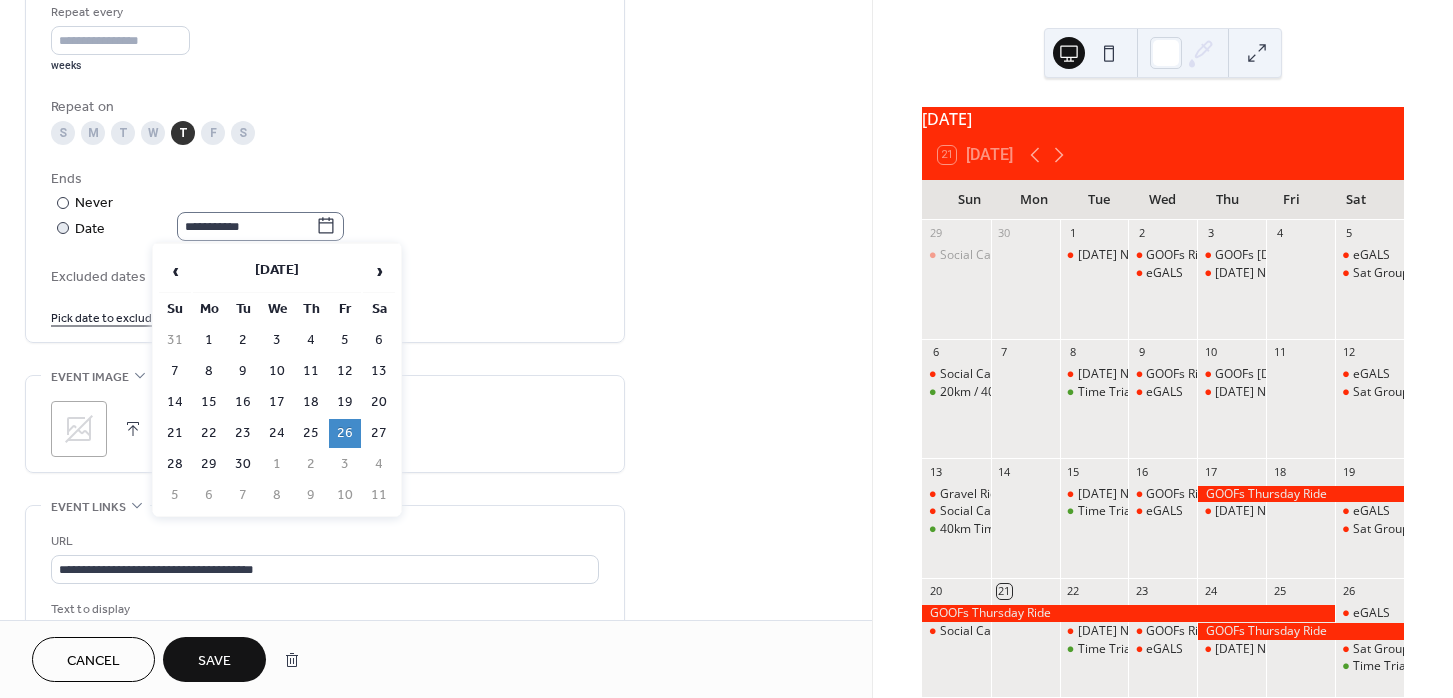 click 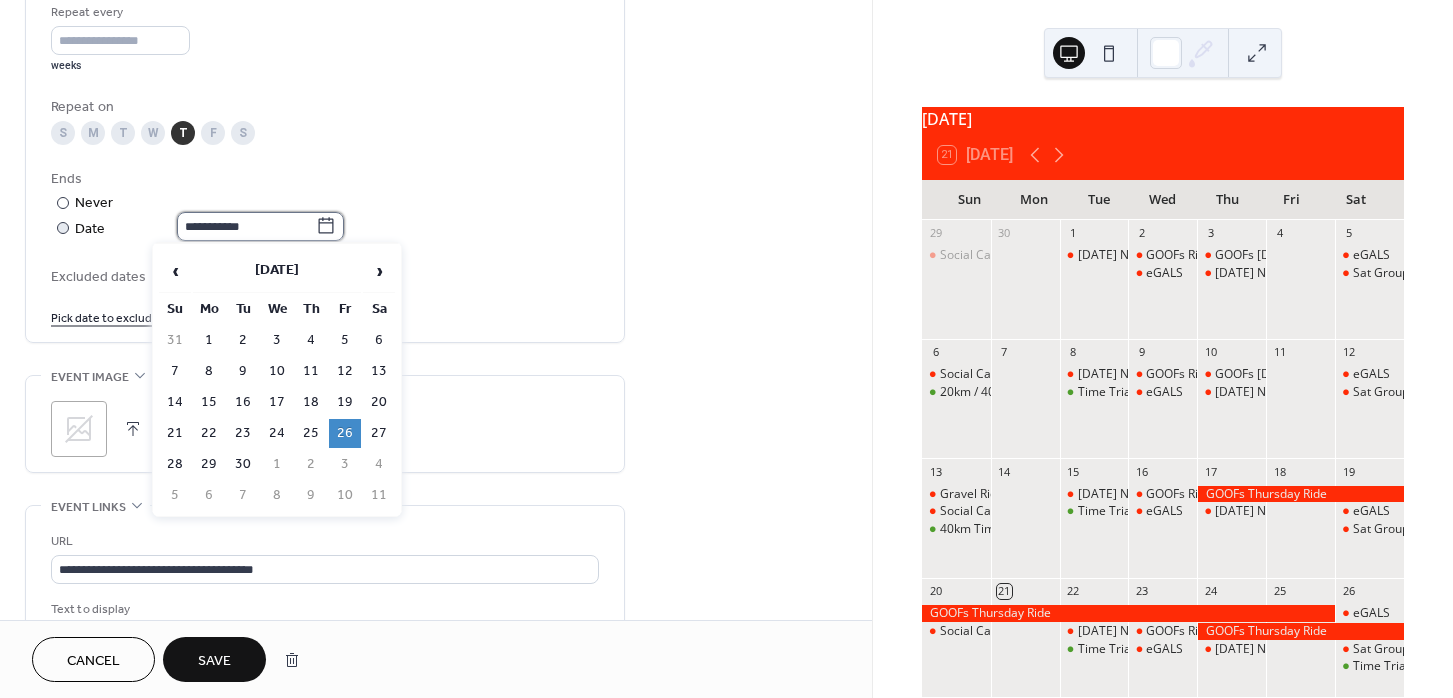 click on "**********" at bounding box center (246, 226) 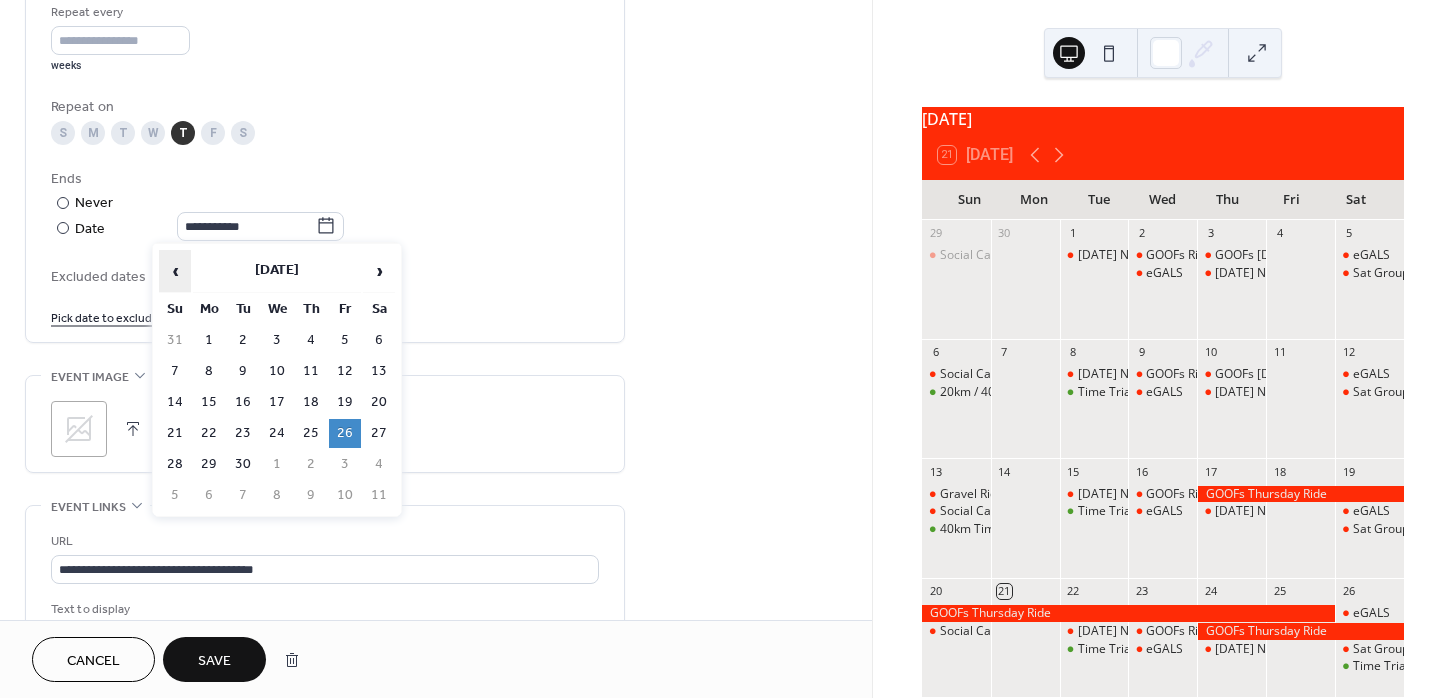 click on "‹" at bounding box center (175, 271) 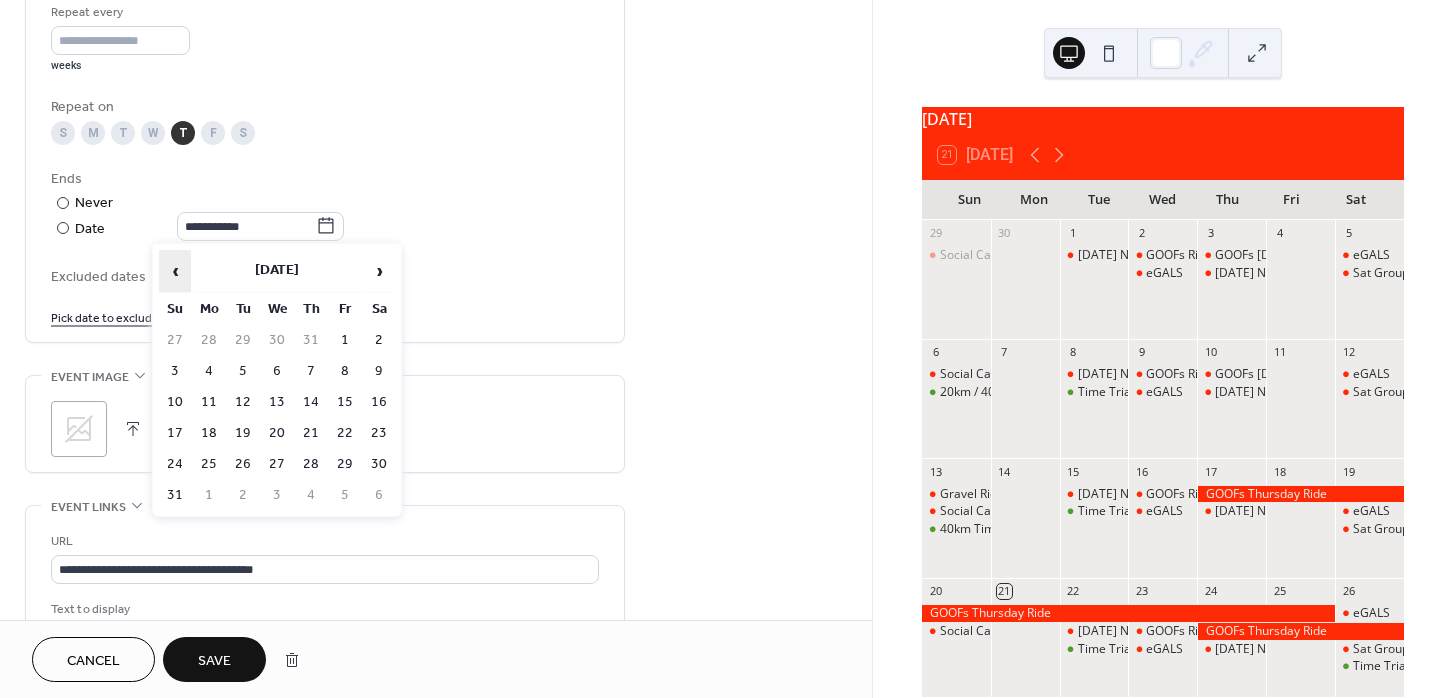 click on "‹" at bounding box center [175, 271] 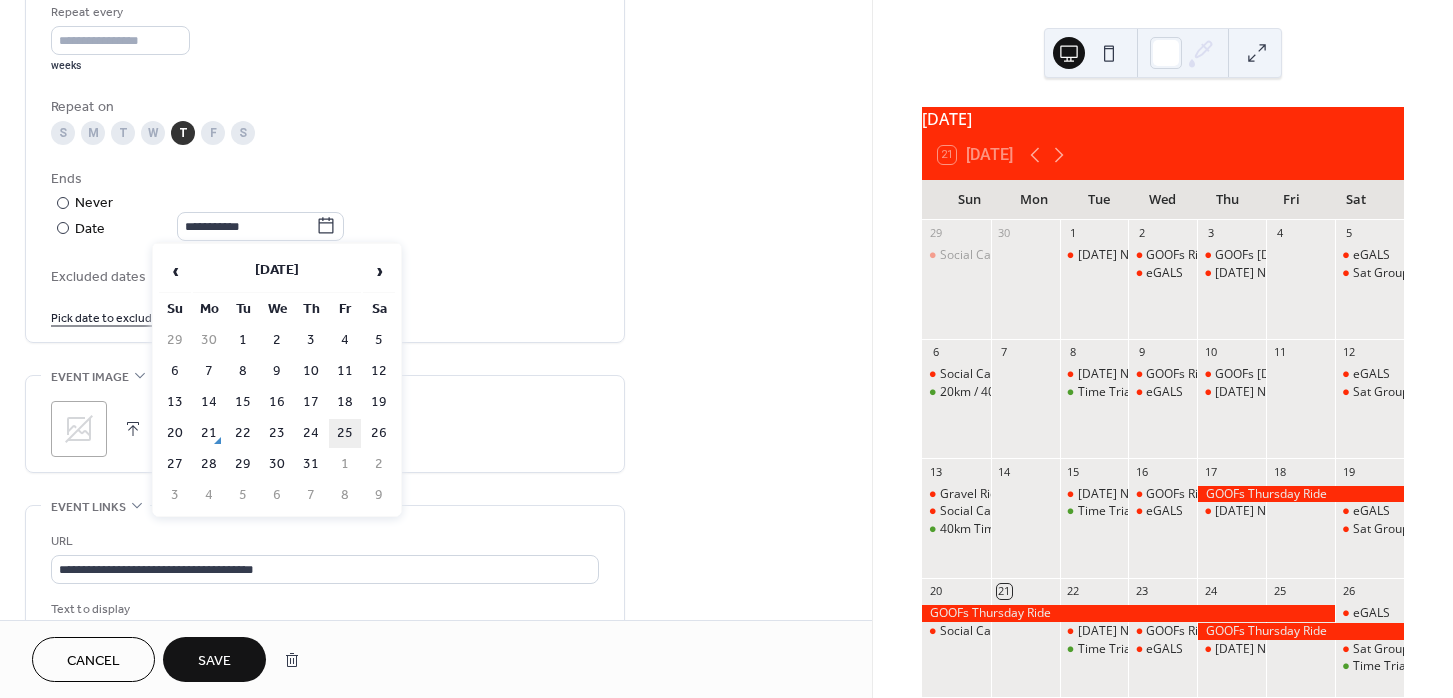 click on "25" at bounding box center (345, 433) 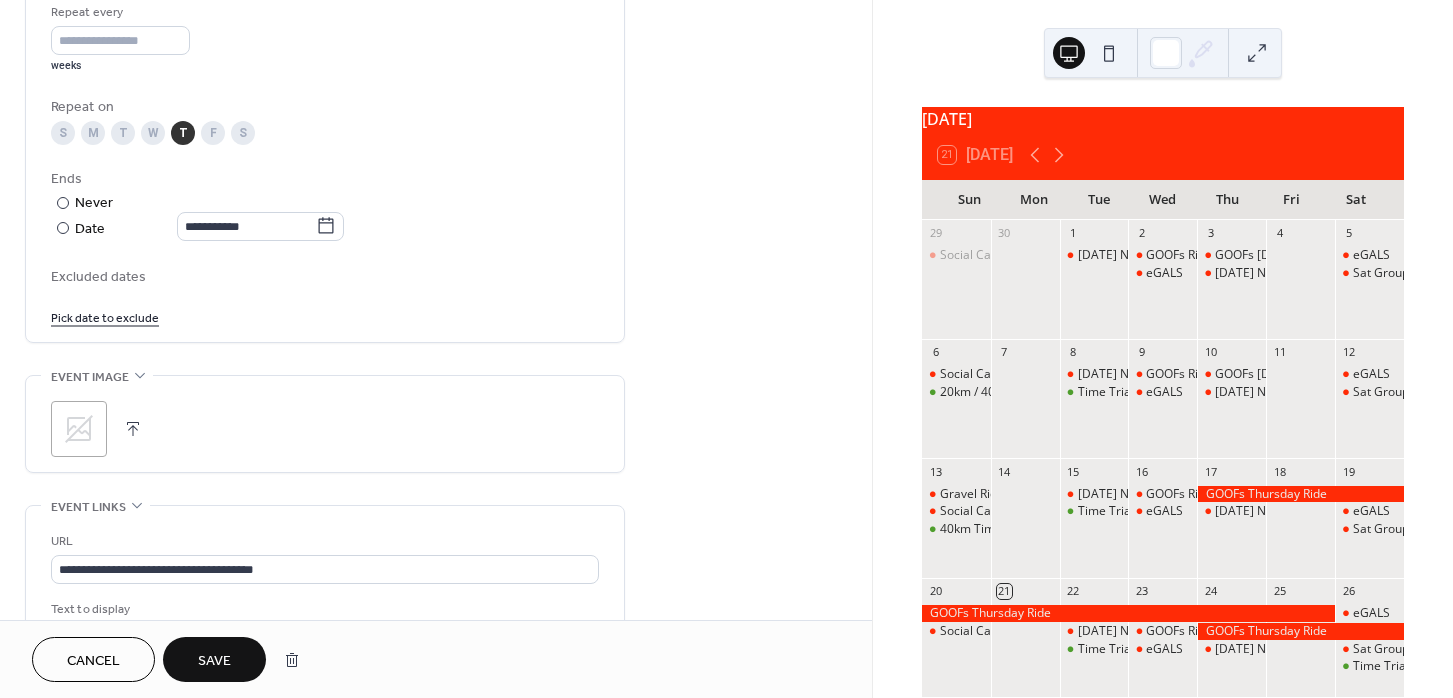 click on "Save" at bounding box center [214, 661] 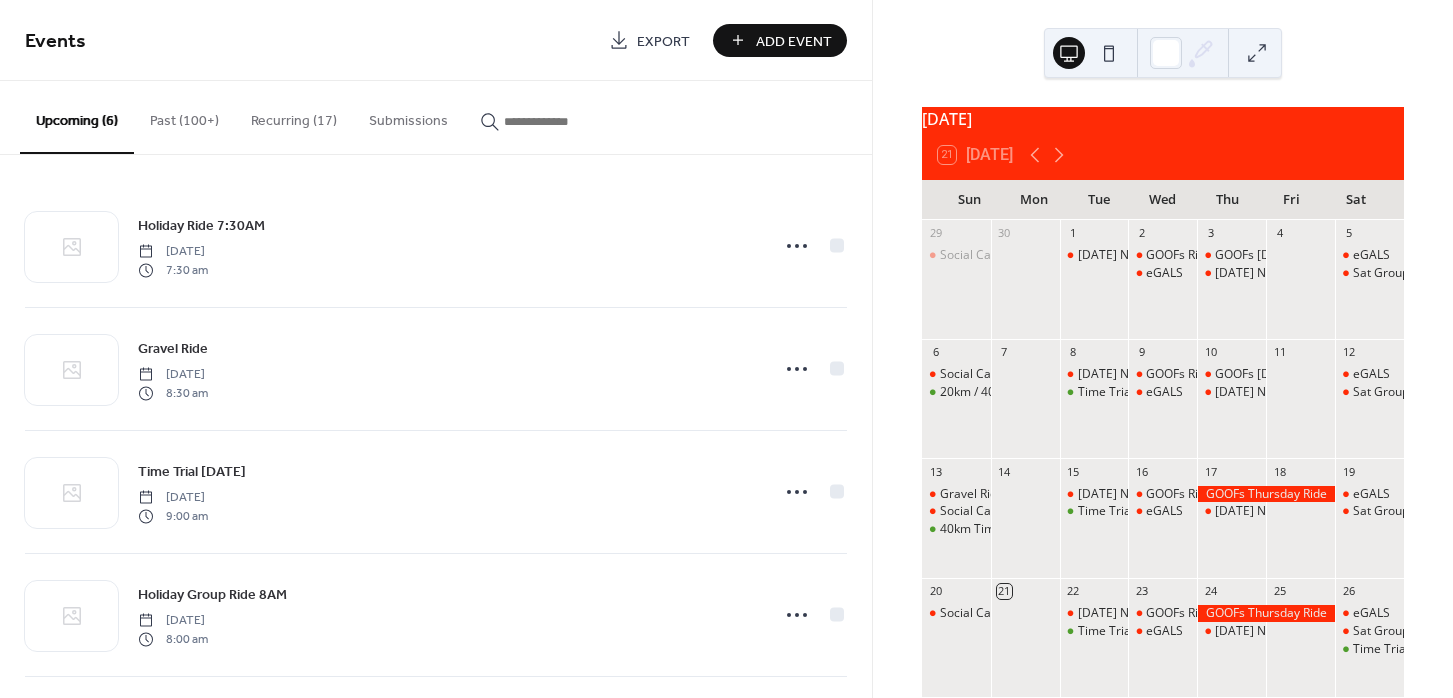 click on "[DATE] Night Ride" at bounding box center [1231, 528] 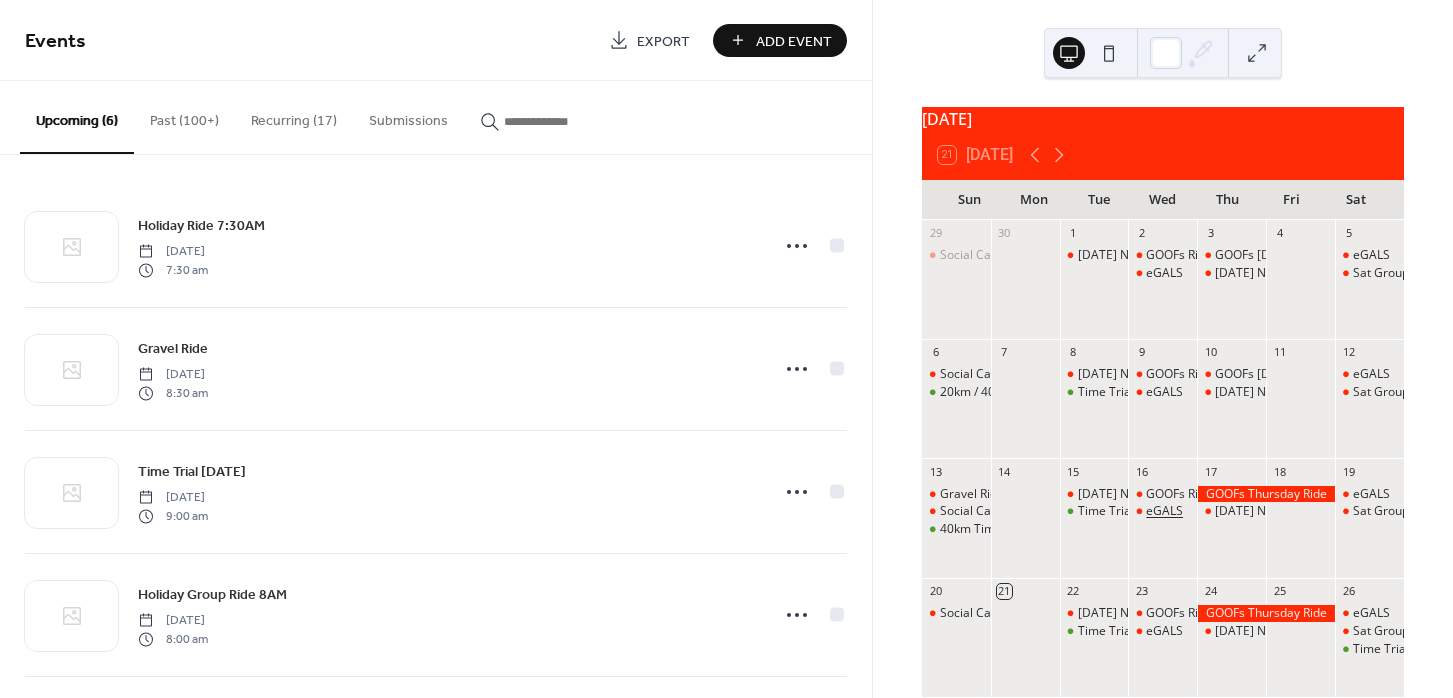 click on "eGALS" at bounding box center (1164, 511) 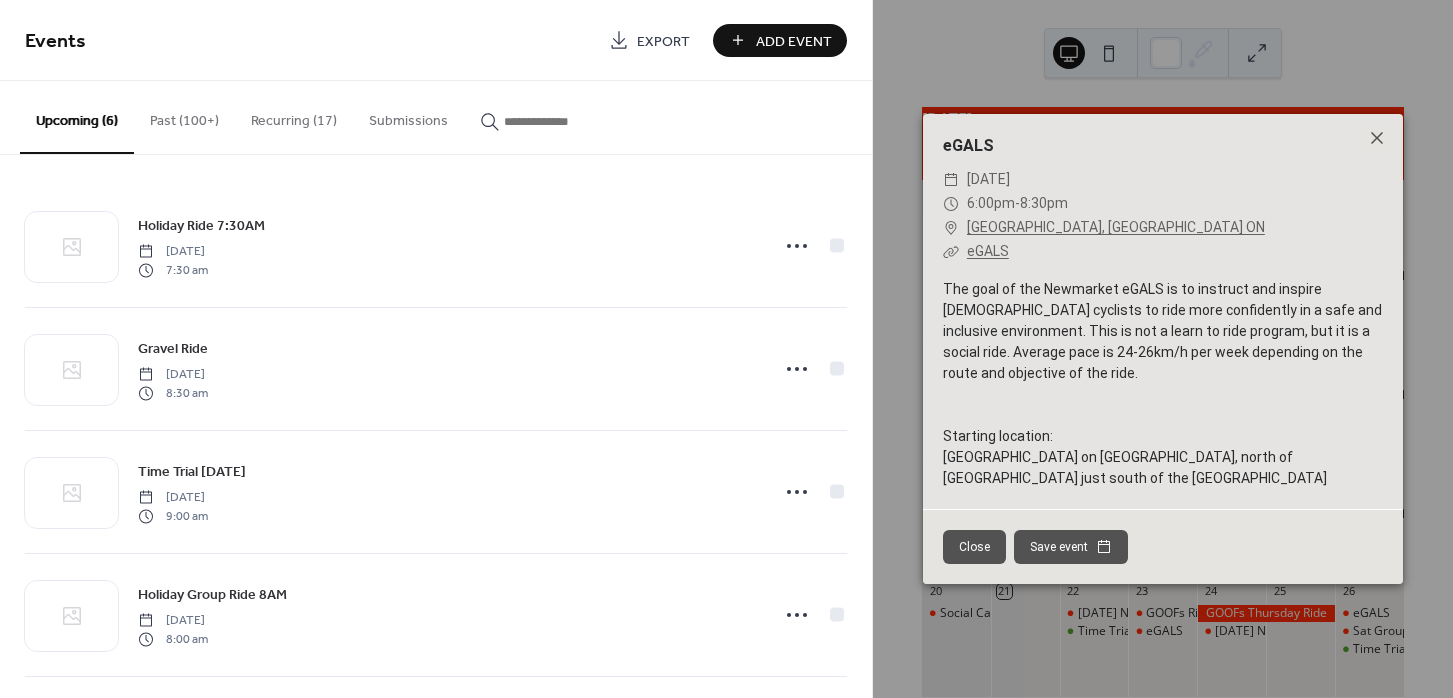 click on "Close" at bounding box center [974, 547] 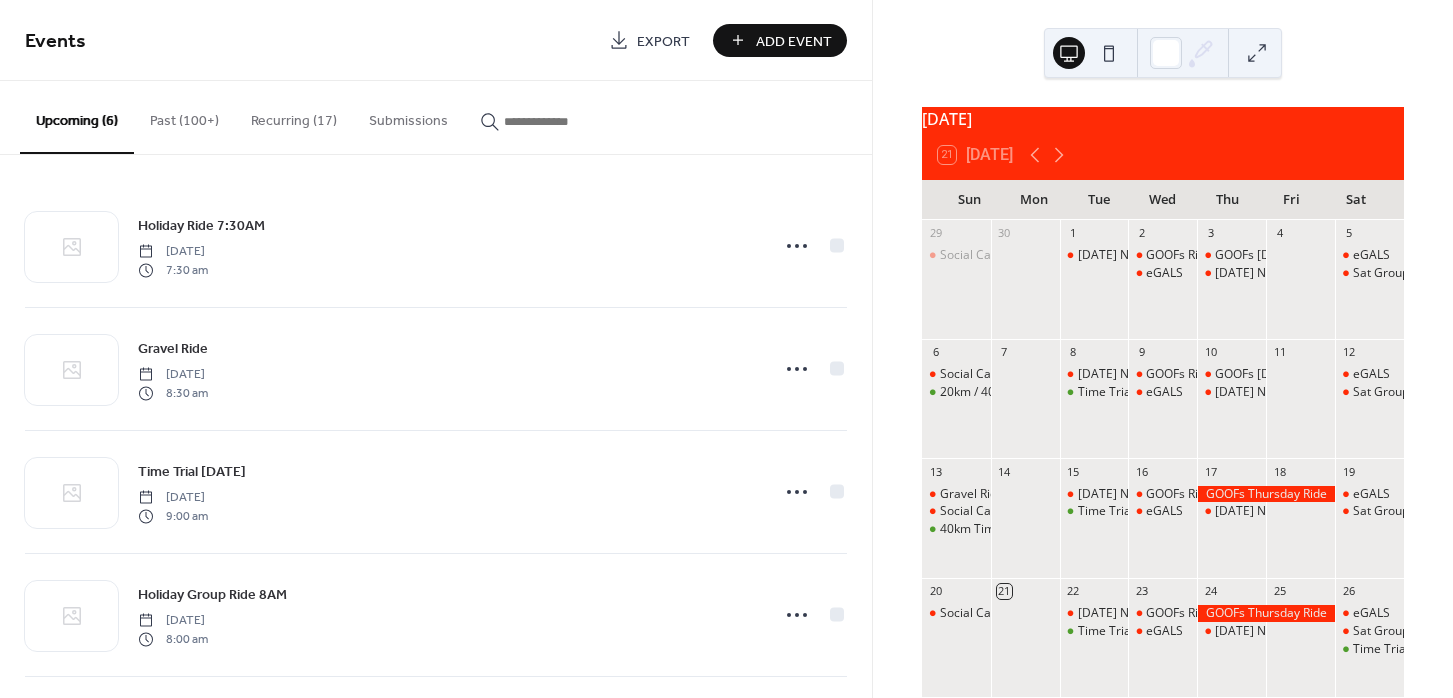 click on "Recurring (17)" at bounding box center [294, 116] 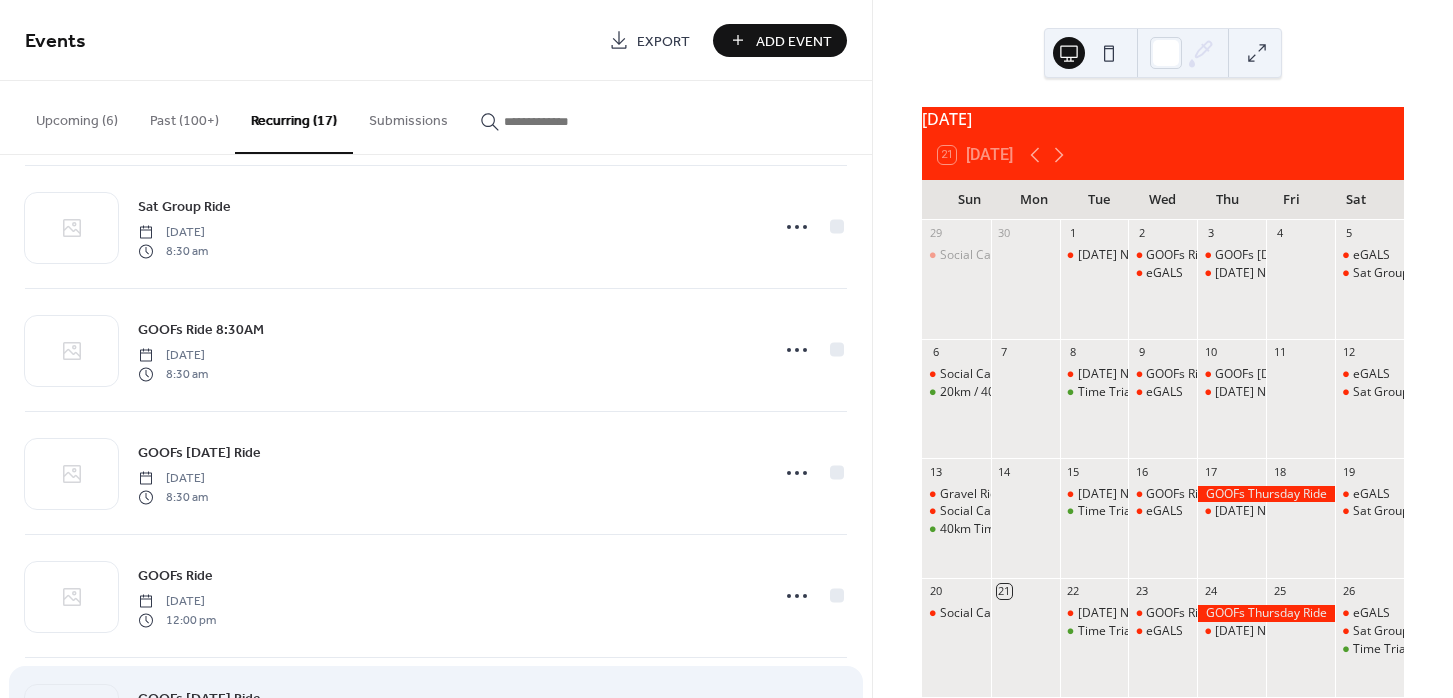 scroll, scrollTop: 1478, scrollLeft: 0, axis: vertical 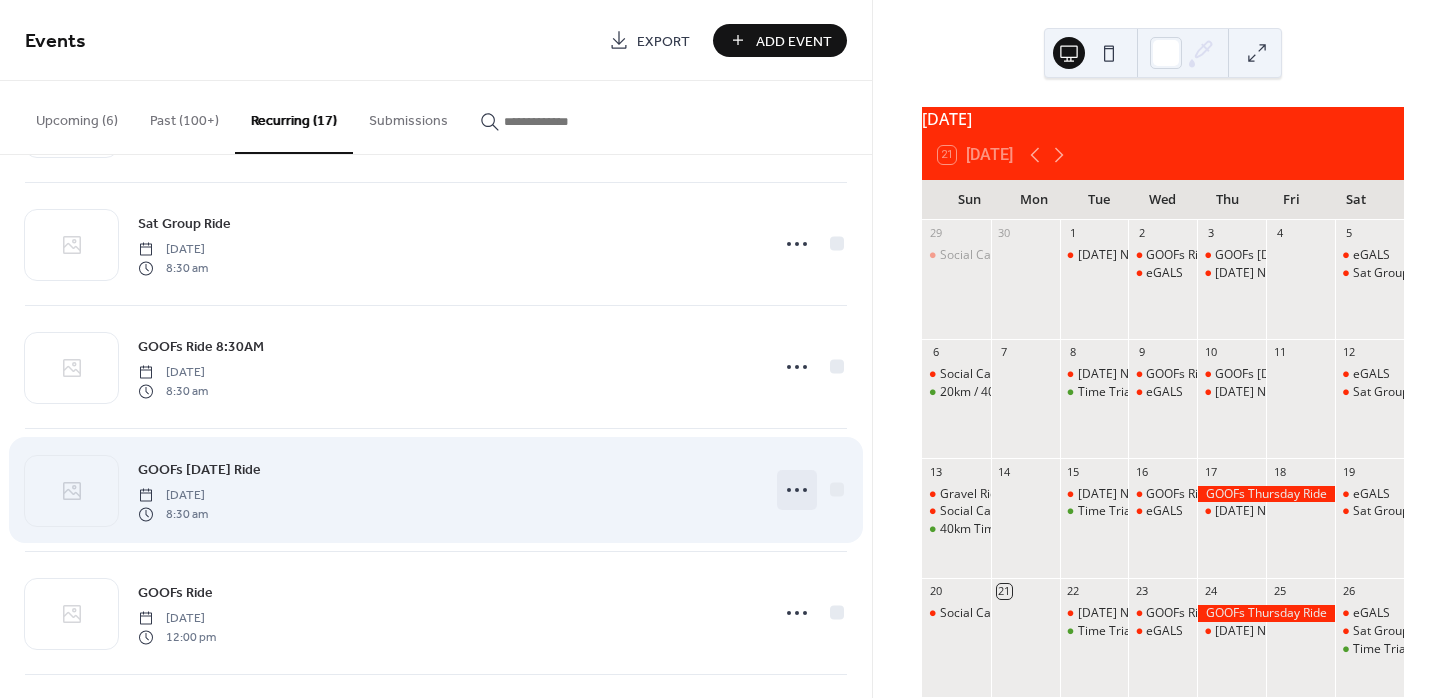 click 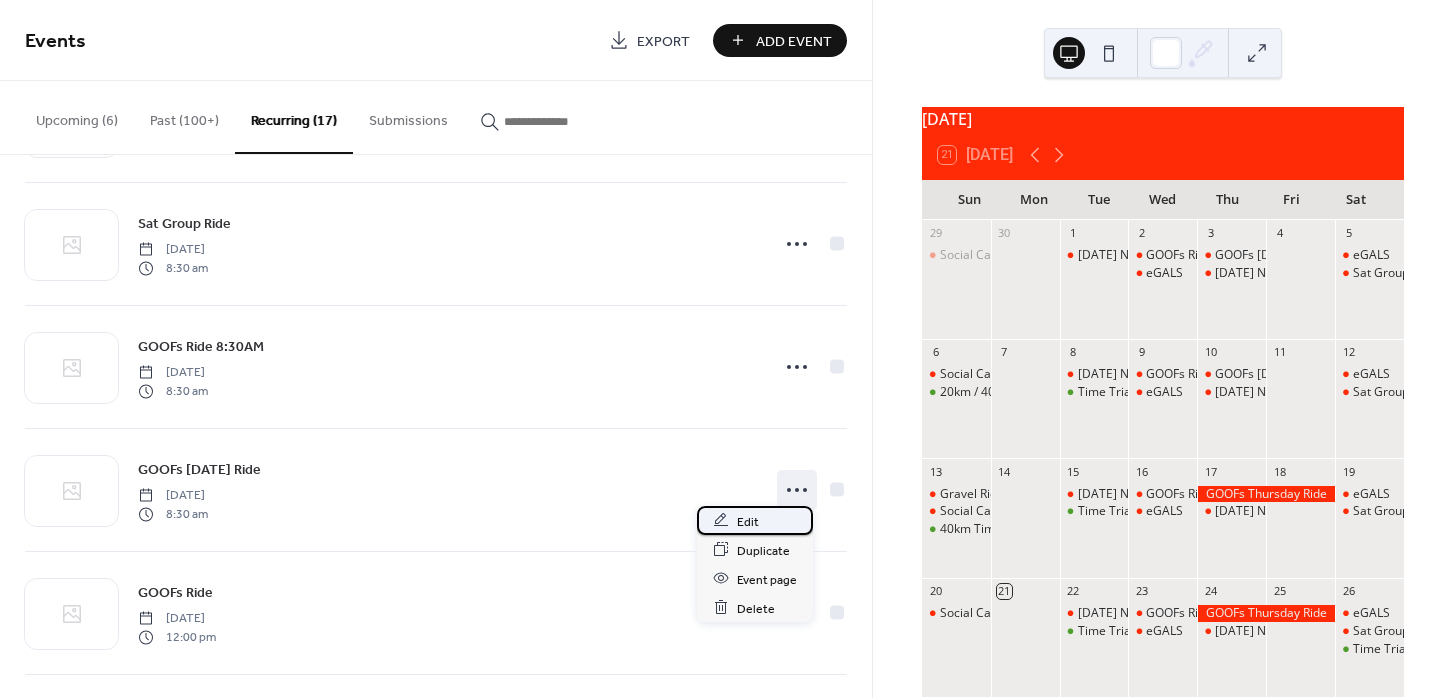 click on "Edit" at bounding box center [748, 521] 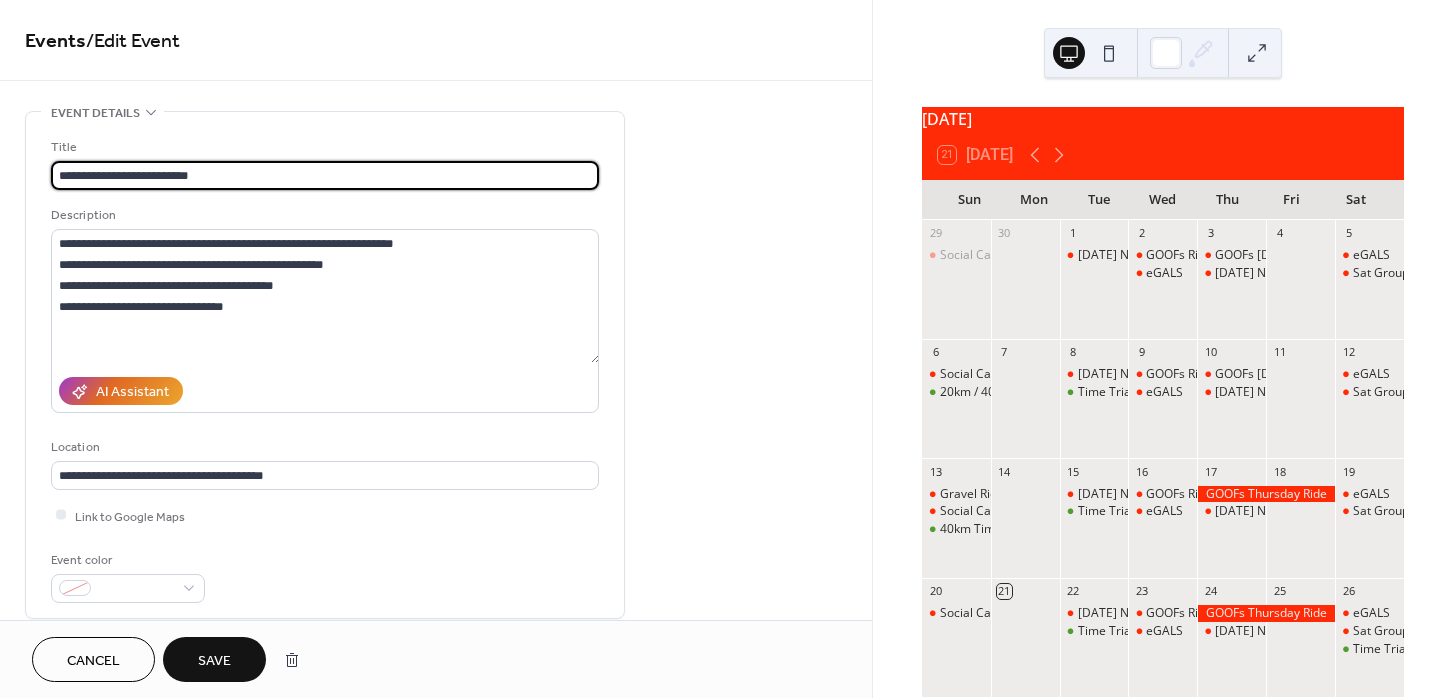 type on "**********" 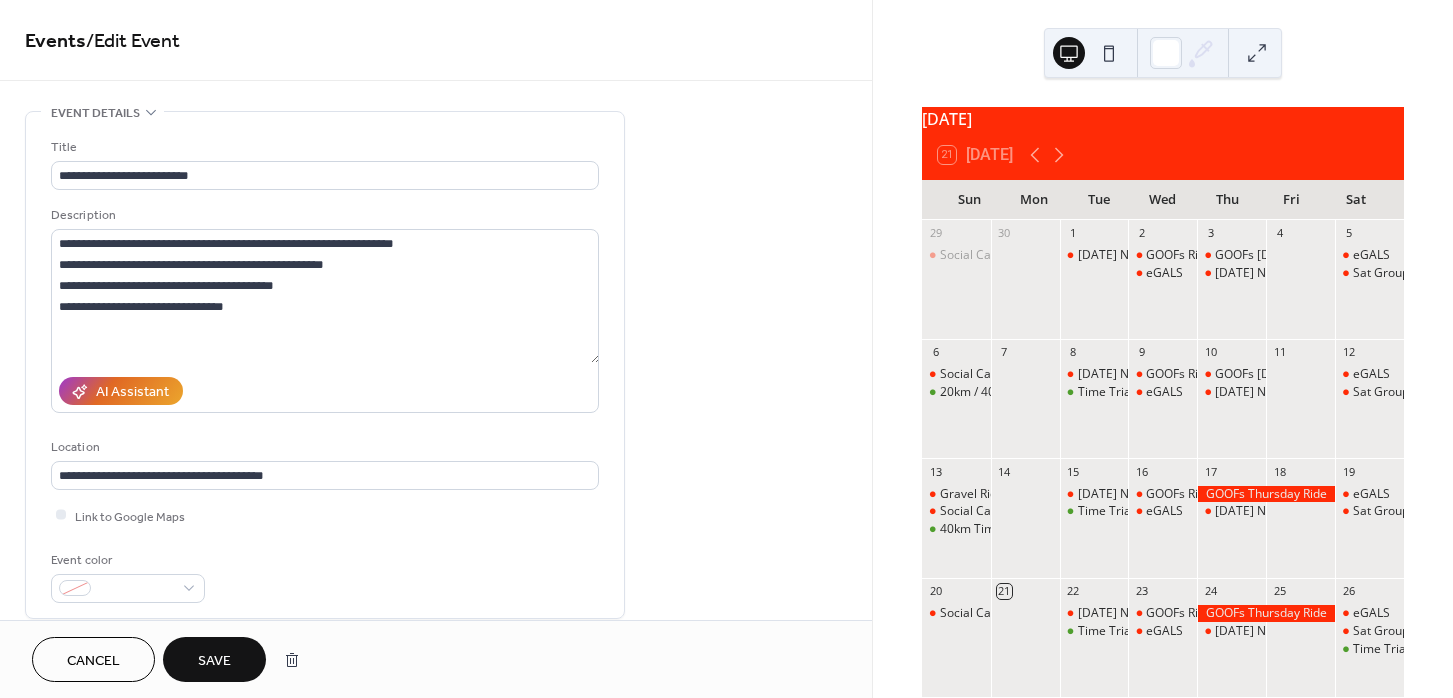 click on "Save" at bounding box center (214, 661) 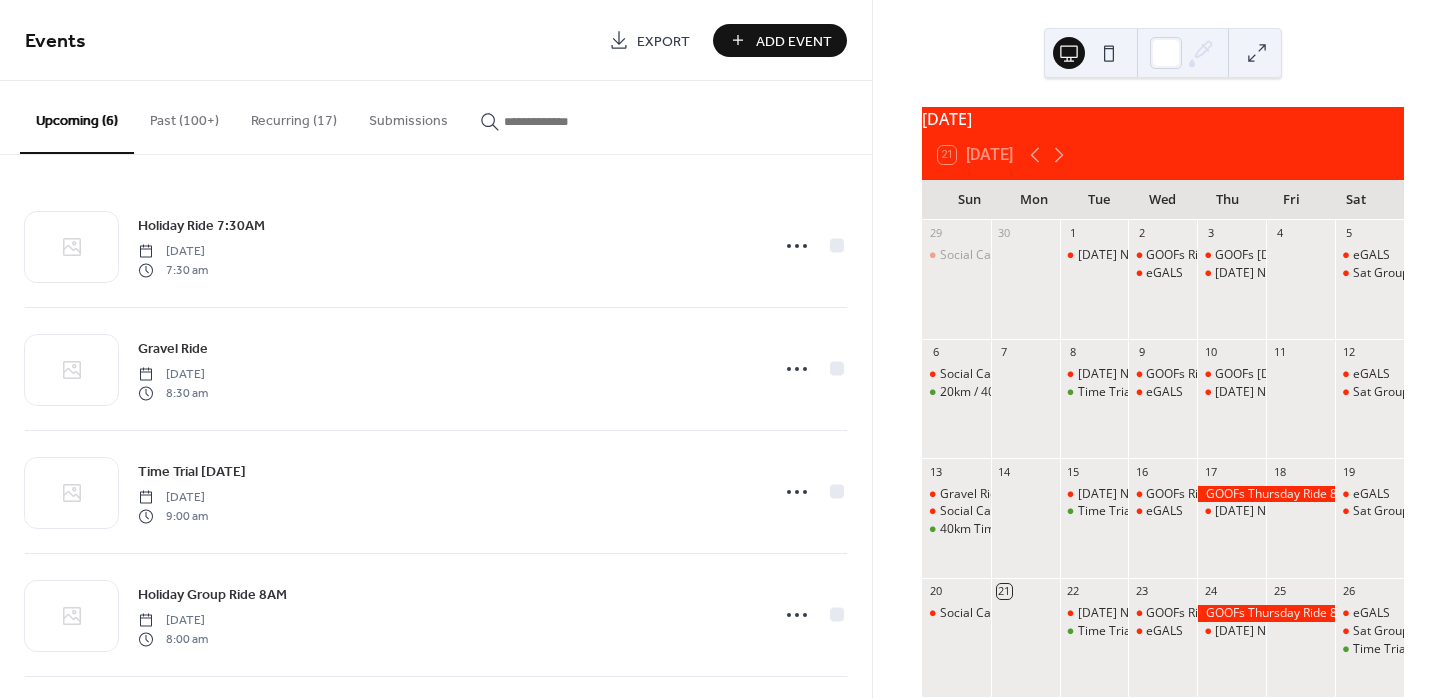 click on "Recurring (17)" at bounding box center (294, 116) 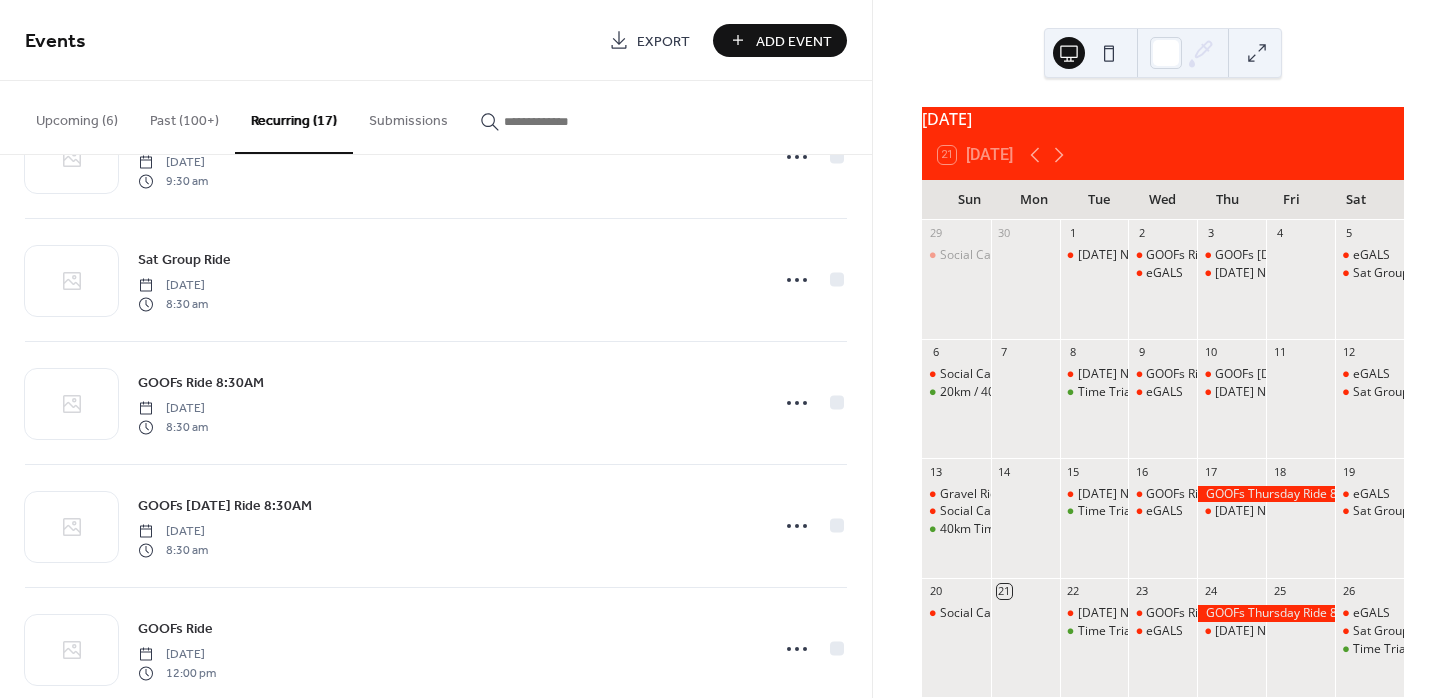 scroll, scrollTop: 1452, scrollLeft: 0, axis: vertical 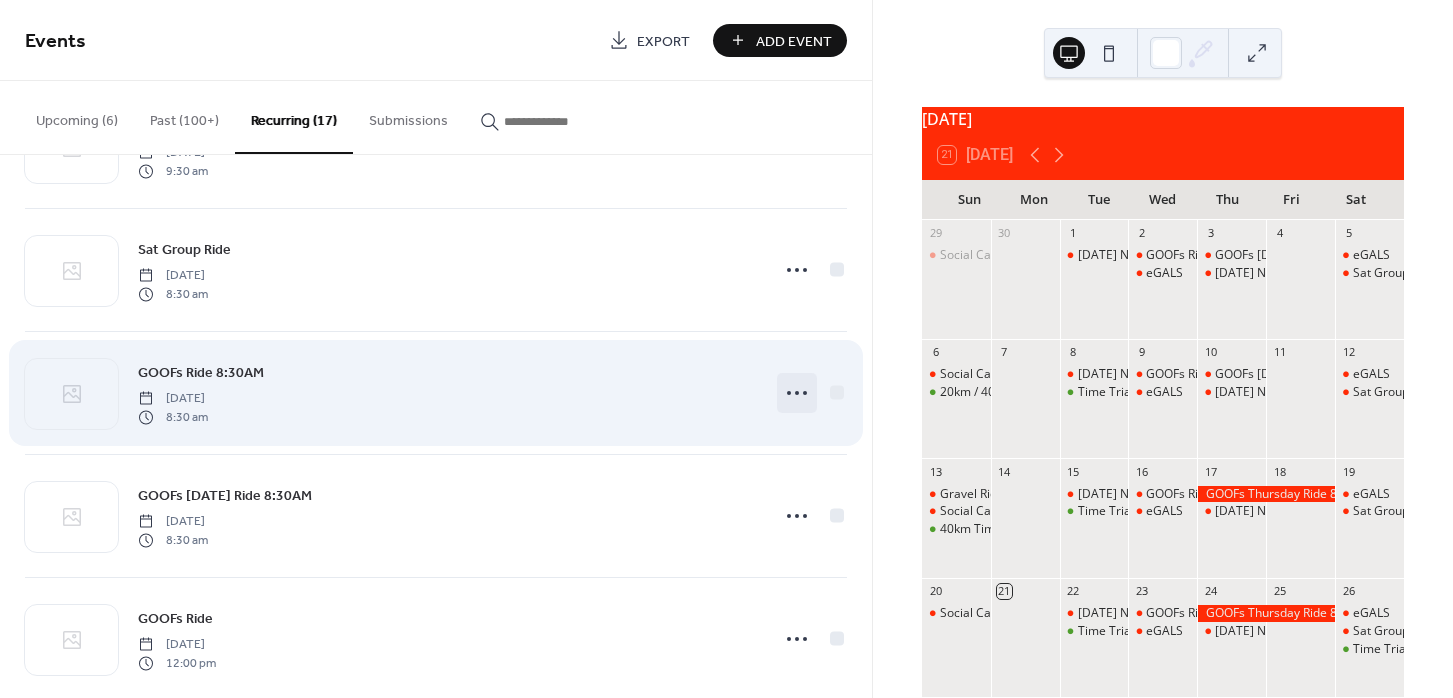click 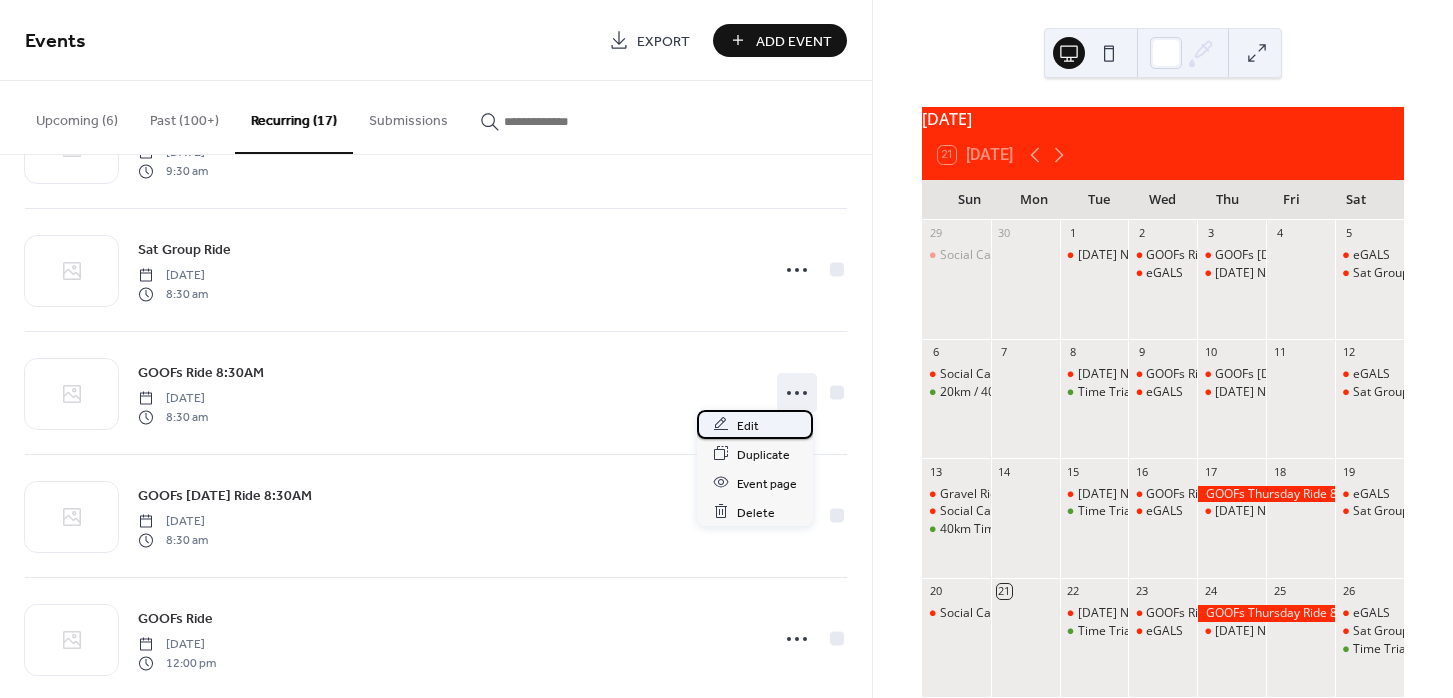 click on "Edit" at bounding box center [748, 425] 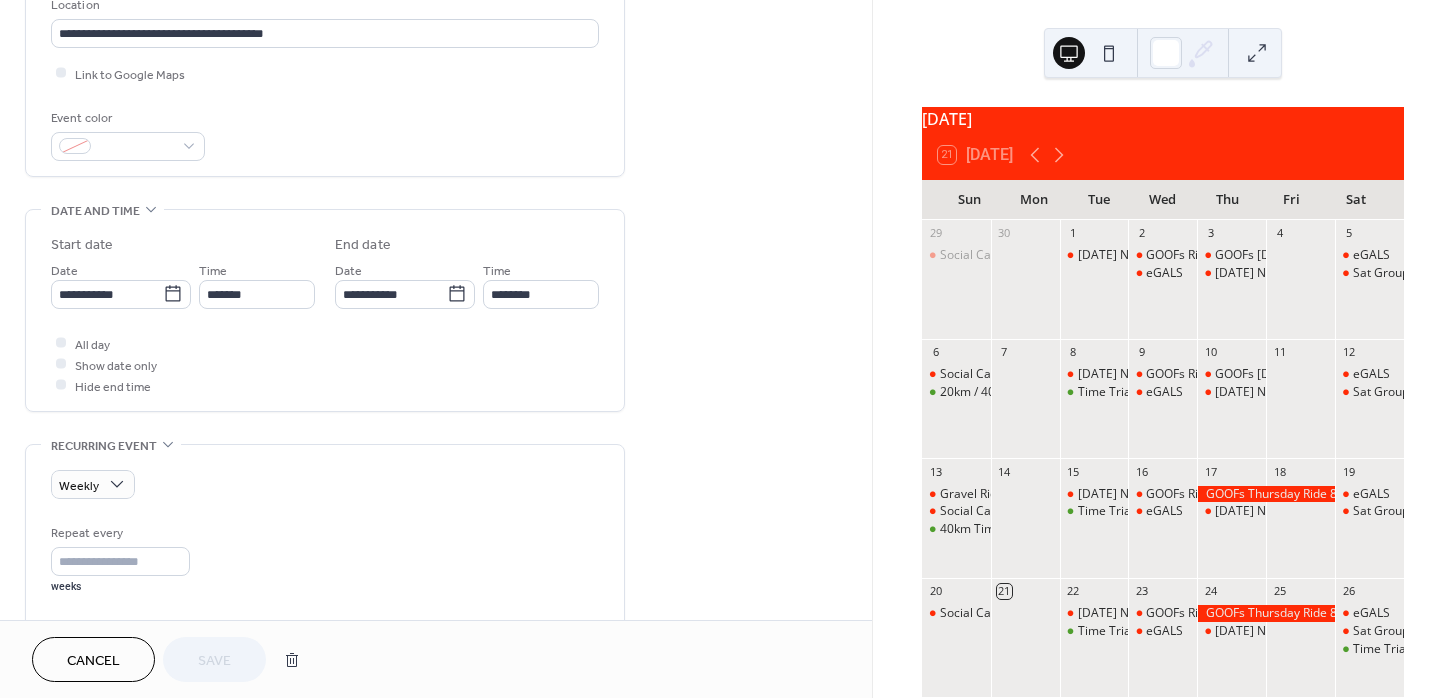 scroll, scrollTop: 456, scrollLeft: 0, axis: vertical 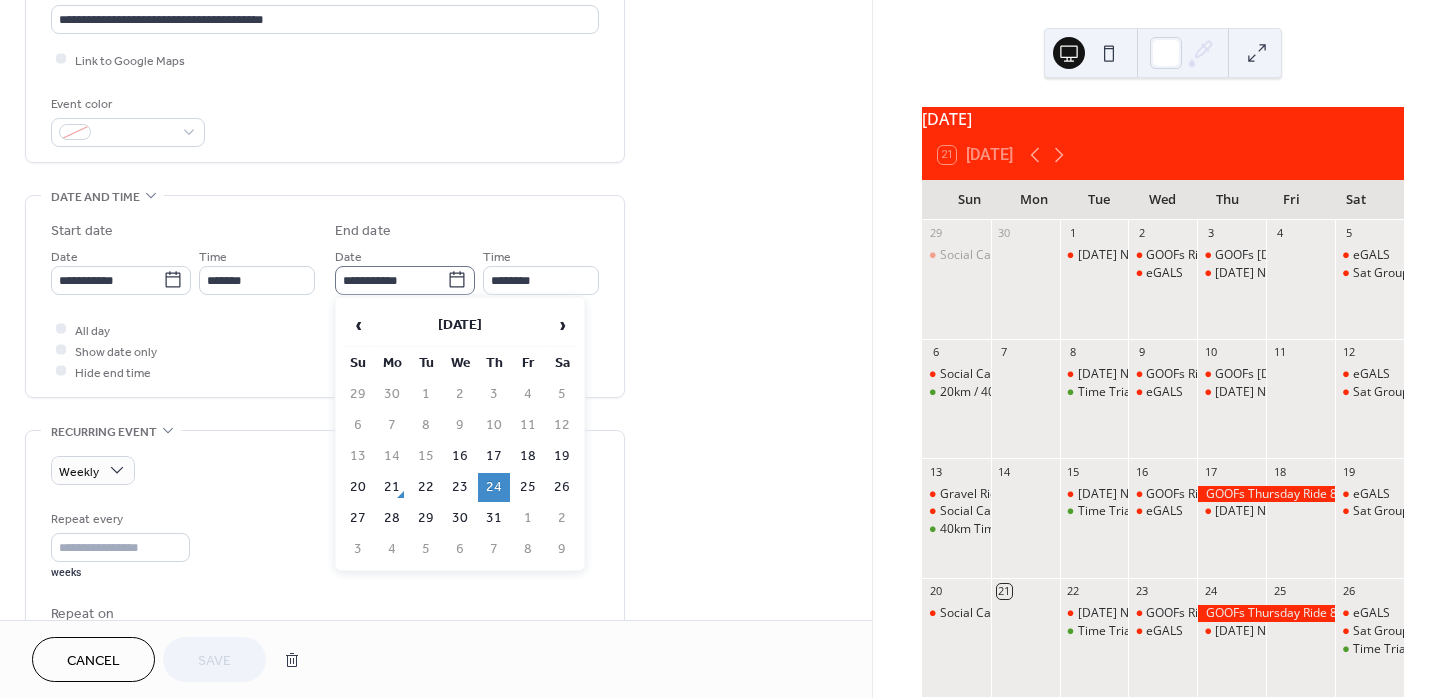 click 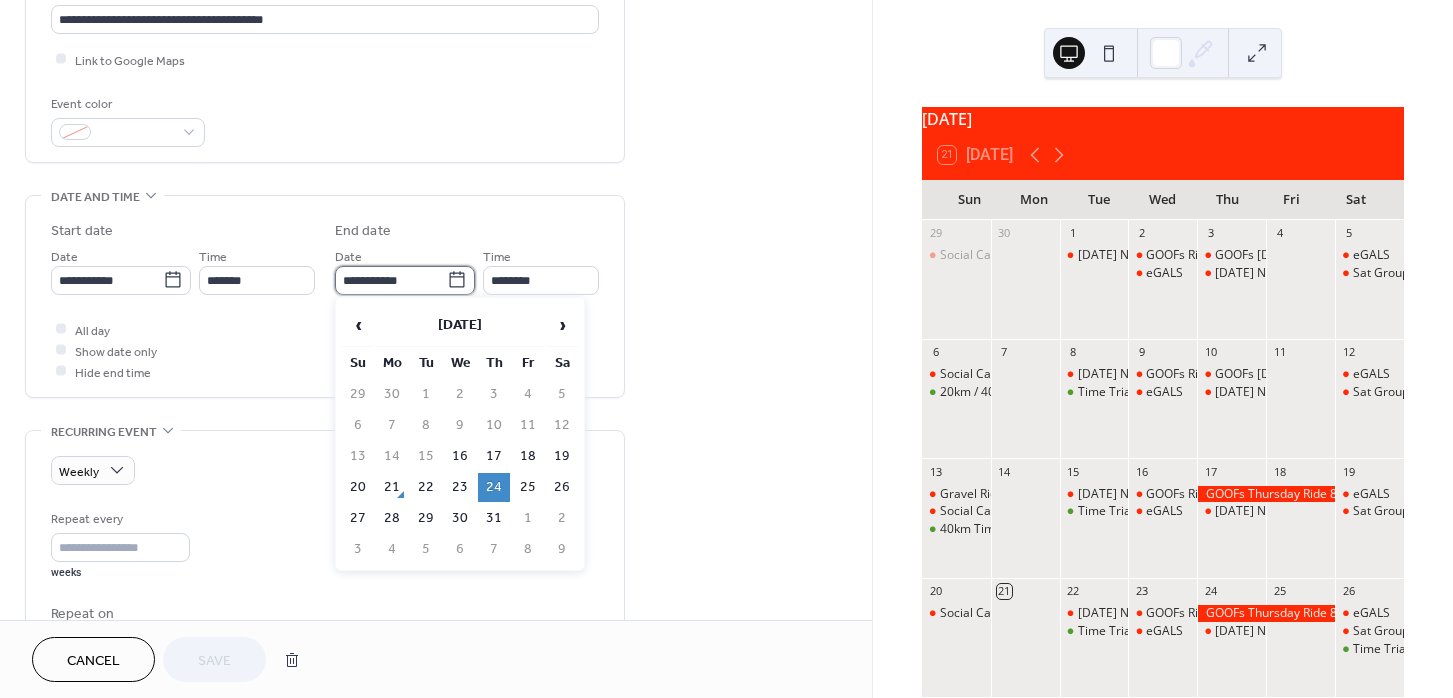 click on "**********" at bounding box center [391, 280] 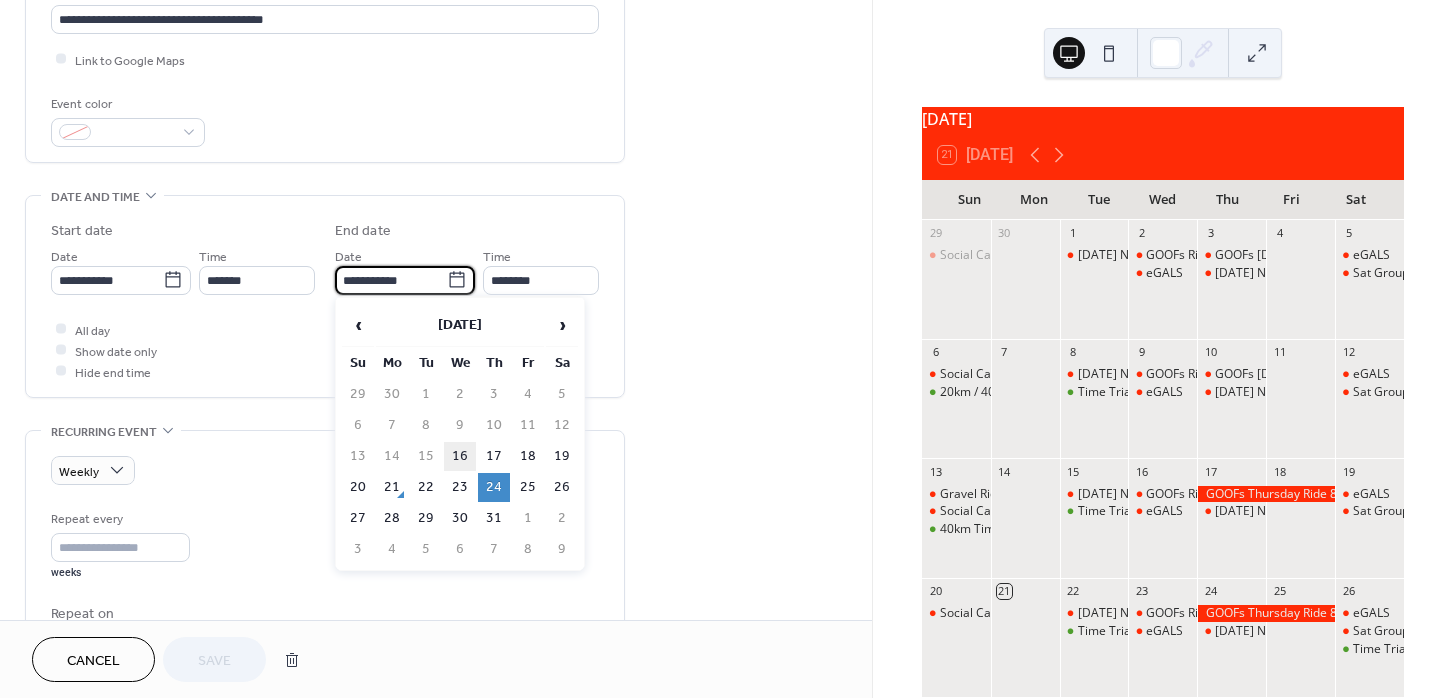 click on "16" at bounding box center [460, 456] 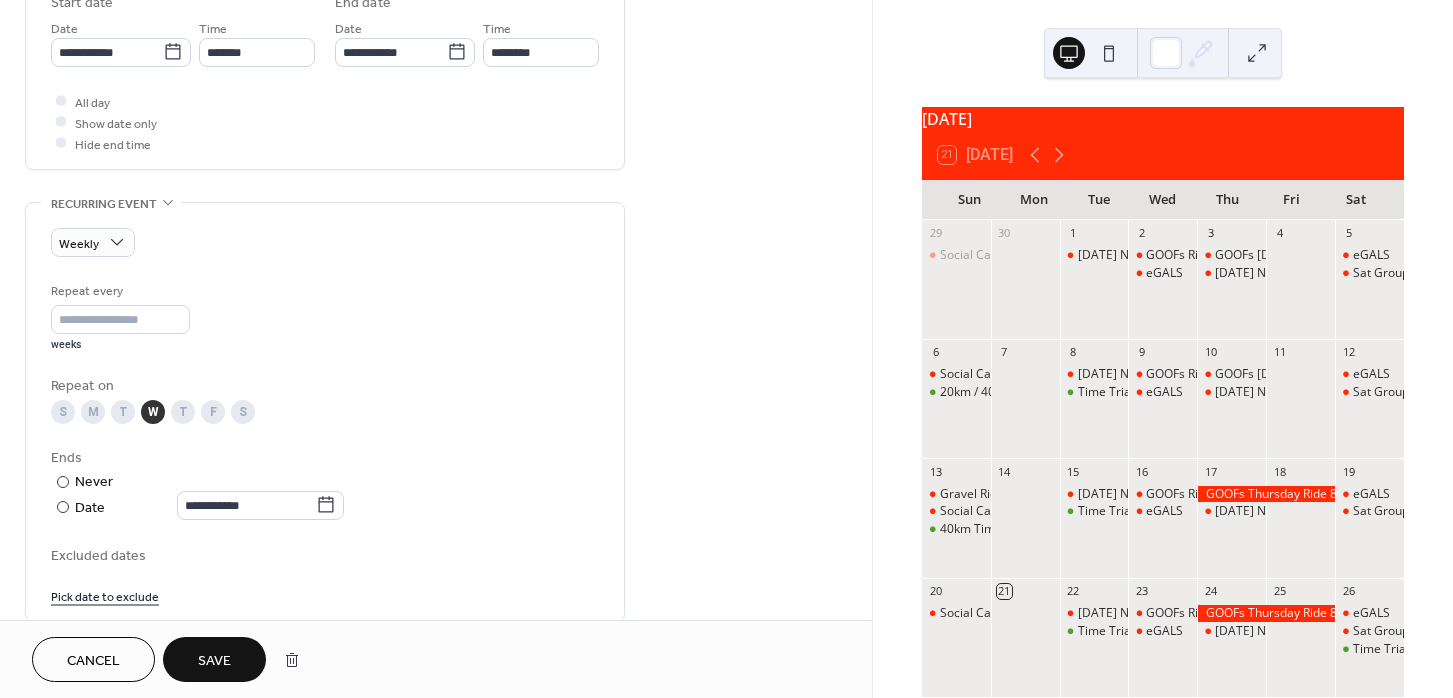 scroll, scrollTop: 691, scrollLeft: 0, axis: vertical 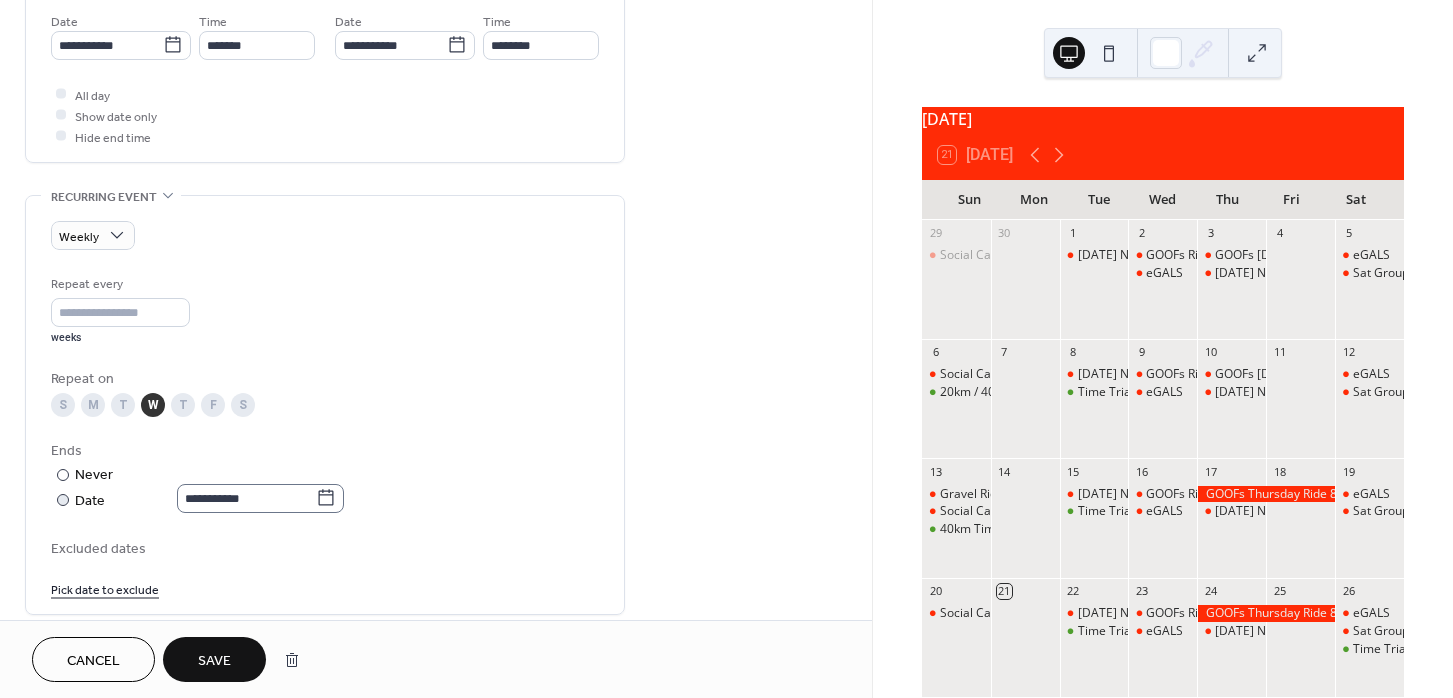 click 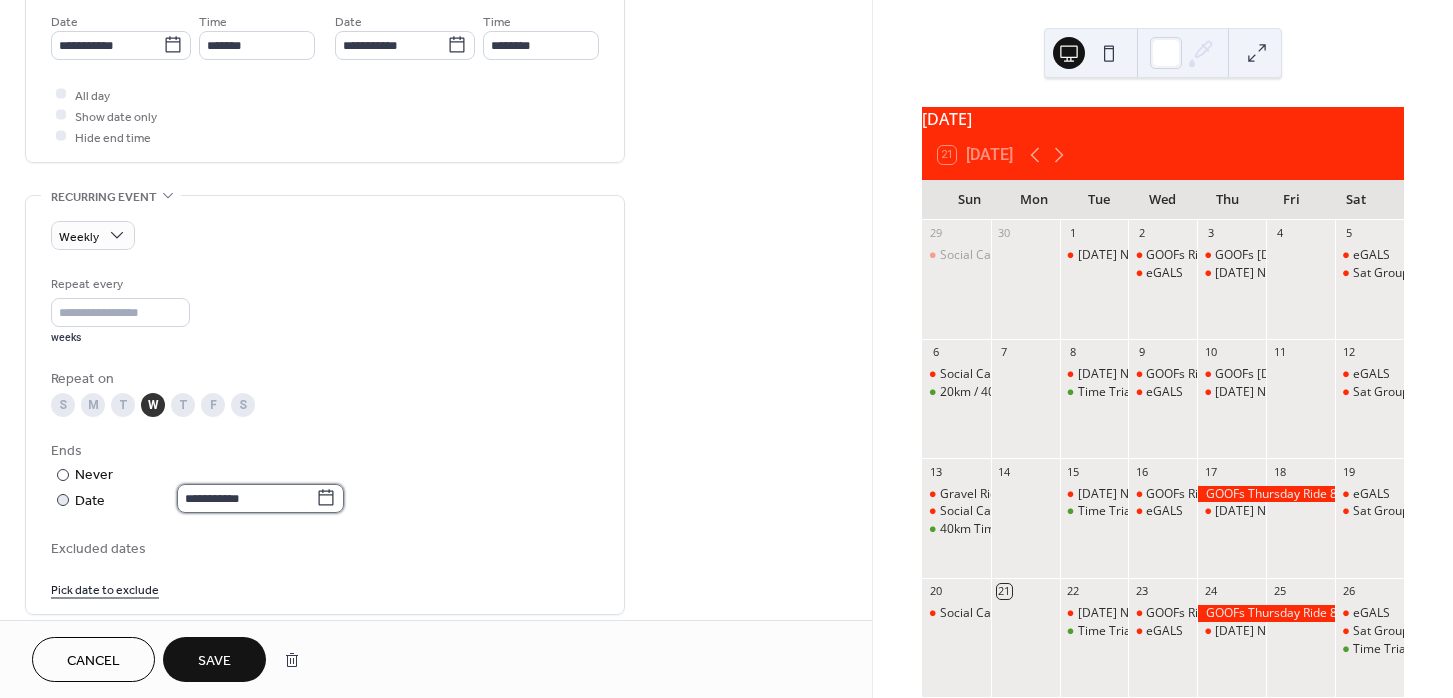 click on "**********" at bounding box center [246, 498] 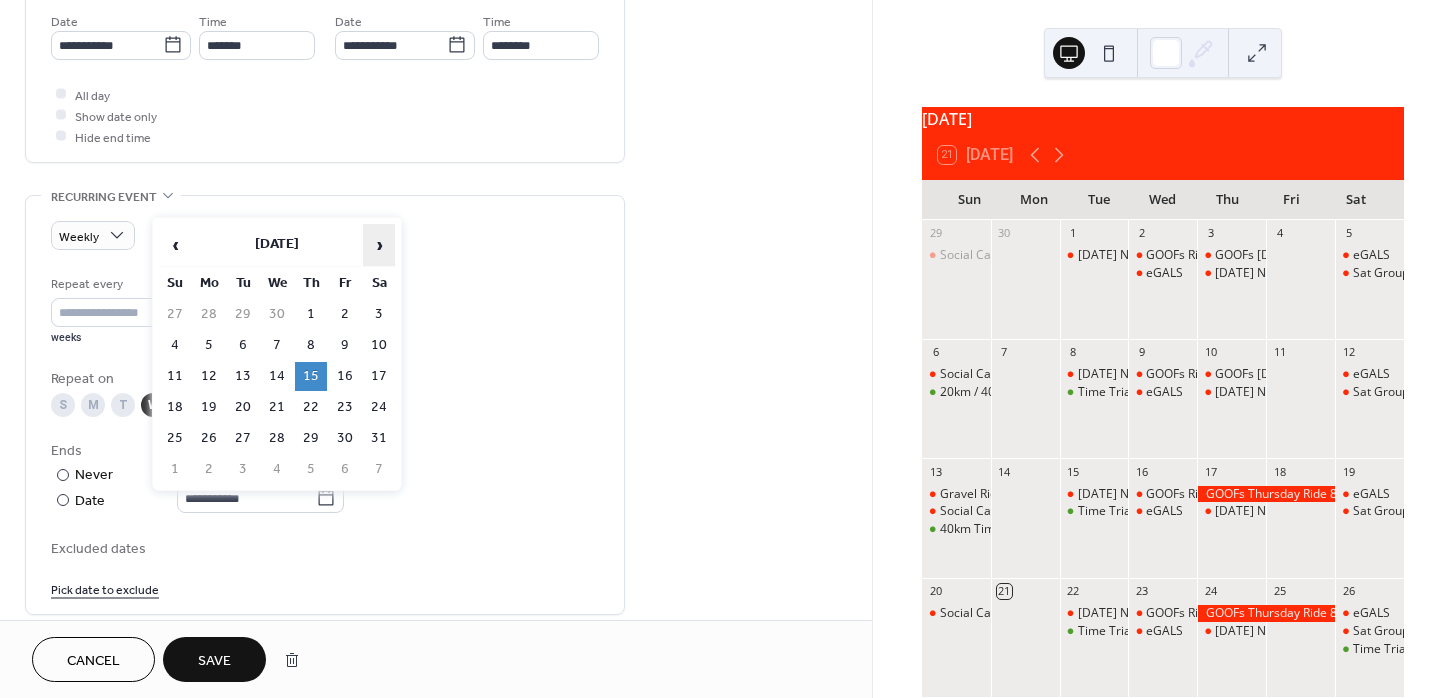 click on "›" at bounding box center [379, 245] 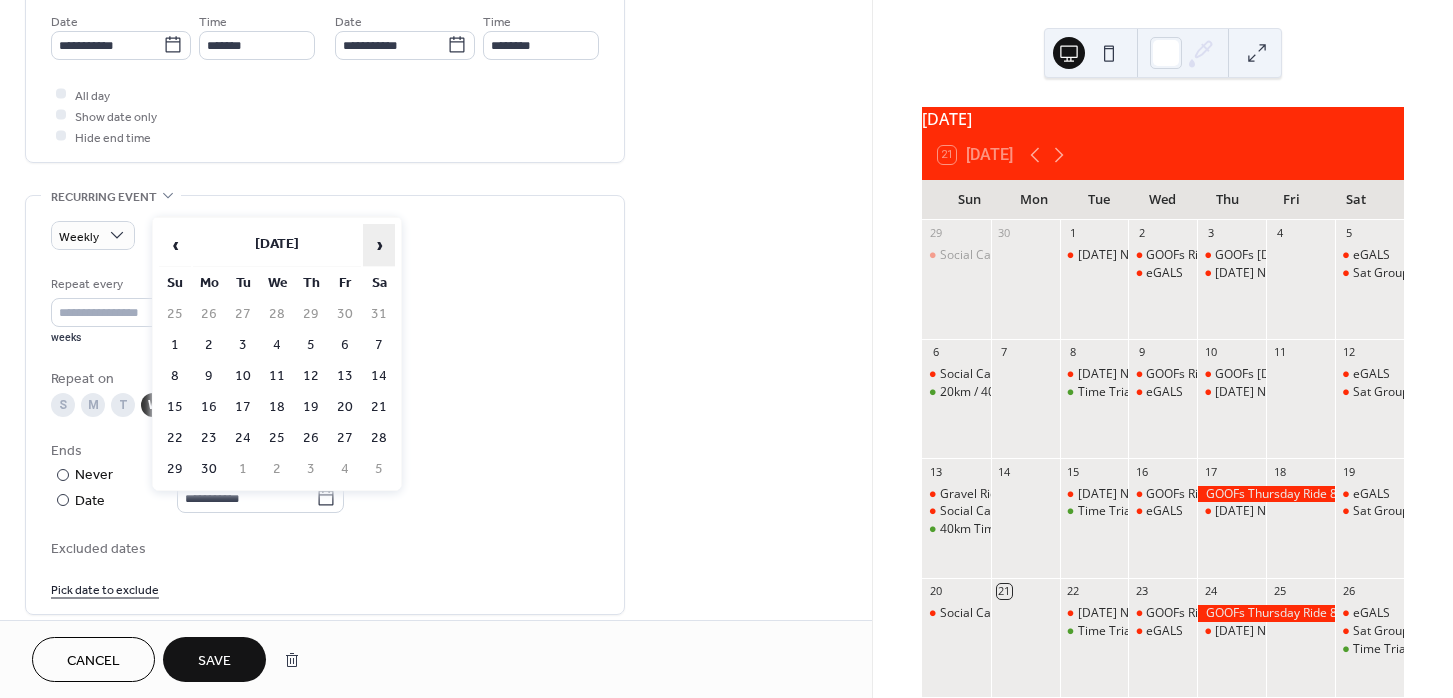 click on "›" at bounding box center [379, 245] 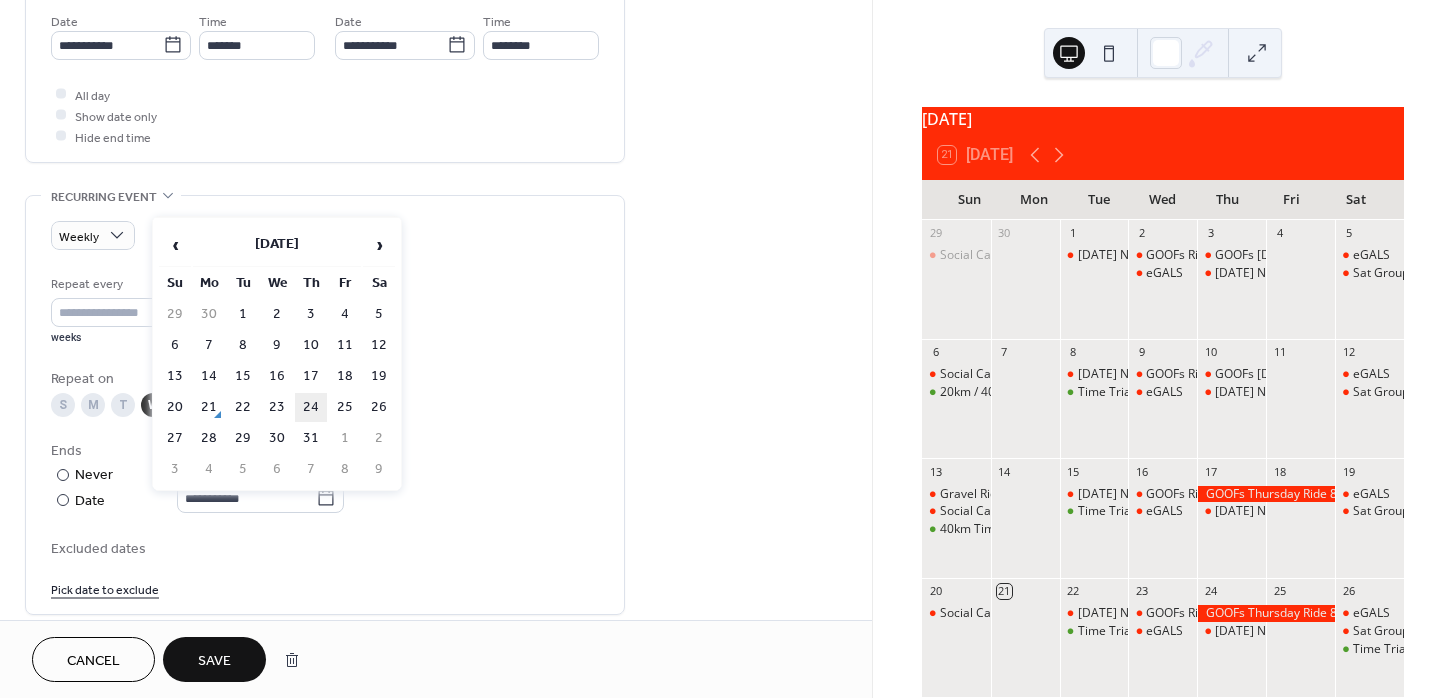 click on "24" at bounding box center (311, 407) 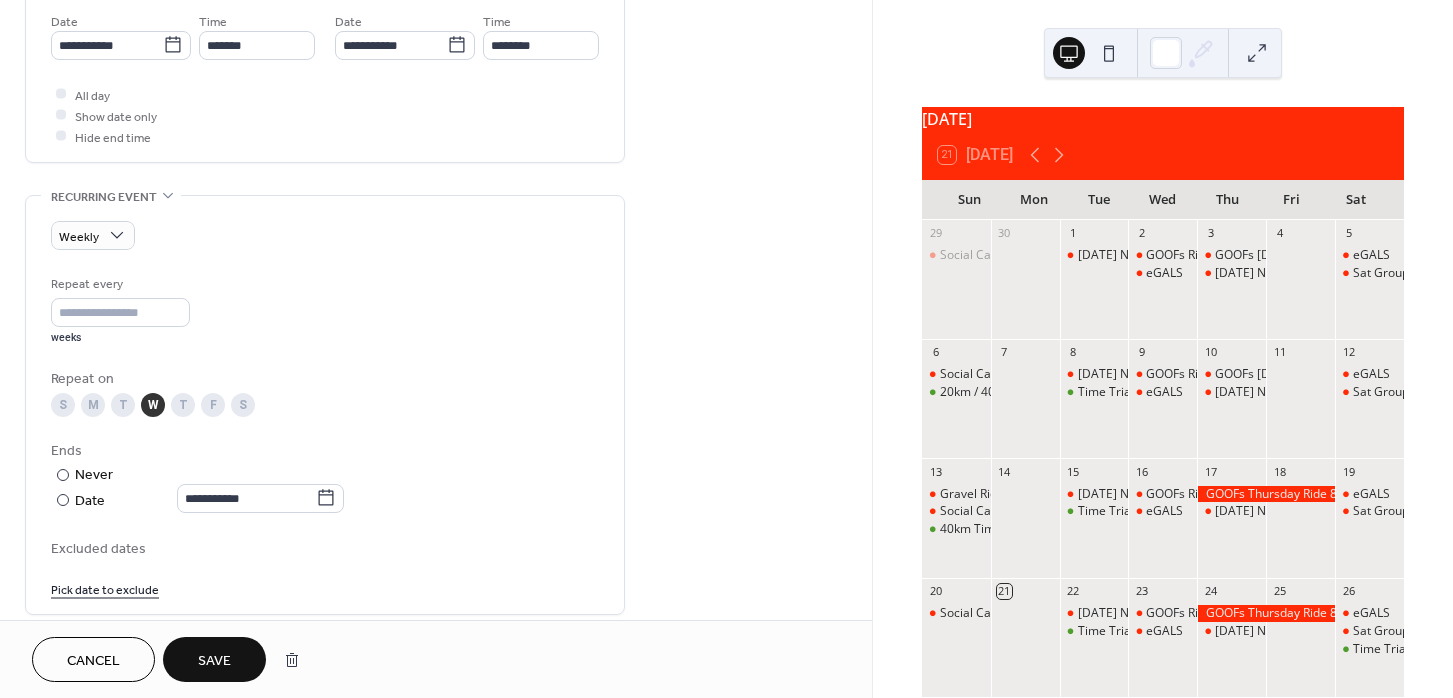 click on "Save" at bounding box center [214, 661] 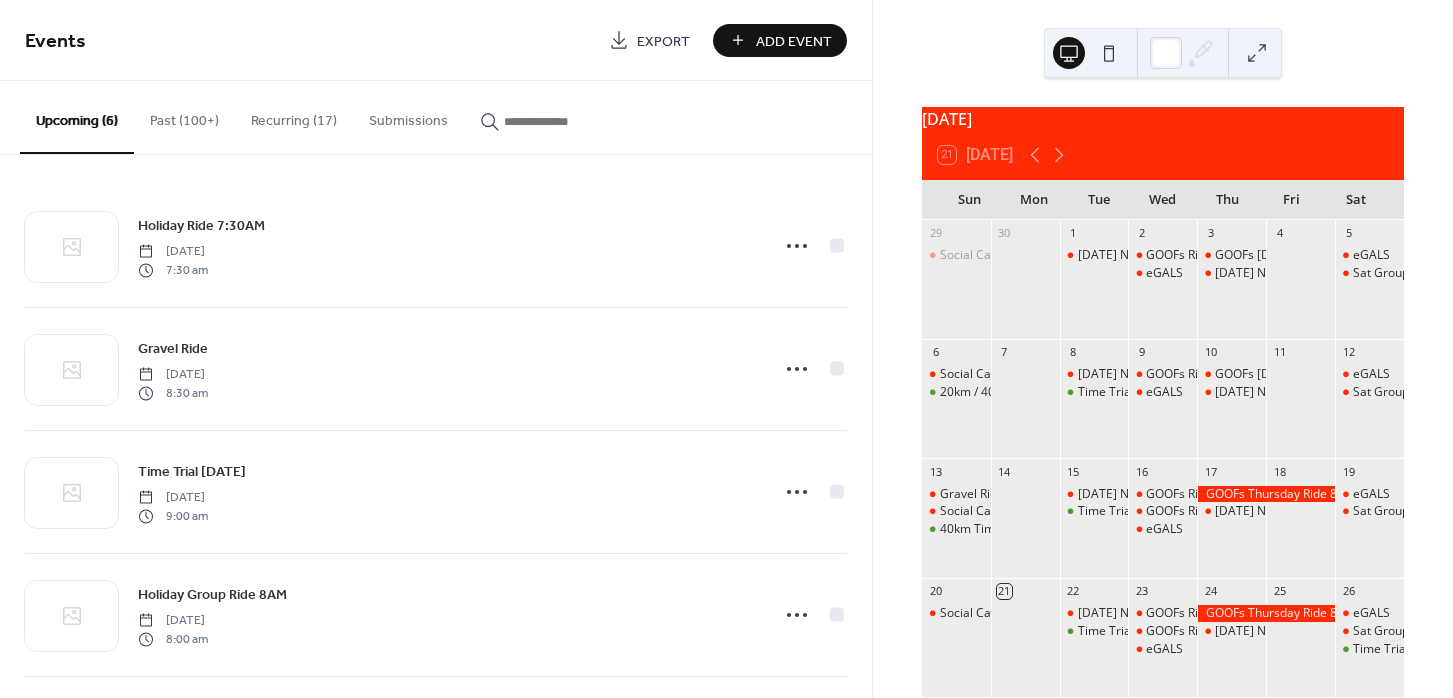 click on "Recurring (17)" at bounding box center [294, 116] 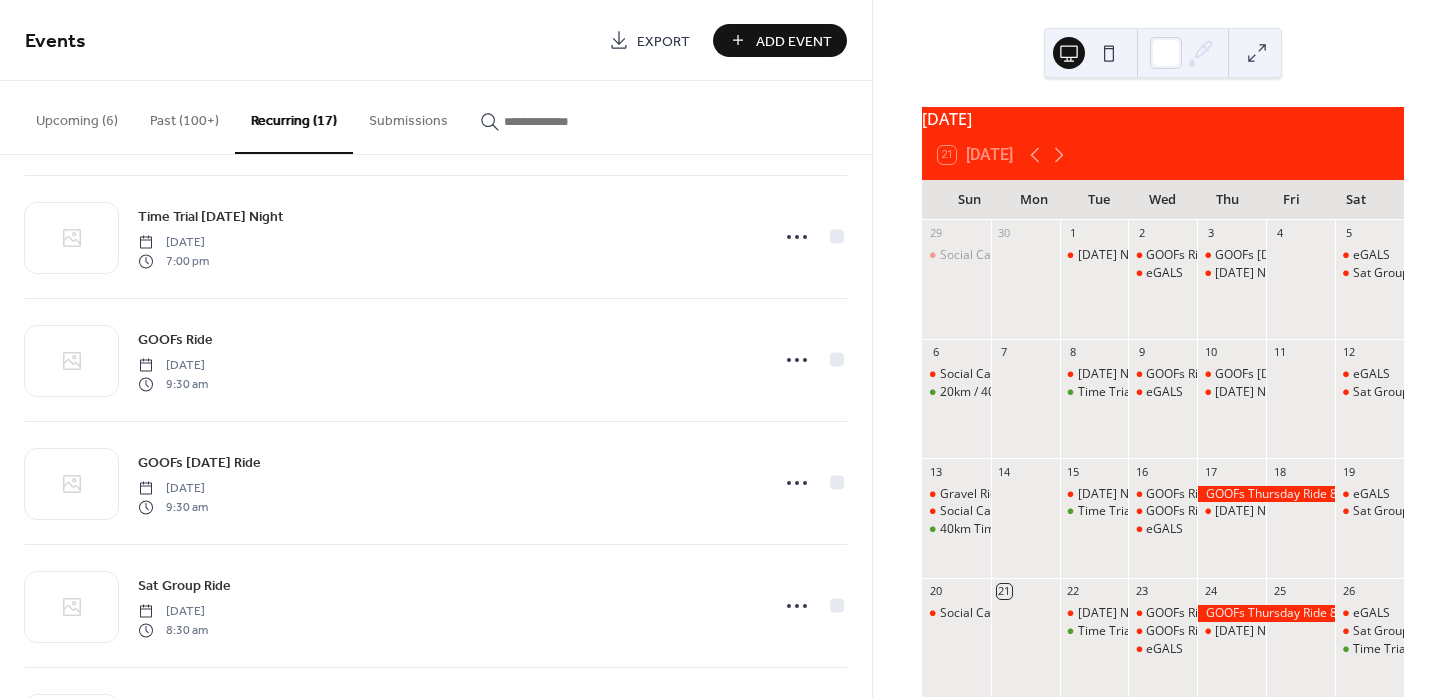 scroll, scrollTop: 1120, scrollLeft: 0, axis: vertical 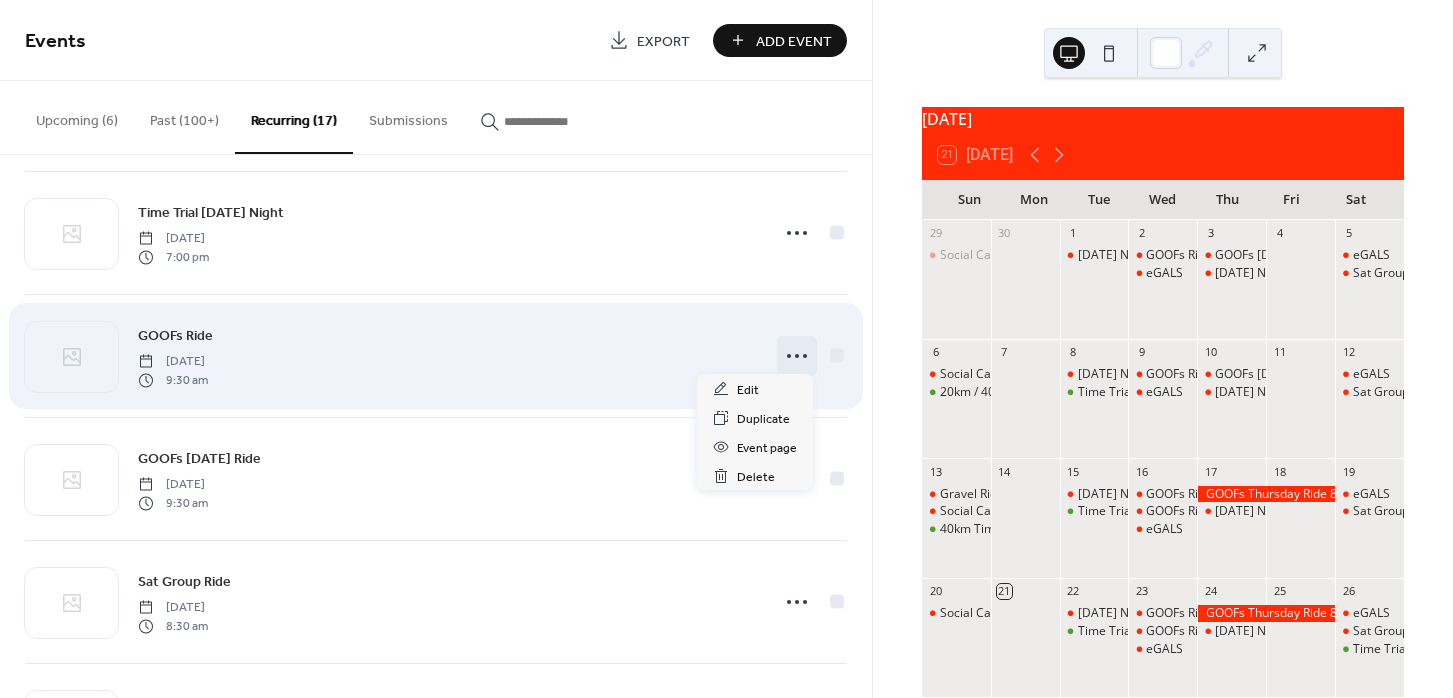 click 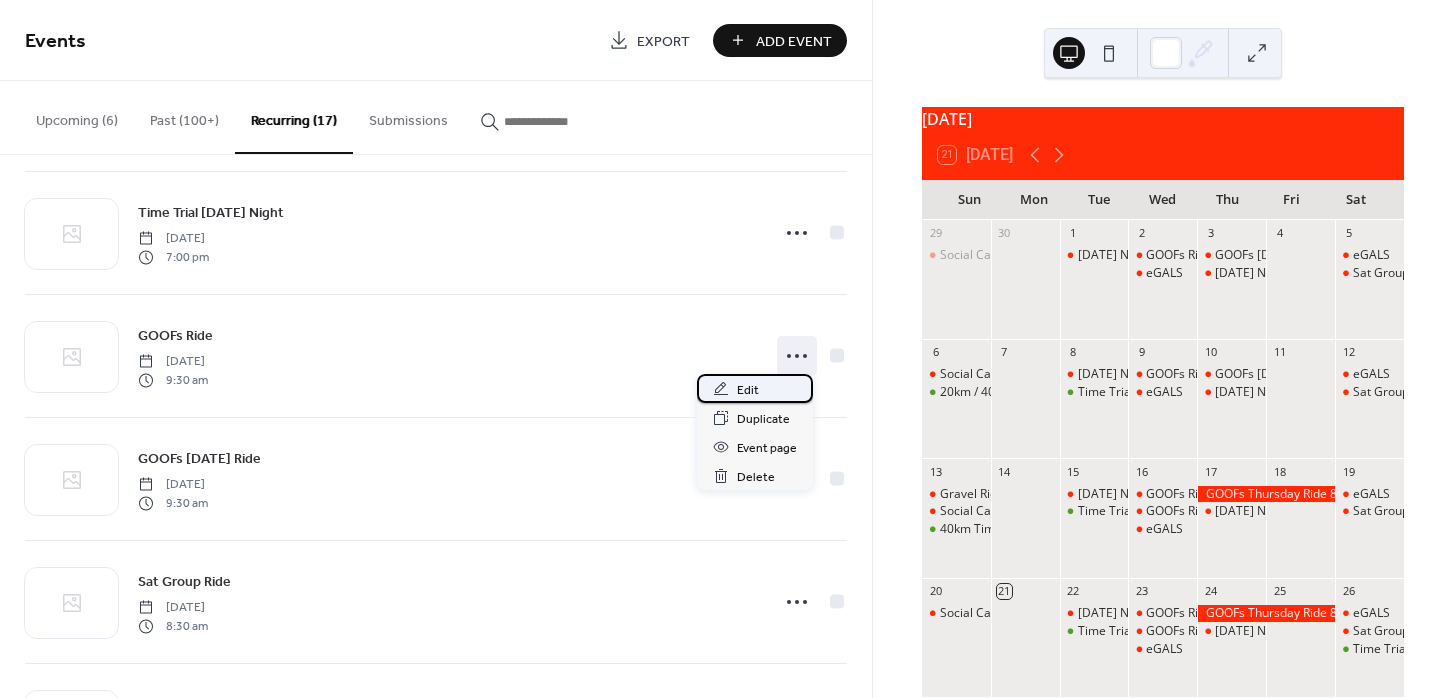 click on "Edit" at bounding box center (755, 388) 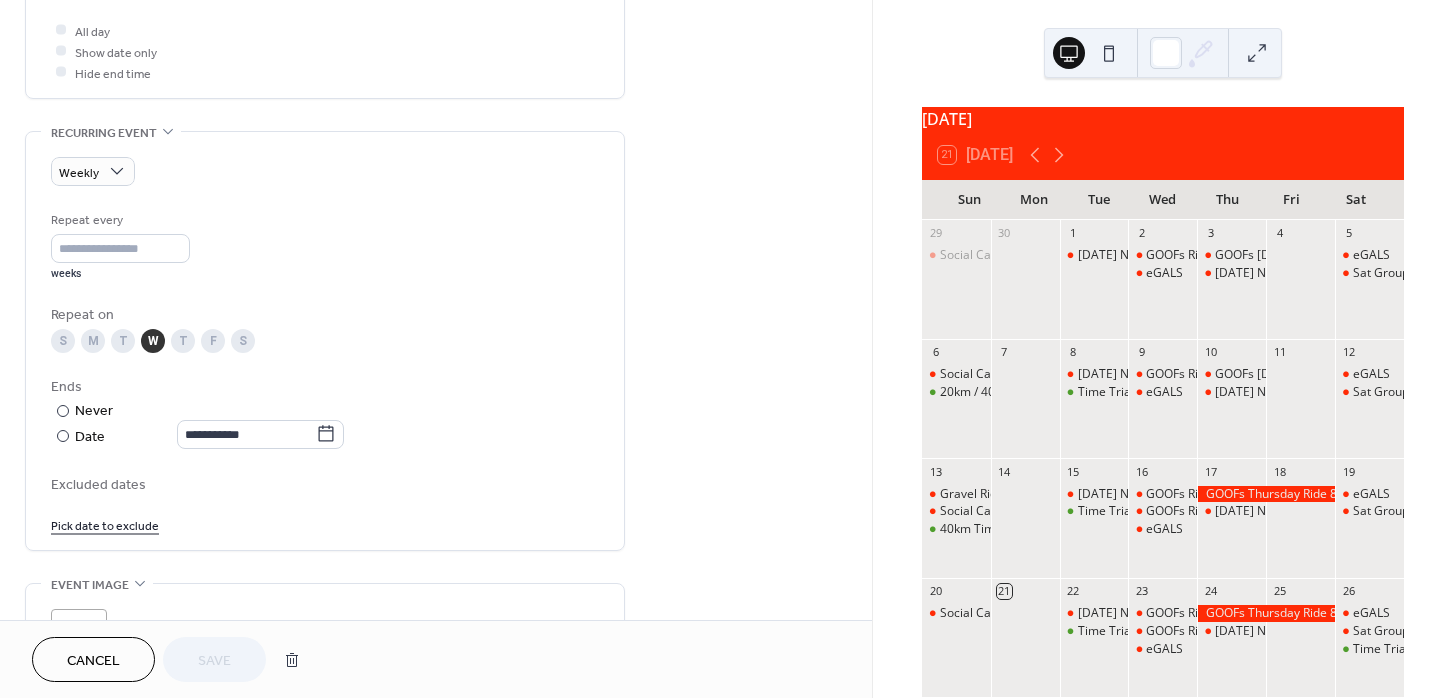 scroll, scrollTop: 801, scrollLeft: 0, axis: vertical 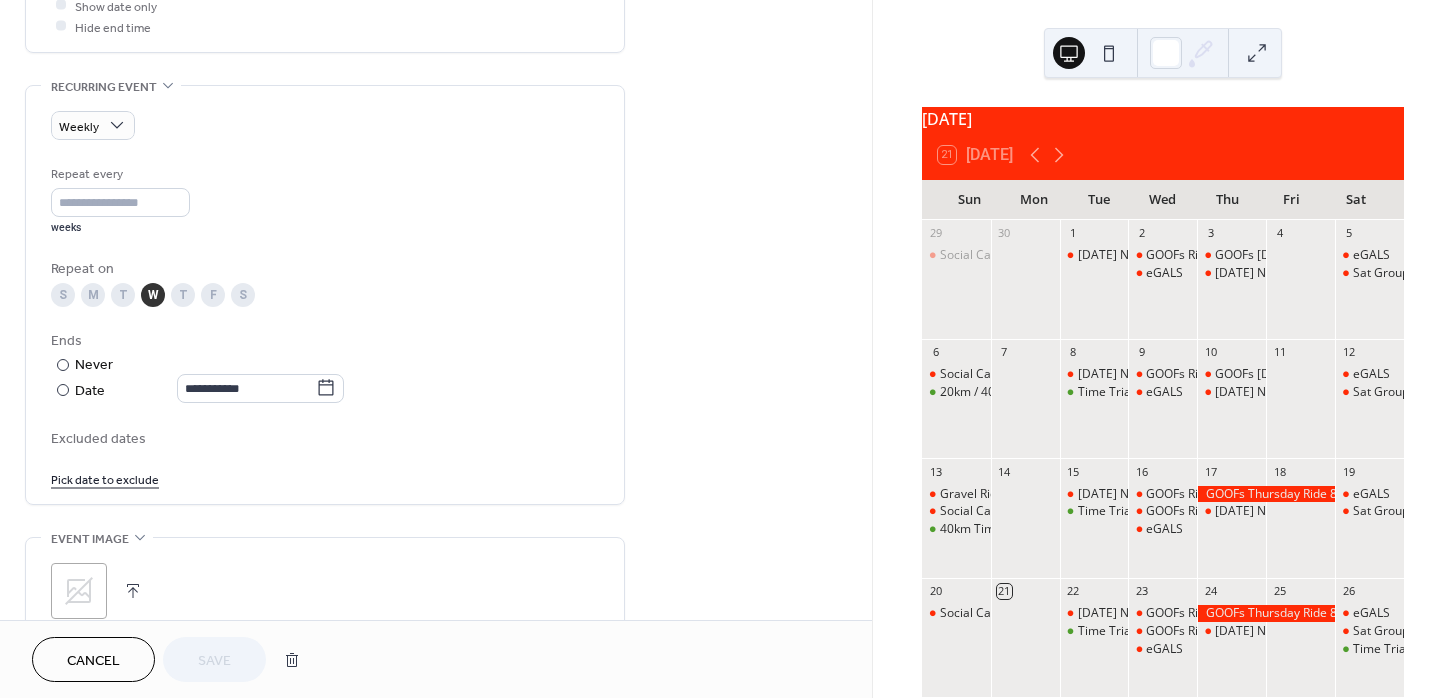 click on "Pick date to exclude" at bounding box center (105, 478) 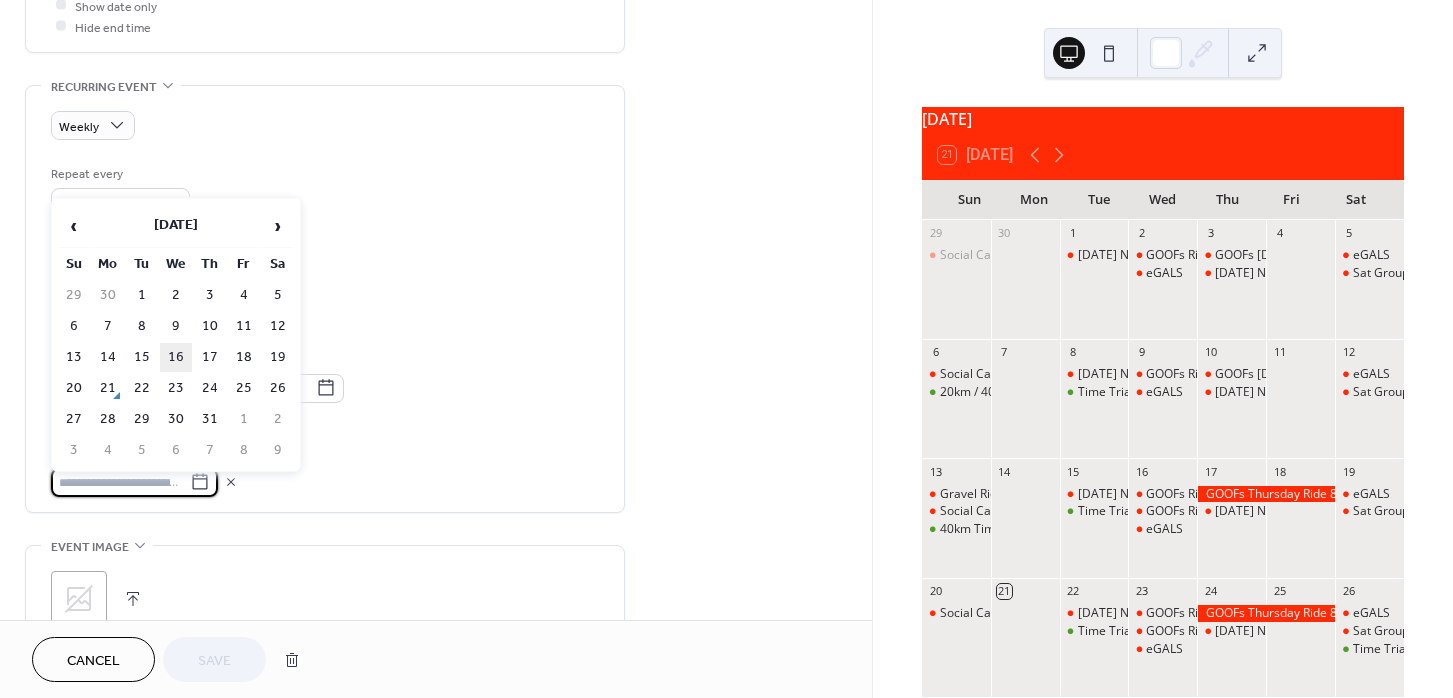 click on "16" at bounding box center (176, 357) 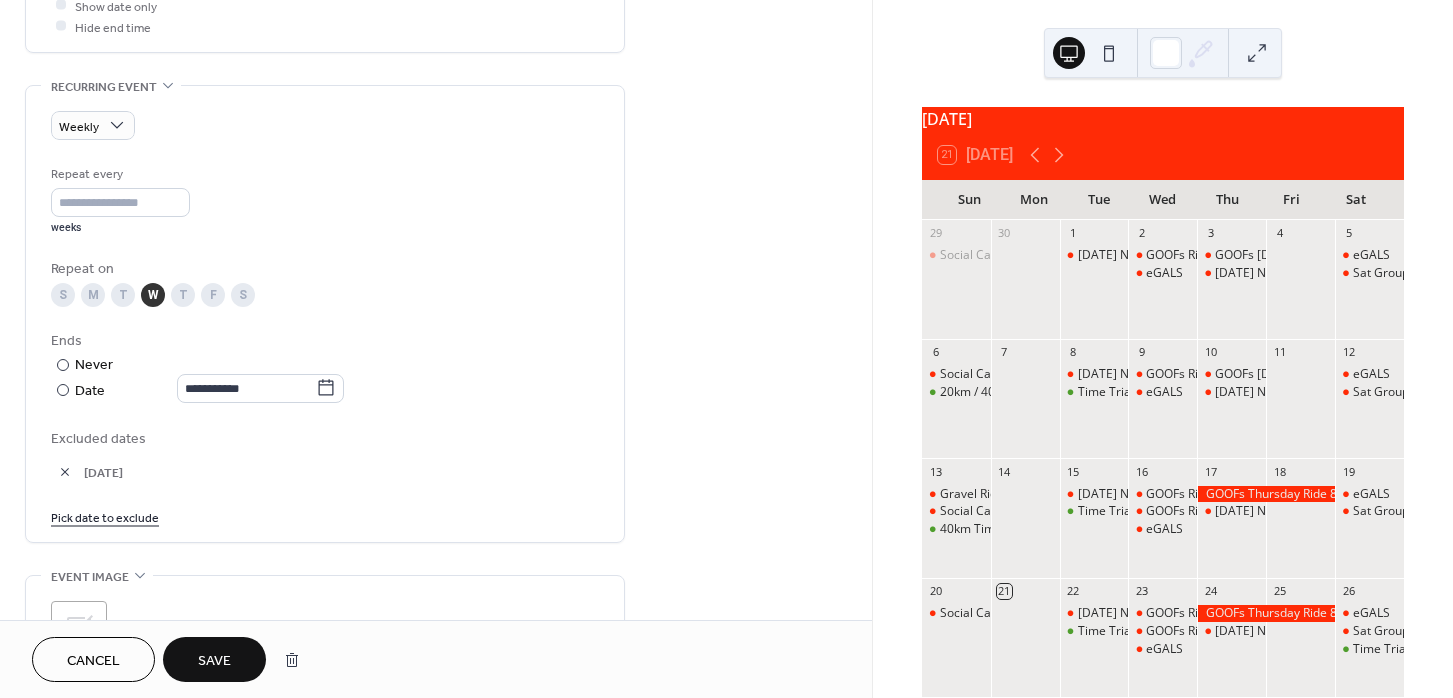 click on "Pick date to exclude" at bounding box center [105, 516] 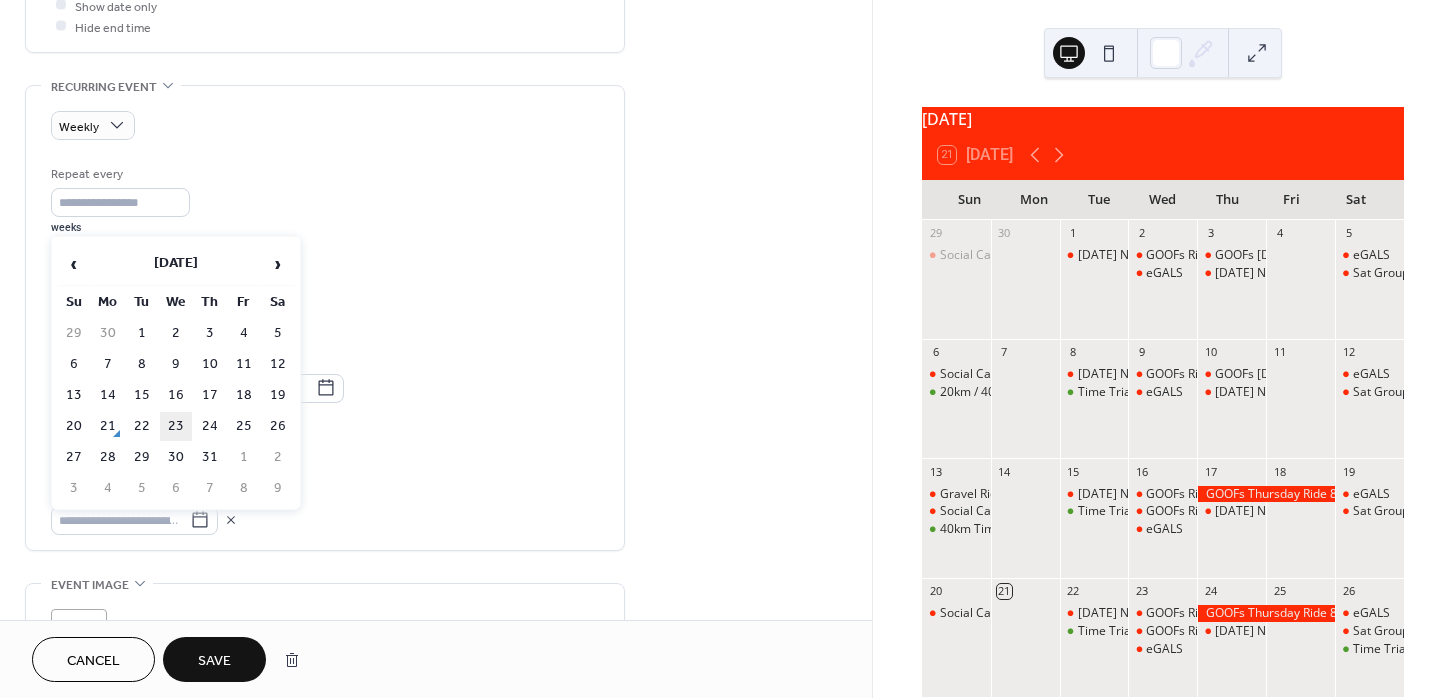click on "23" at bounding box center (176, 426) 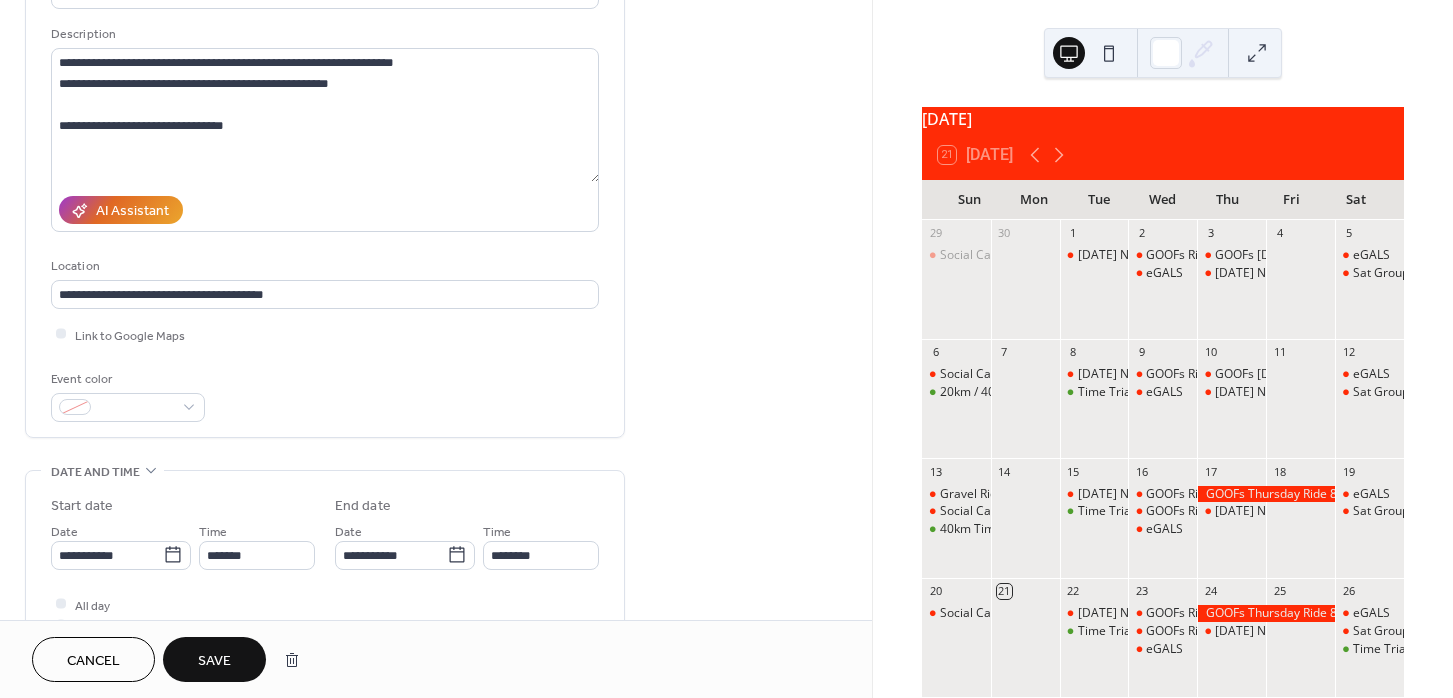 scroll, scrollTop: 272, scrollLeft: 0, axis: vertical 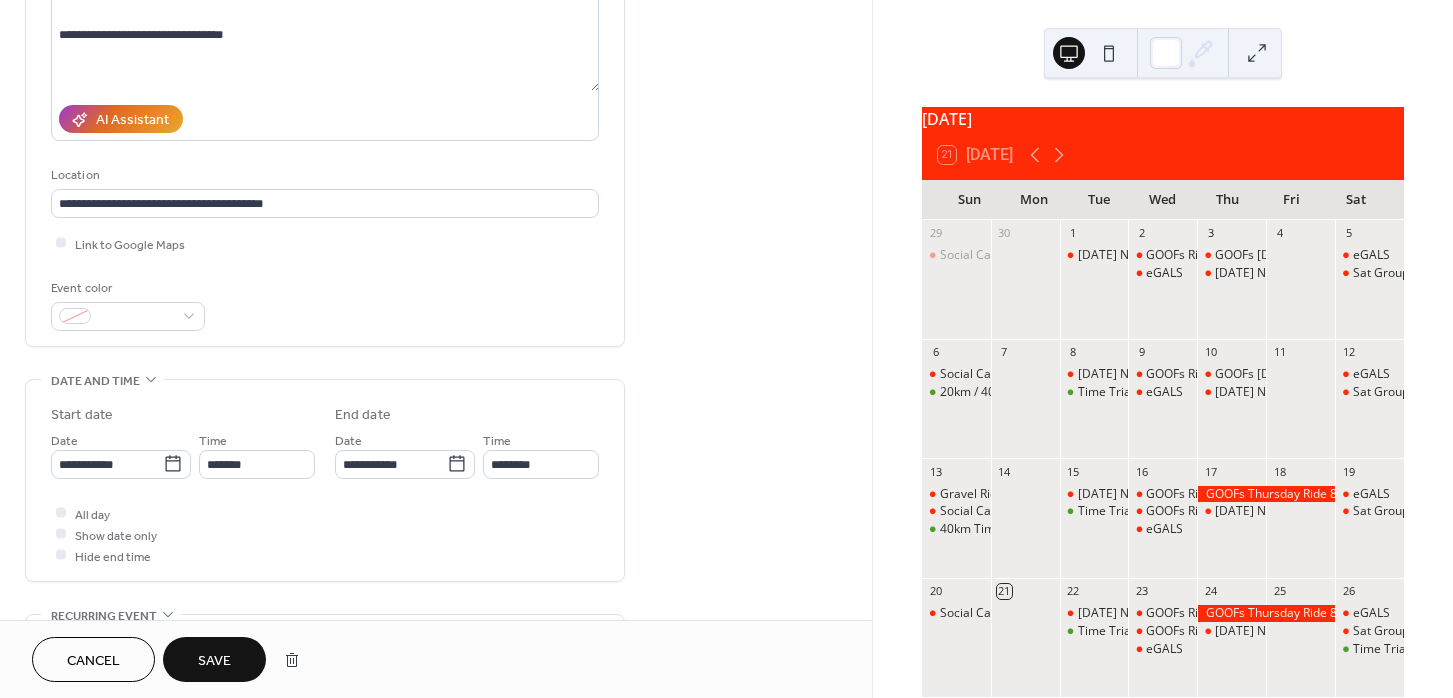 click on "Save" at bounding box center (214, 661) 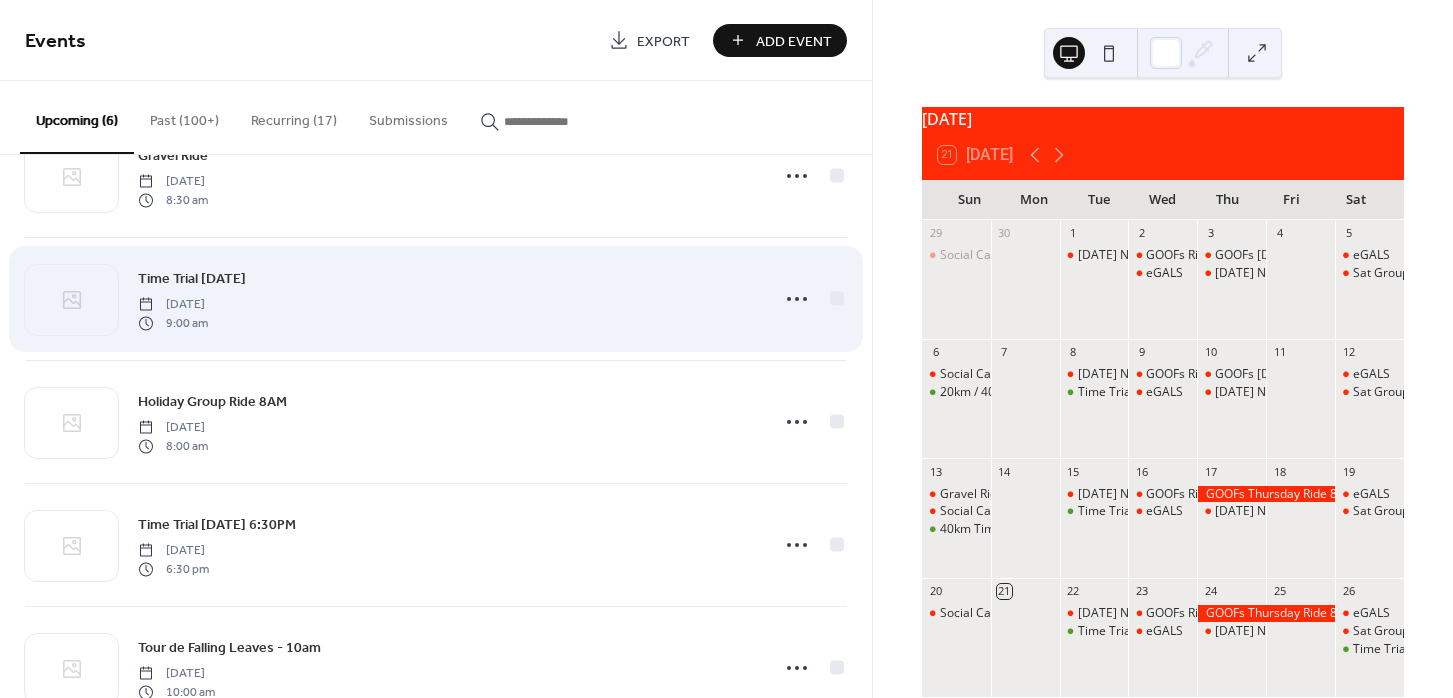 scroll, scrollTop: 176, scrollLeft: 0, axis: vertical 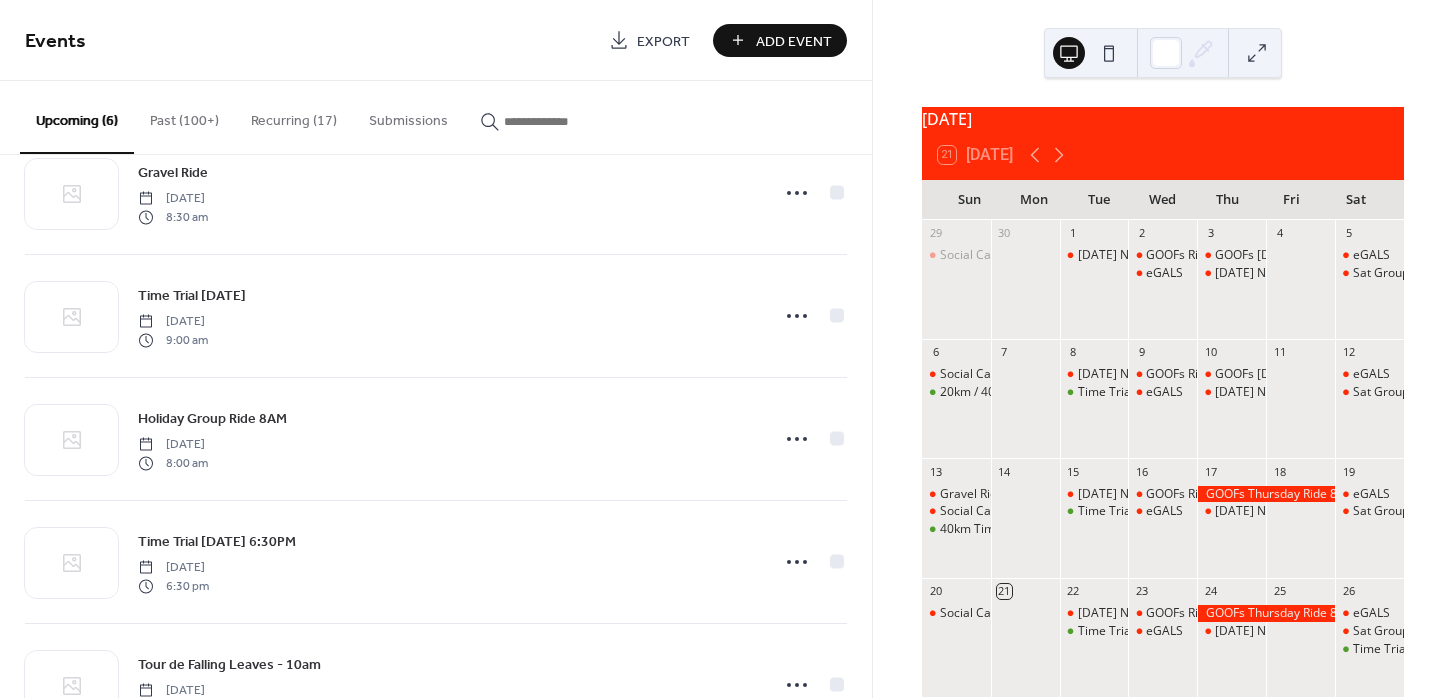 click on "Recurring (17)" at bounding box center (294, 116) 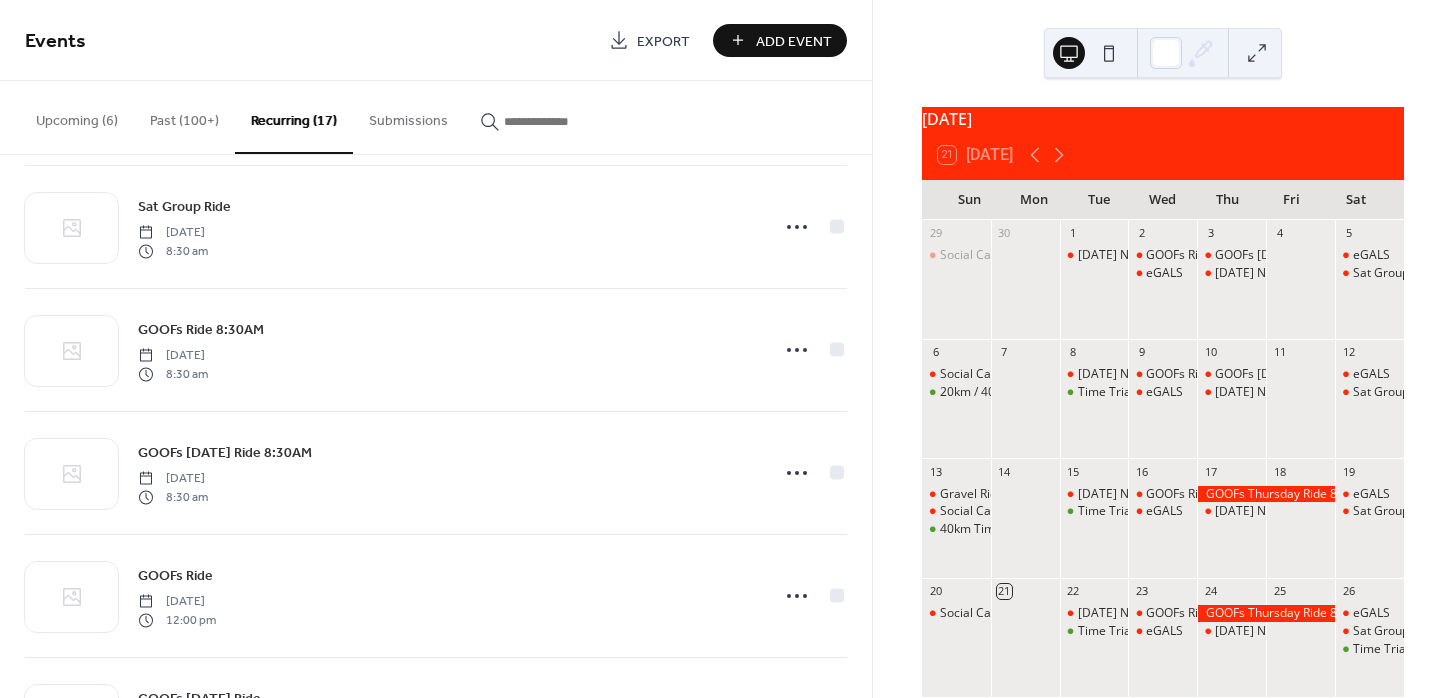 scroll, scrollTop: 1502, scrollLeft: 0, axis: vertical 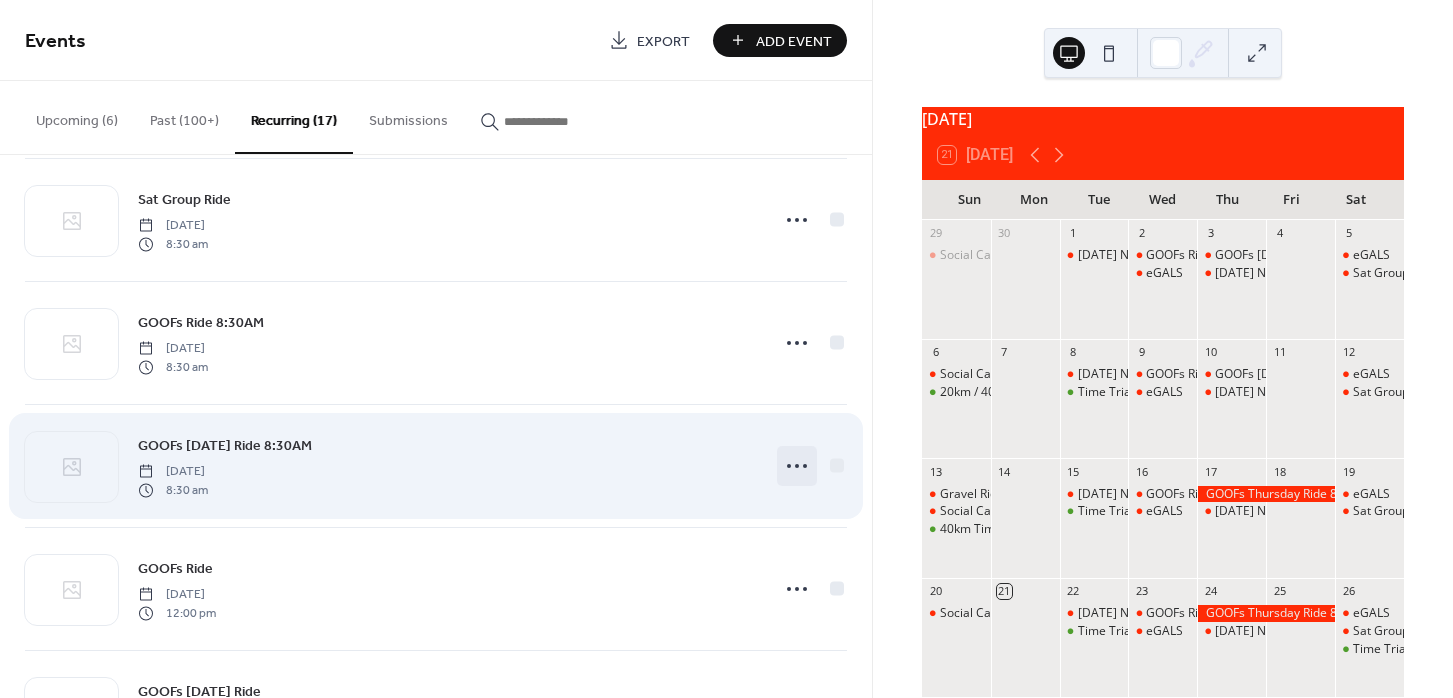 click 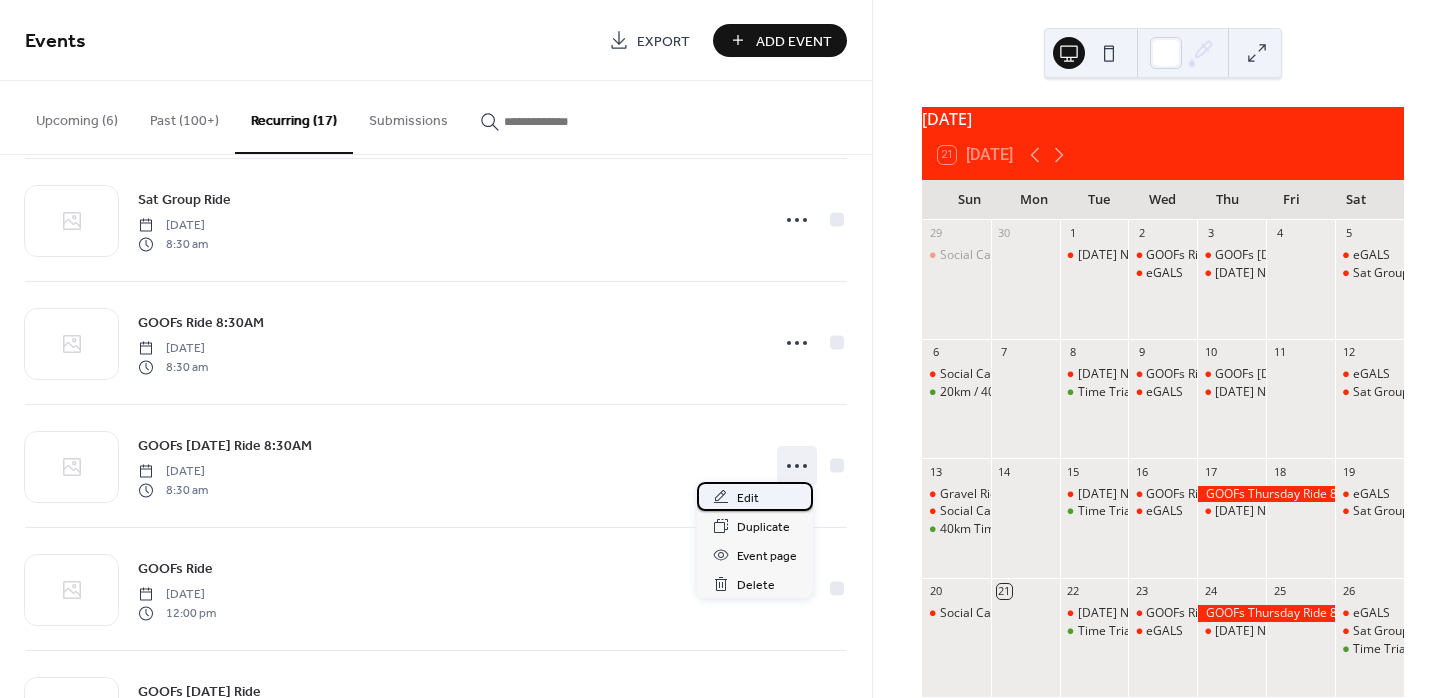click on "Edit" at bounding box center (748, 498) 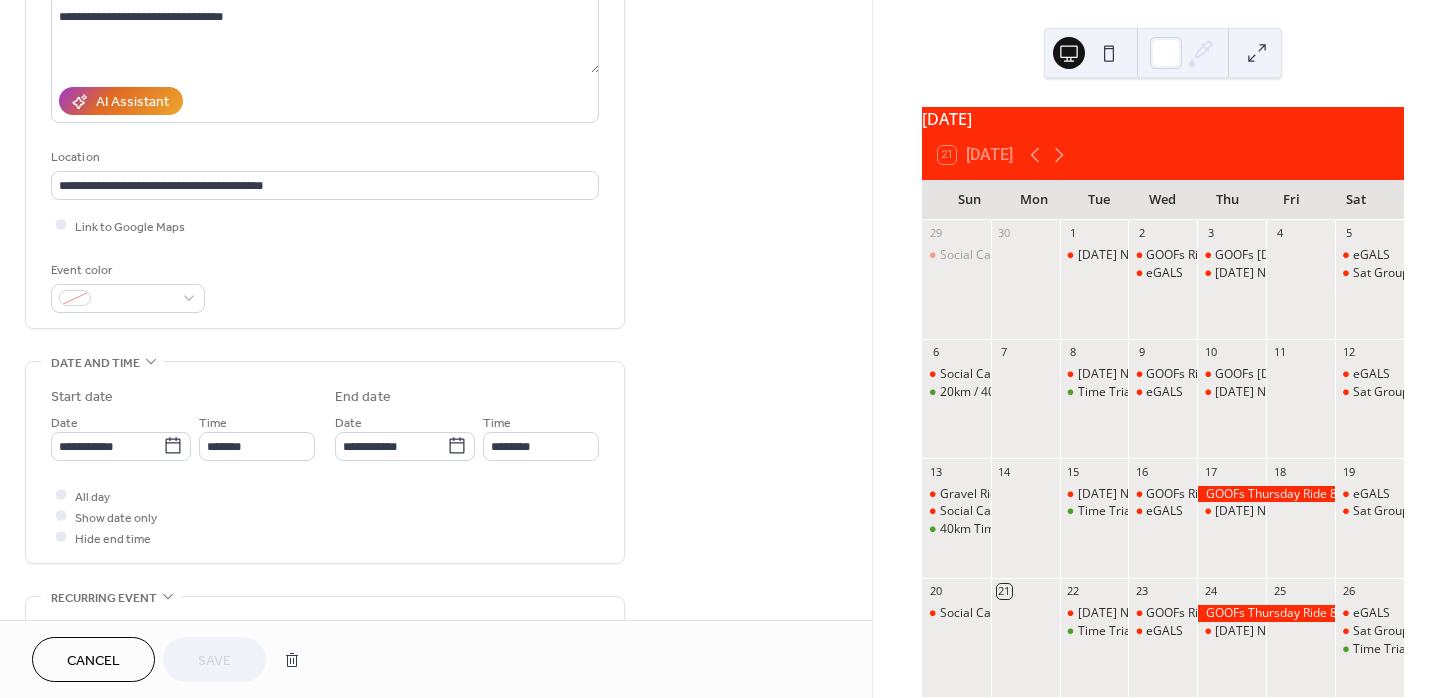 scroll, scrollTop: 328, scrollLeft: 0, axis: vertical 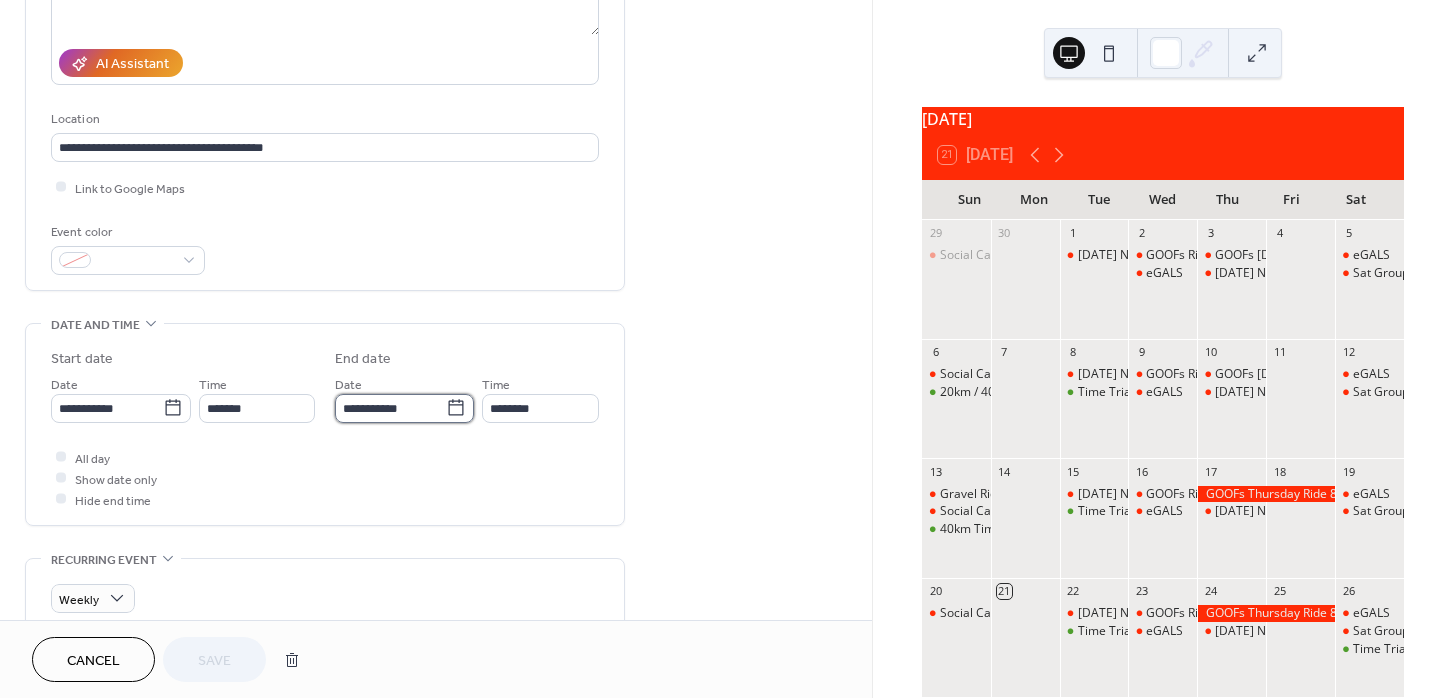click on "**********" at bounding box center (390, 408) 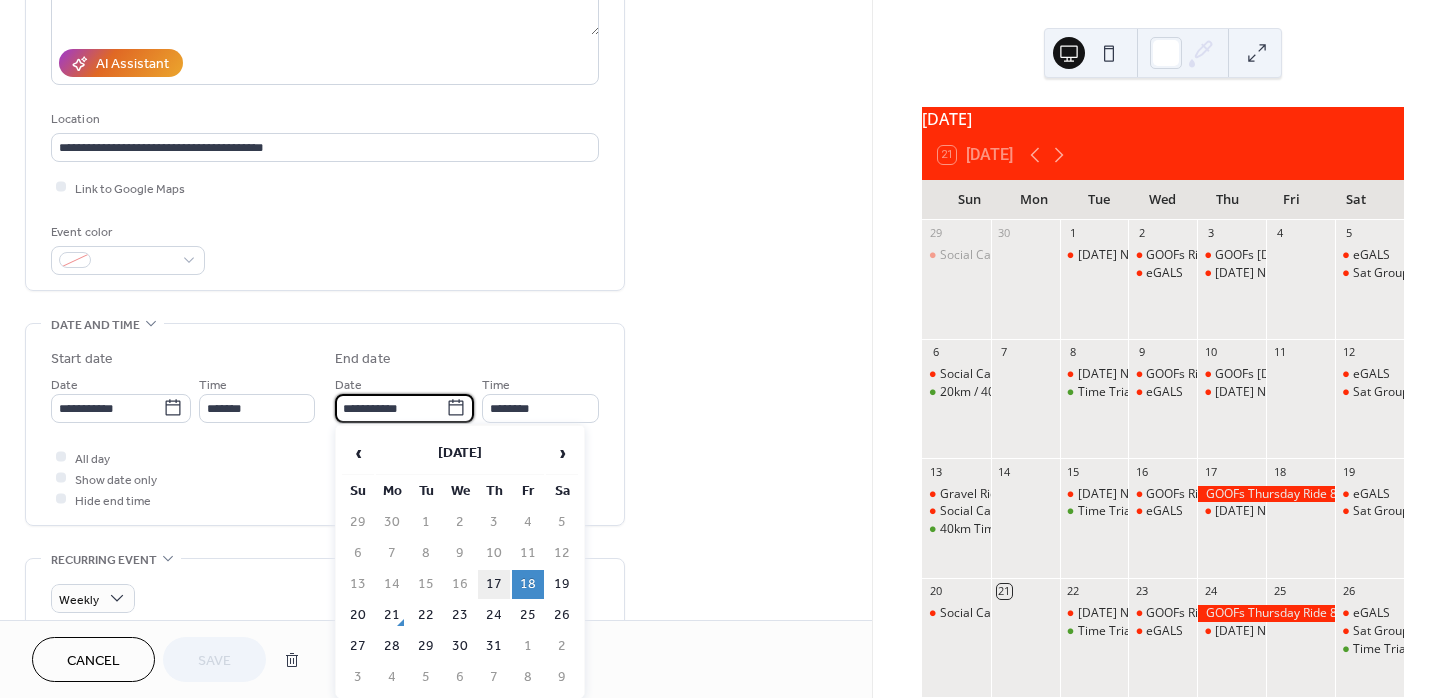click on "17" at bounding box center [494, 584] 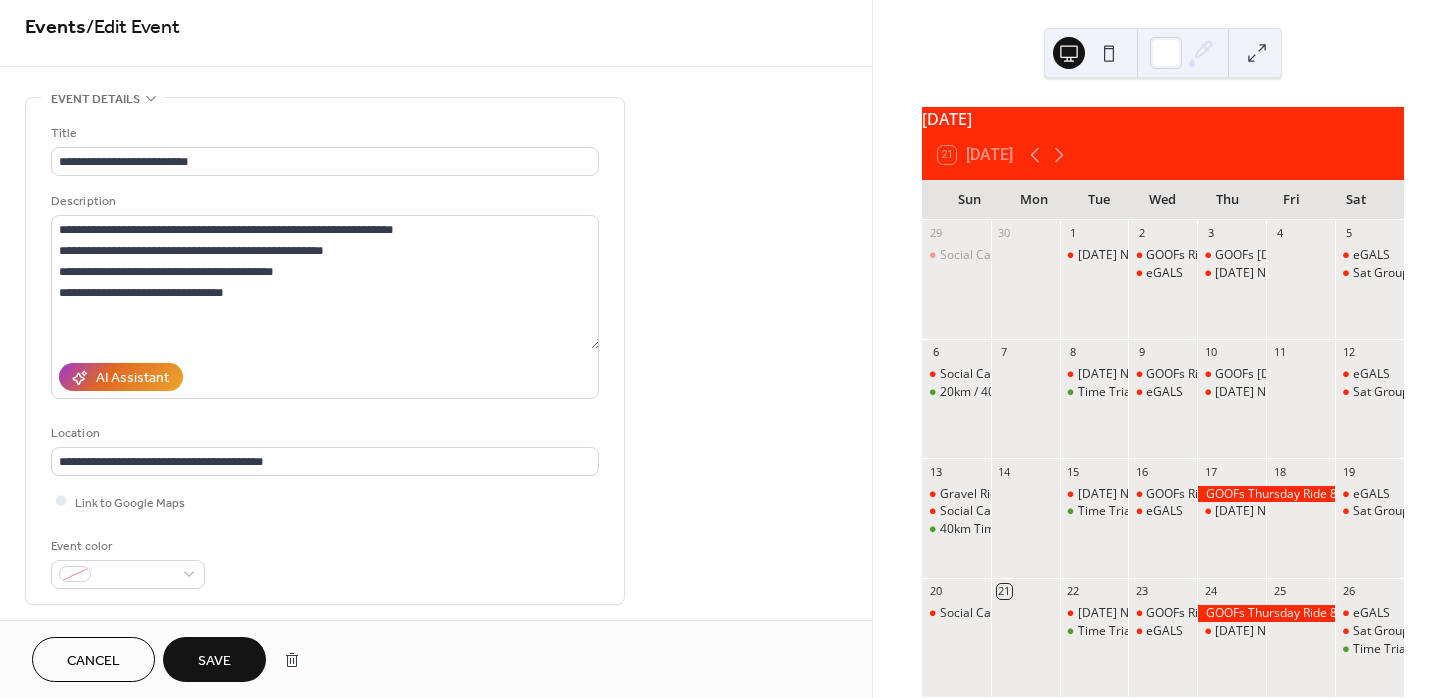 scroll, scrollTop: 0, scrollLeft: 0, axis: both 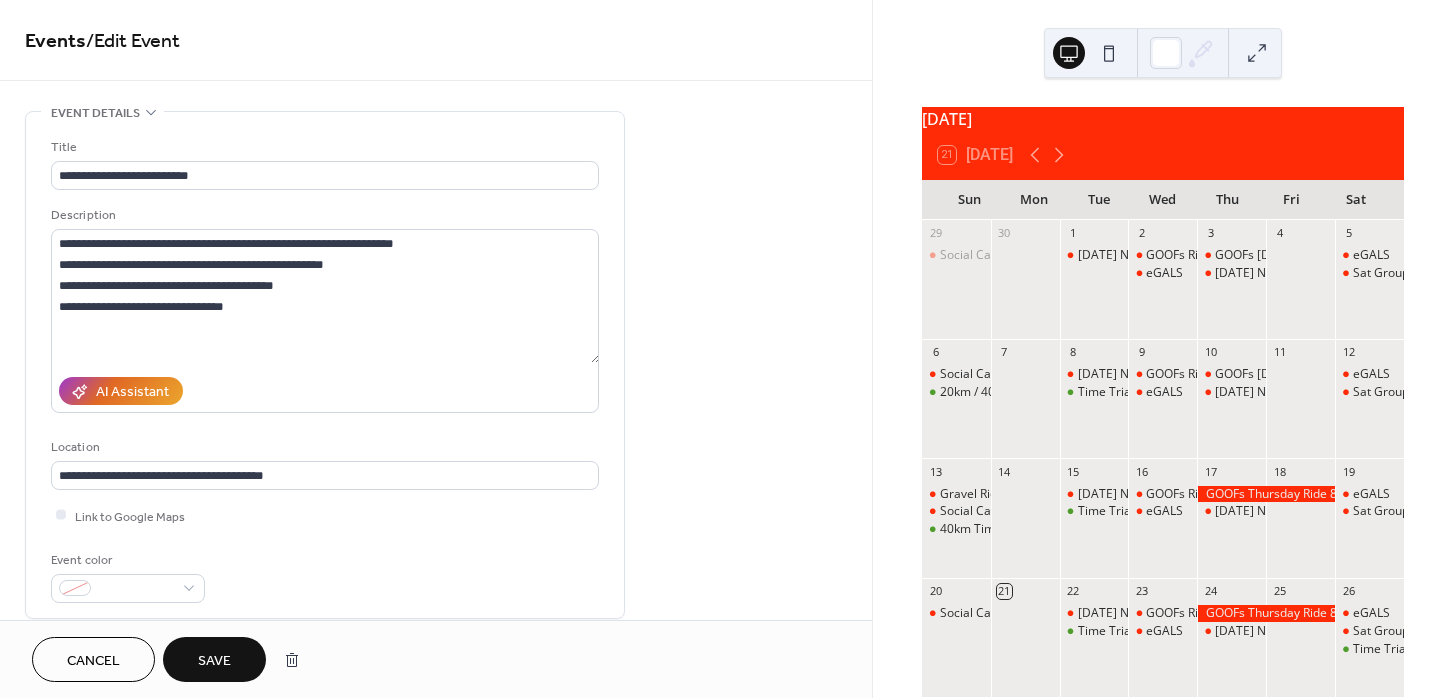 click on "Save" at bounding box center [214, 661] 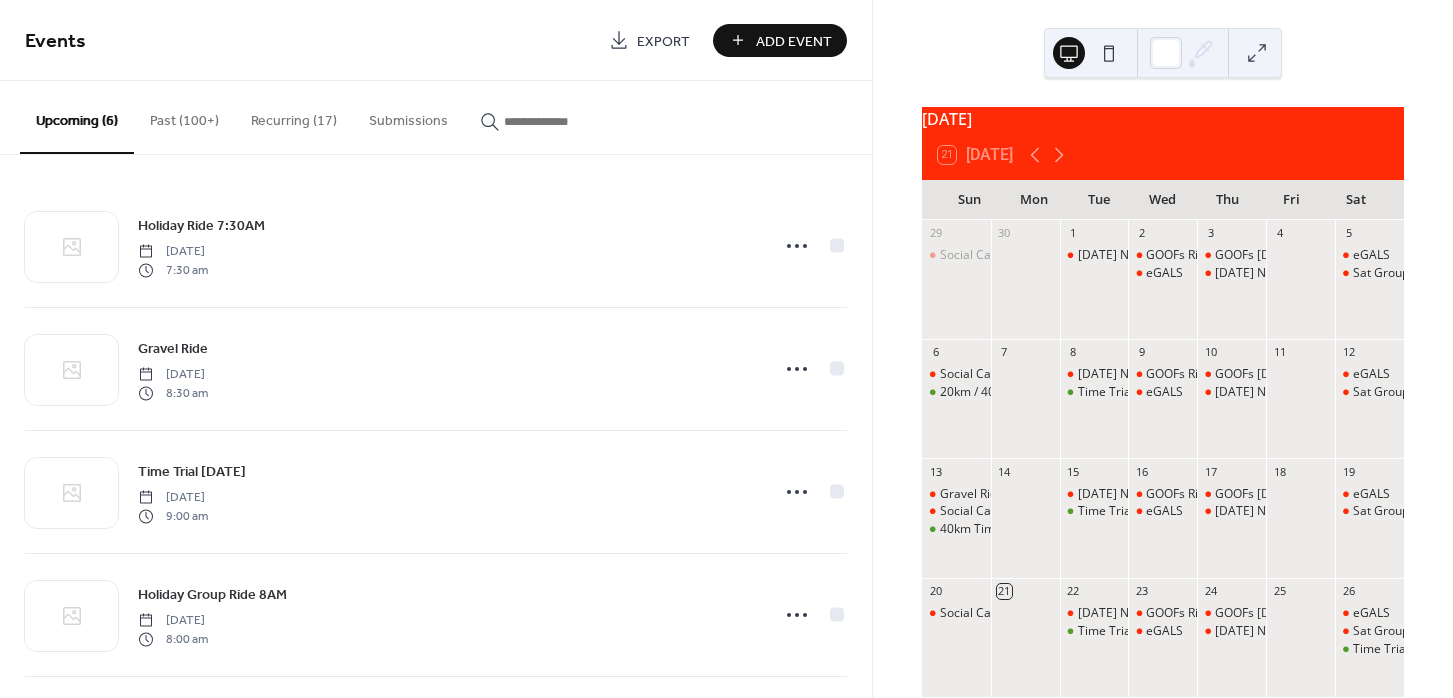 scroll, scrollTop: 0, scrollLeft: 0, axis: both 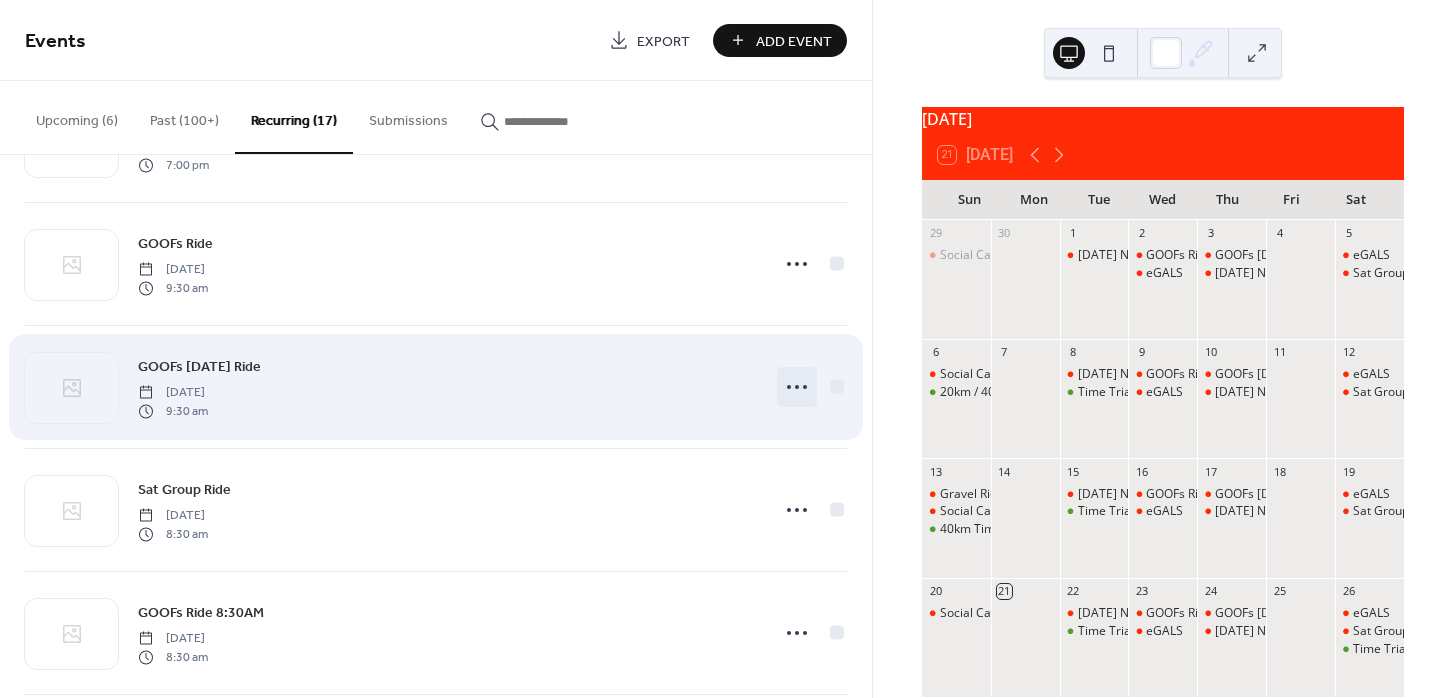 click 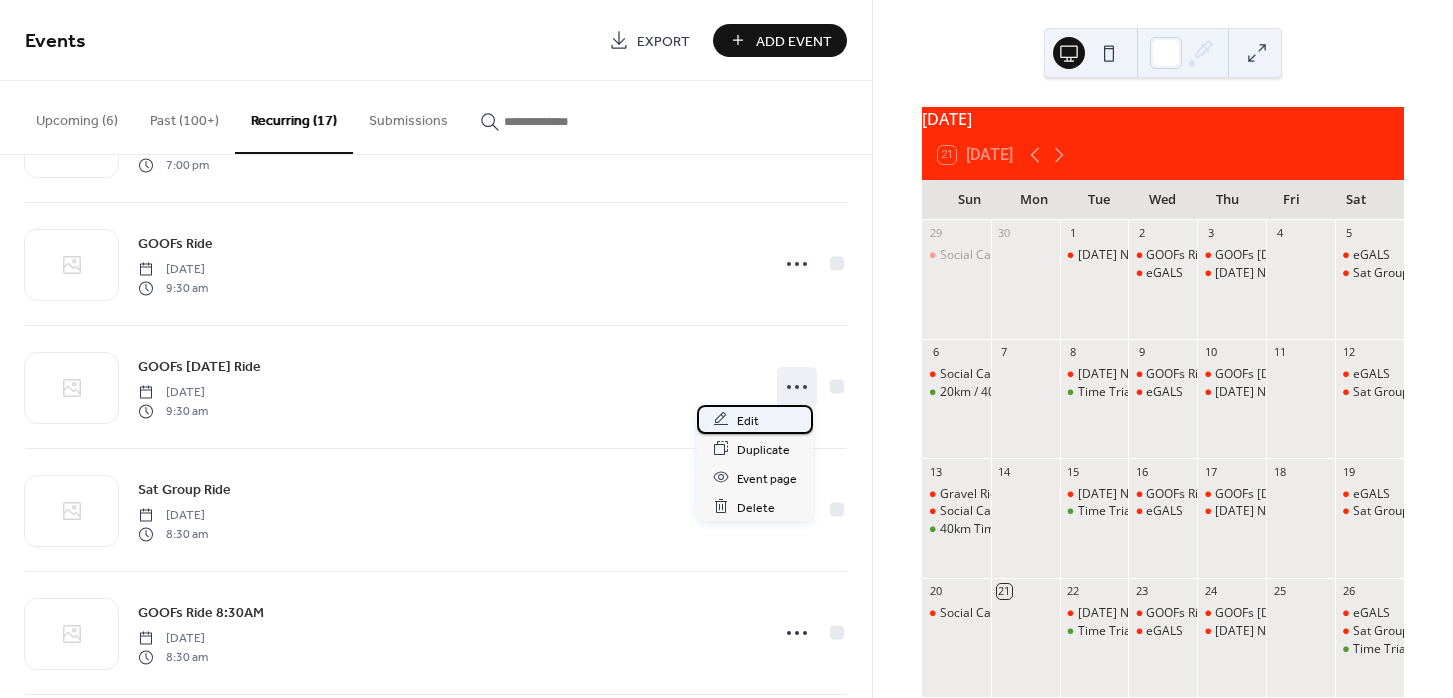 click on "Edit" at bounding box center [748, 420] 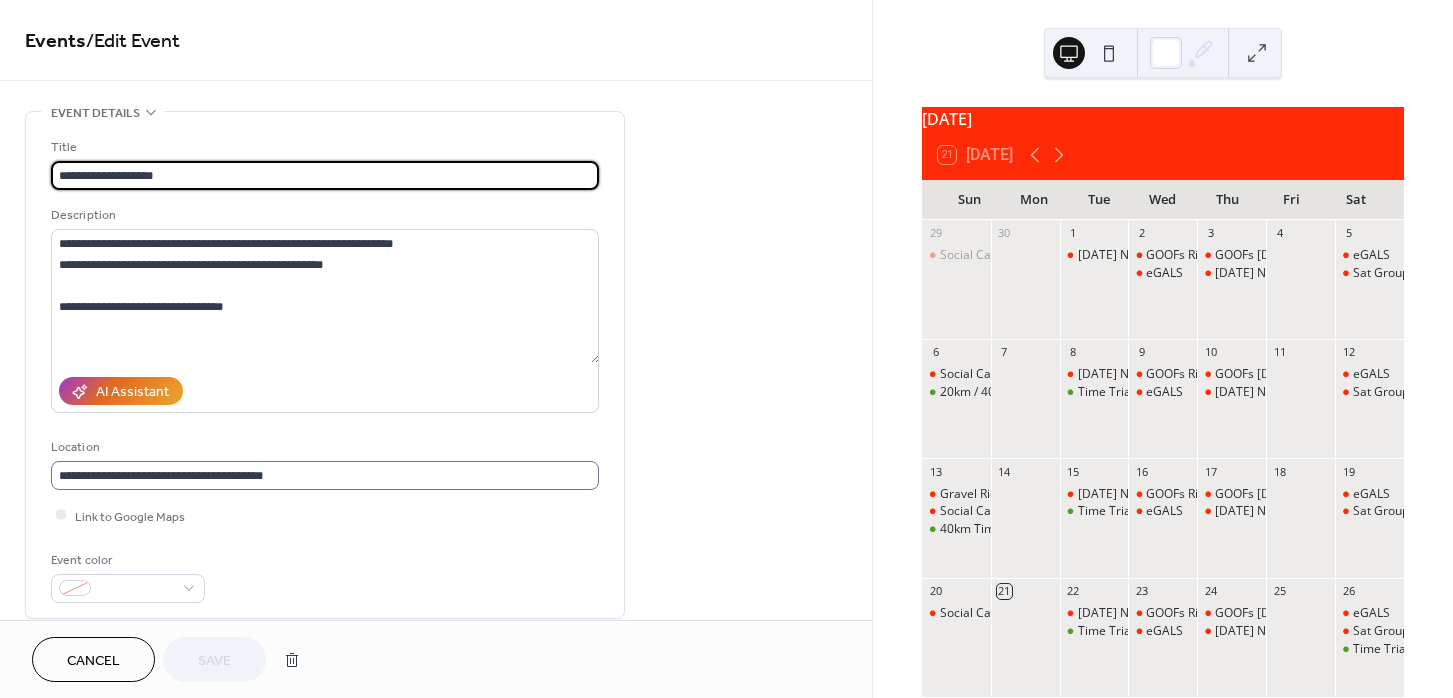 scroll, scrollTop: 0, scrollLeft: 0, axis: both 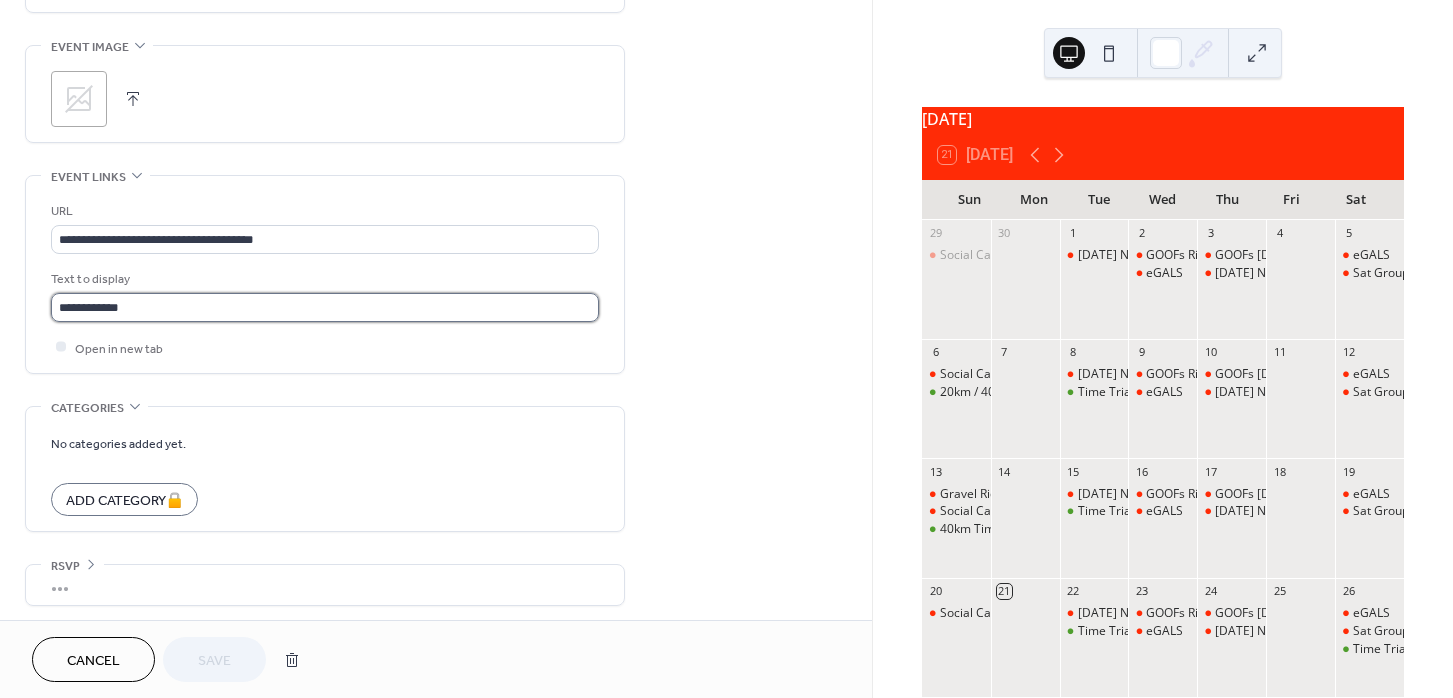 click on "**********" at bounding box center [325, 307] 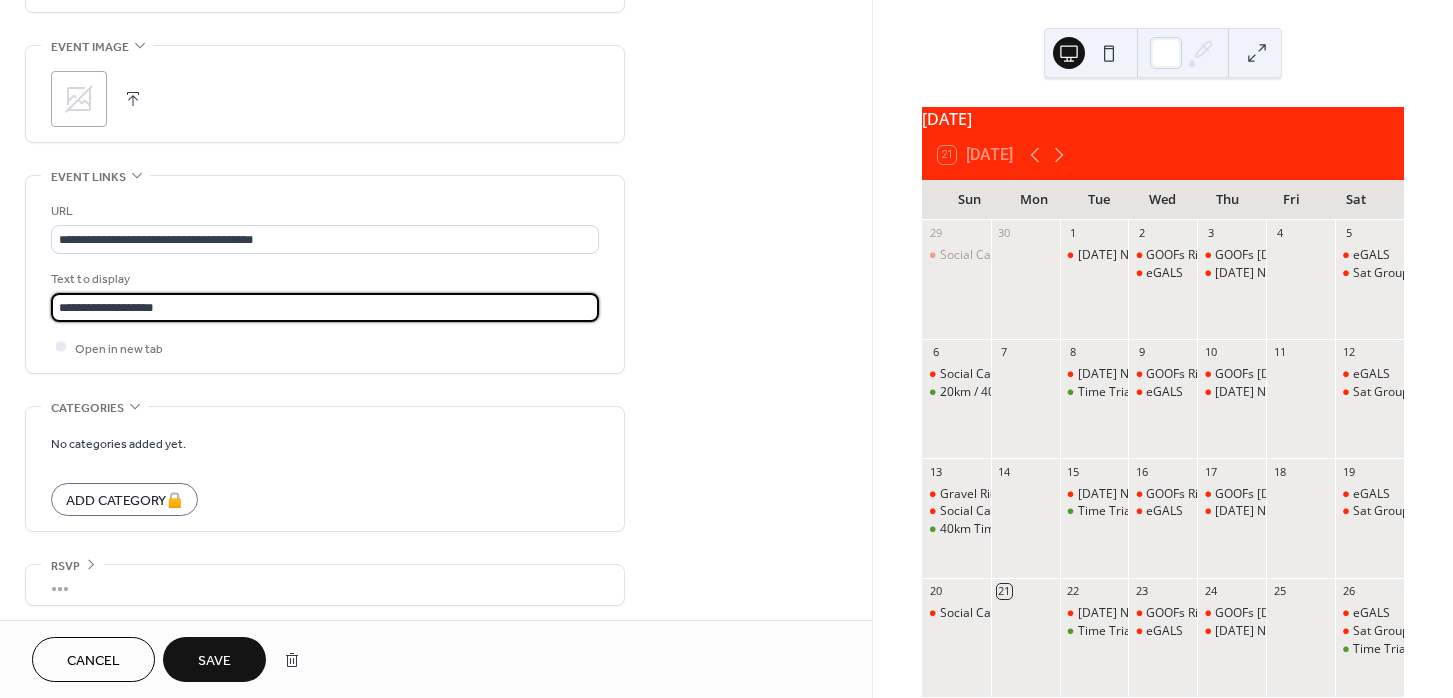 type on "**********" 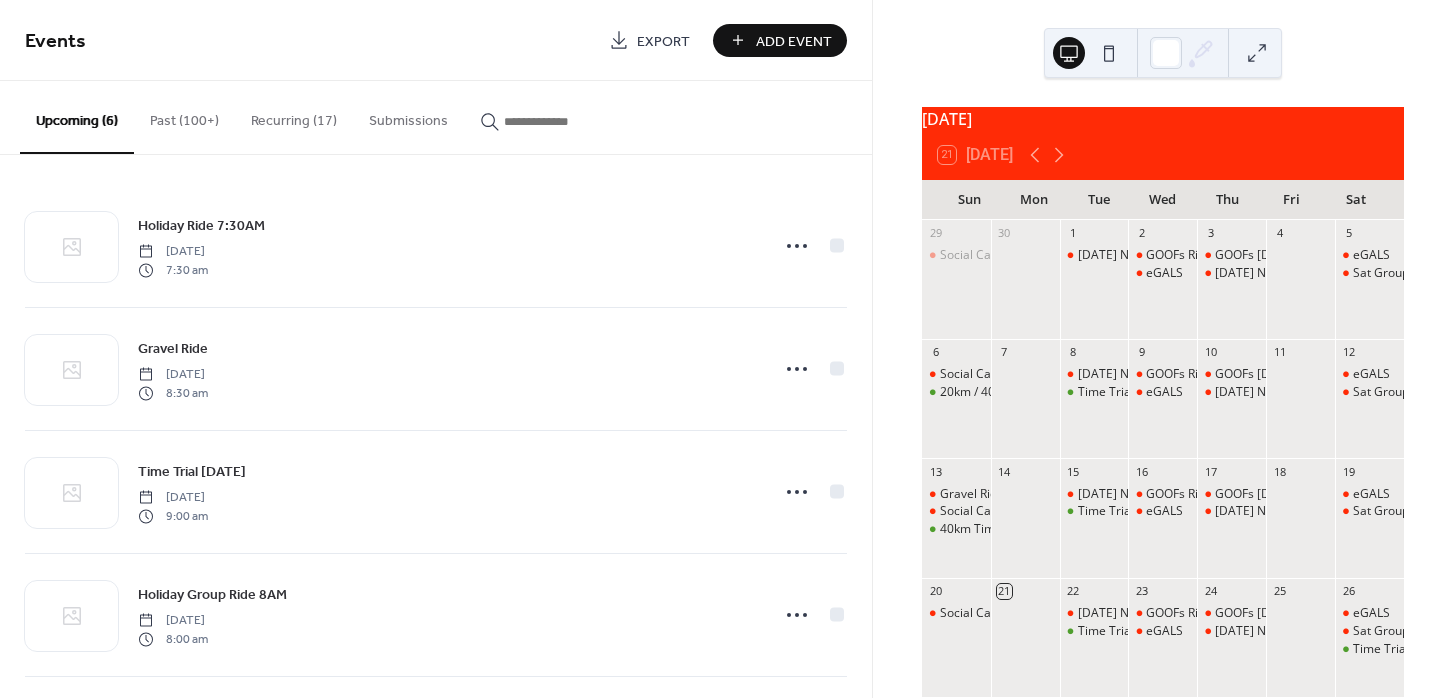 click on "Recurring (17)" at bounding box center (294, 116) 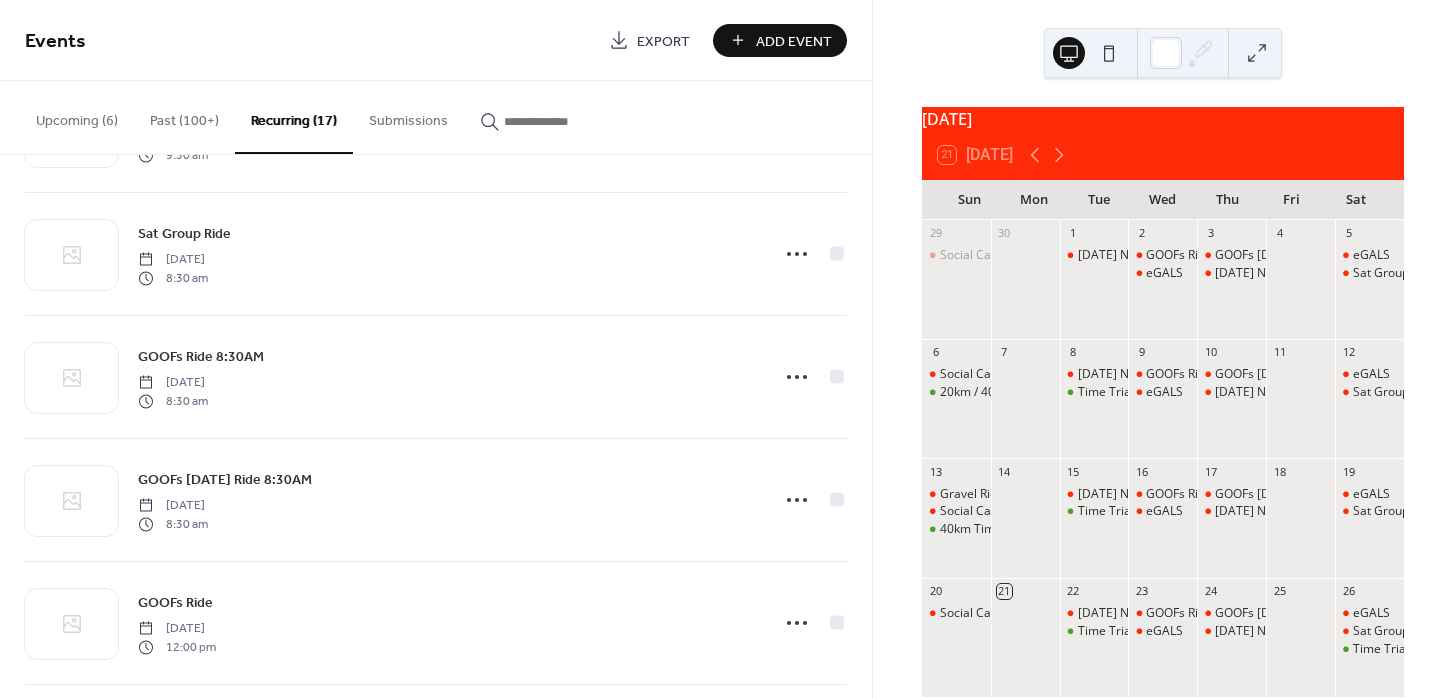 scroll, scrollTop: 1501, scrollLeft: 0, axis: vertical 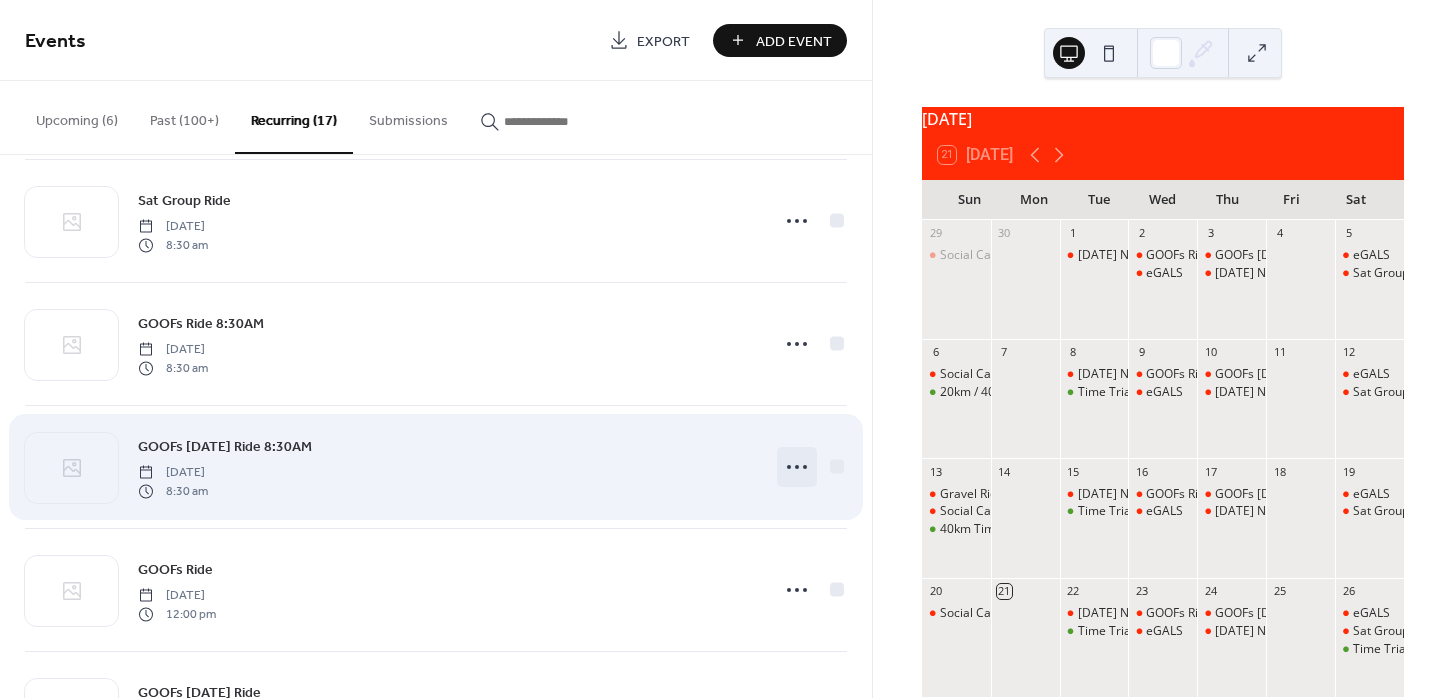 click 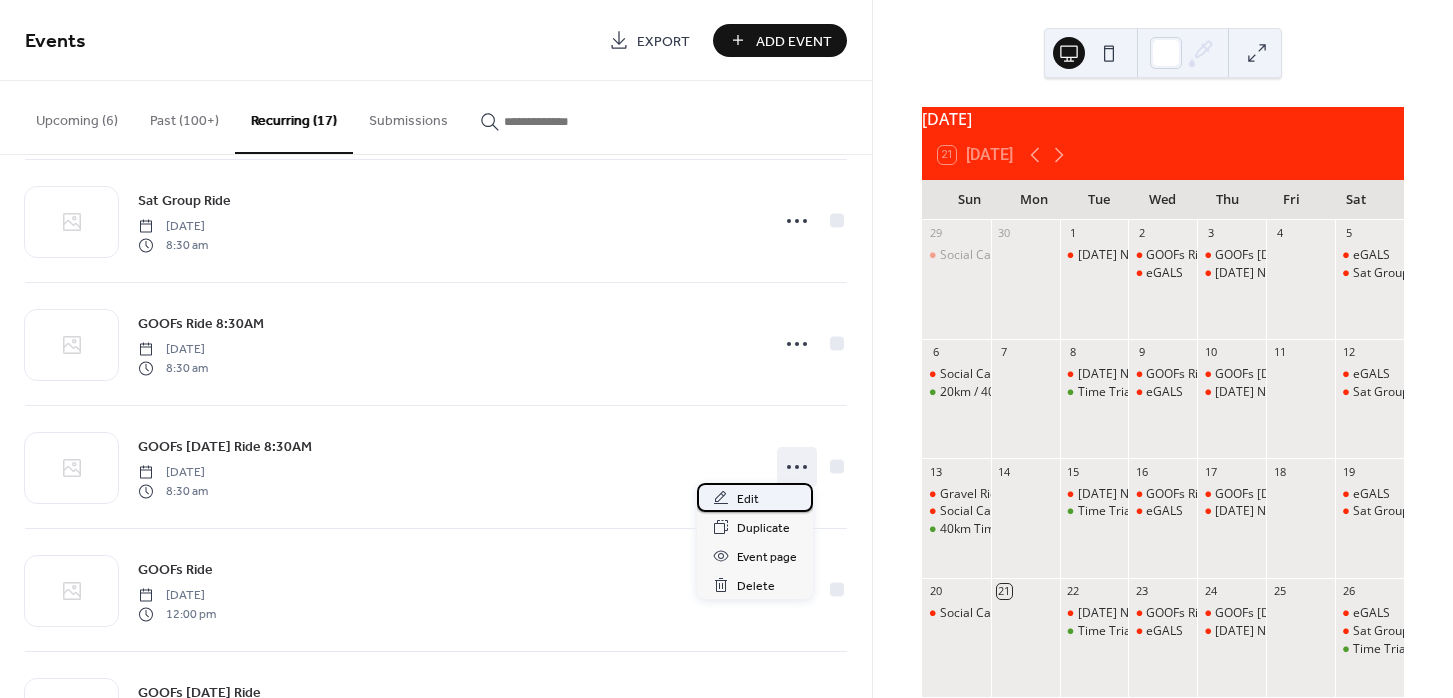 click on "Edit" at bounding box center (748, 499) 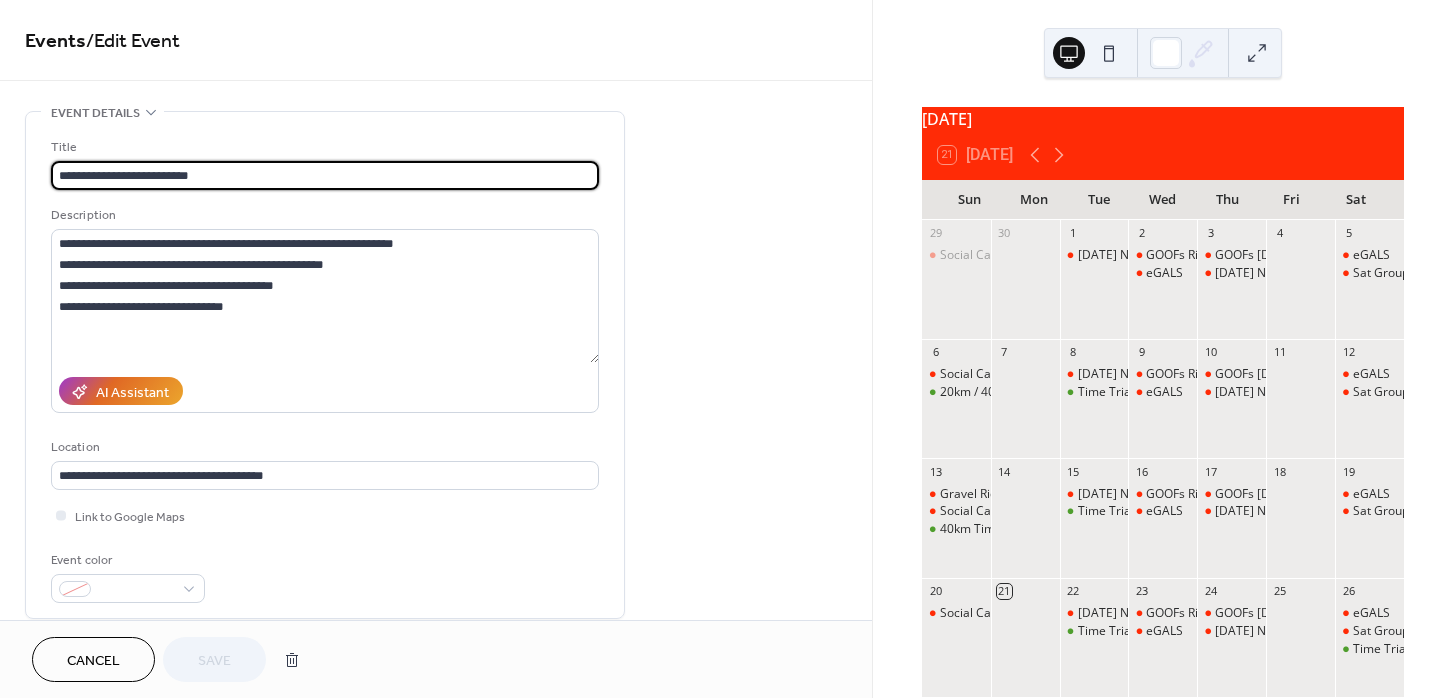 type on "**********" 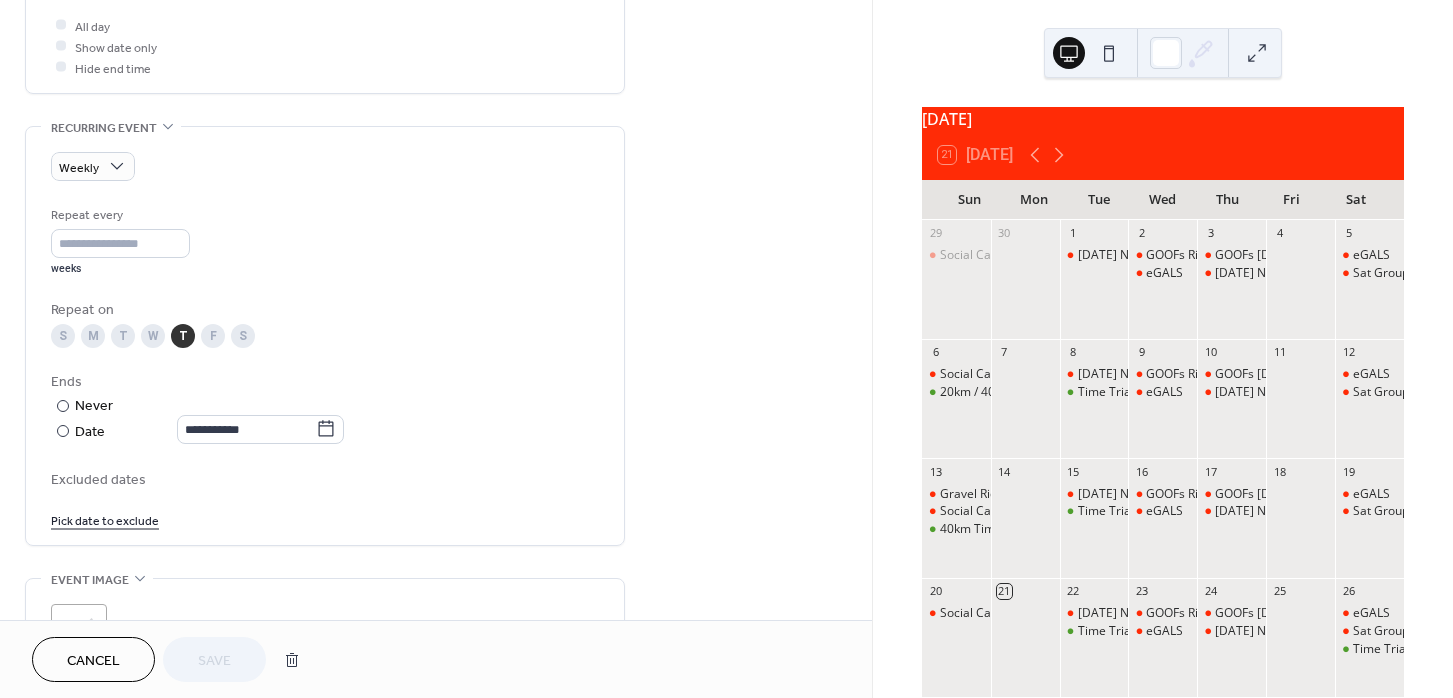 scroll, scrollTop: 773, scrollLeft: 0, axis: vertical 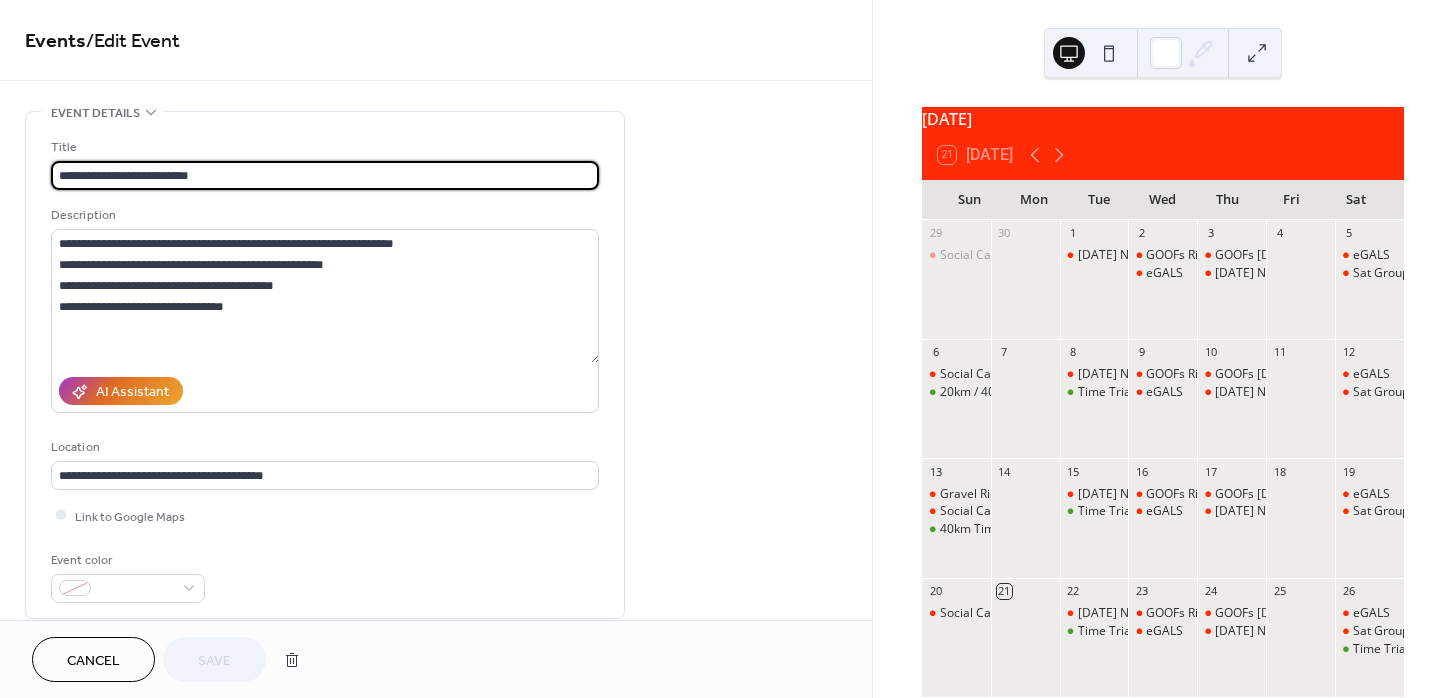 click on "Cancel" at bounding box center (93, 661) 